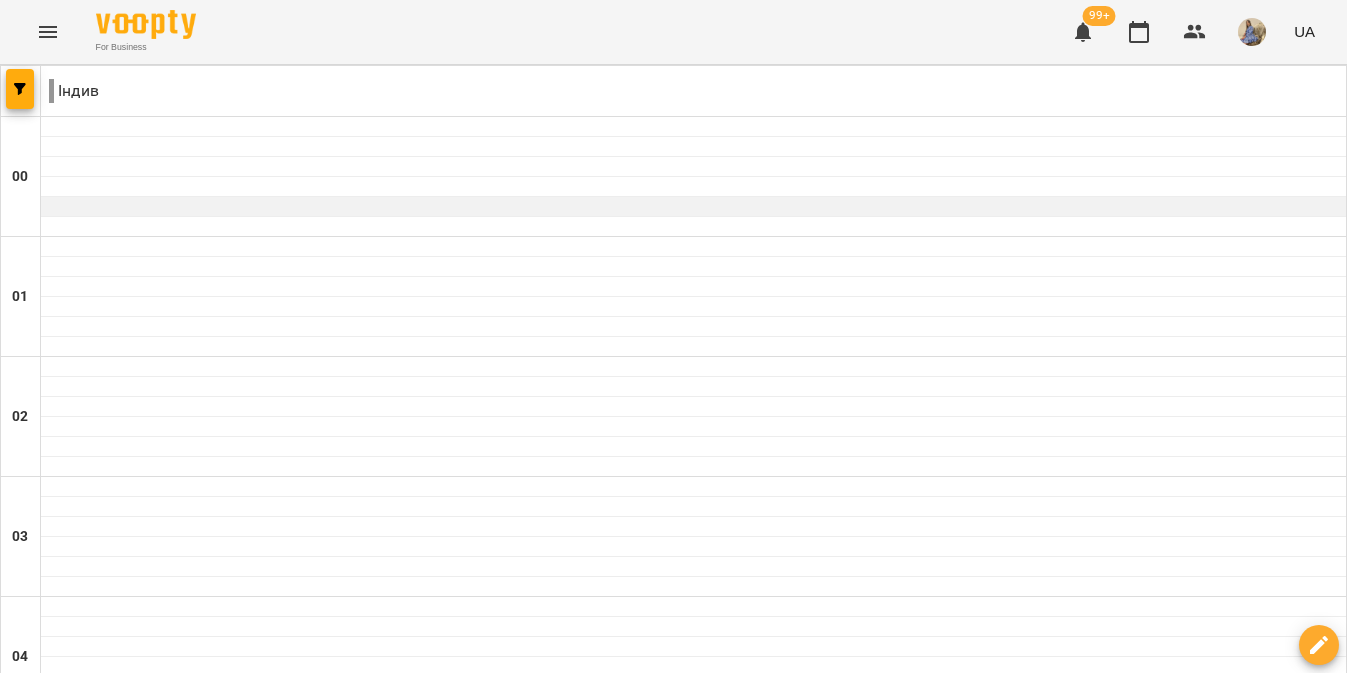 scroll, scrollTop: 0, scrollLeft: 0, axis: both 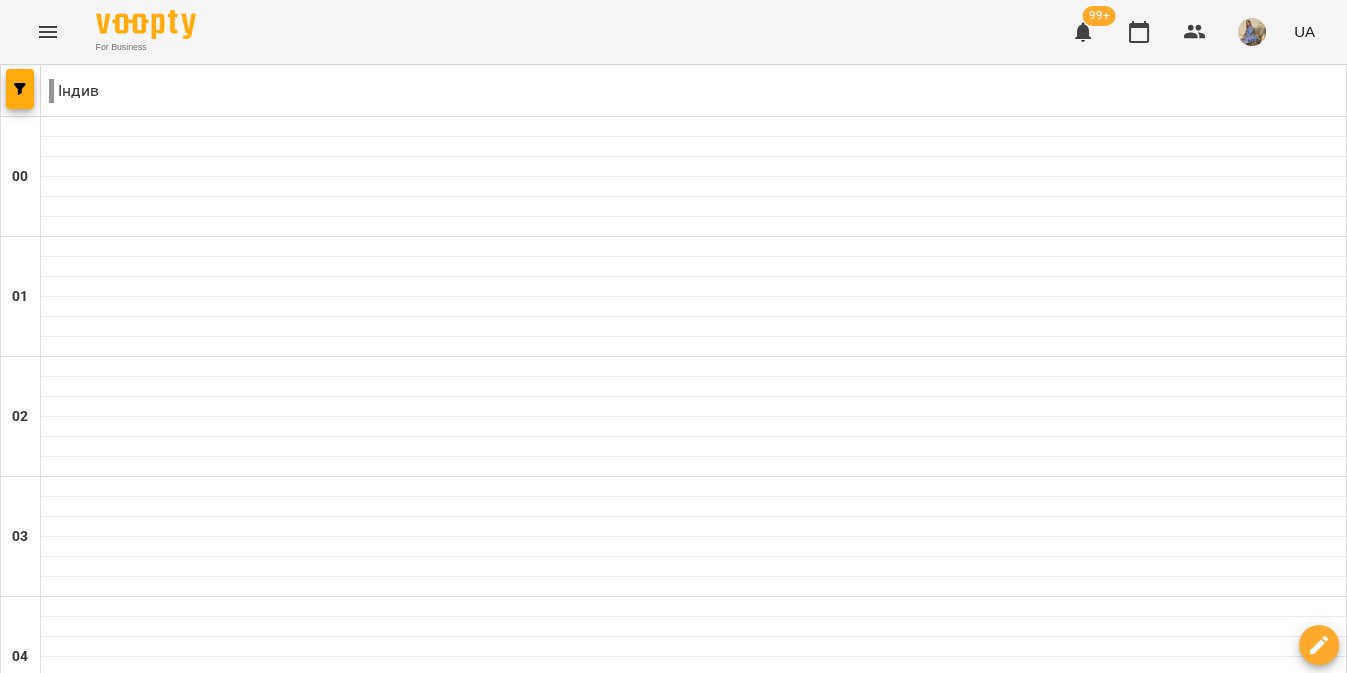 click on "18:30" at bounding box center (693, 2365) 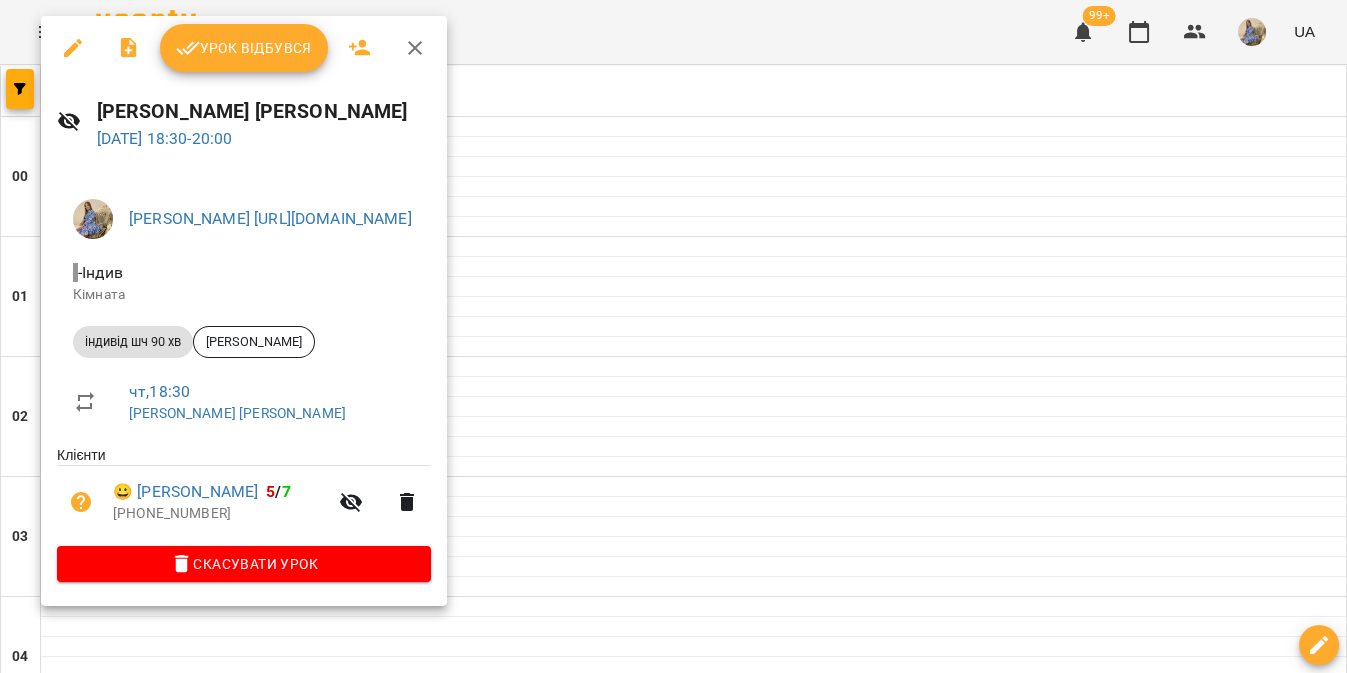 click at bounding box center (673, 336) 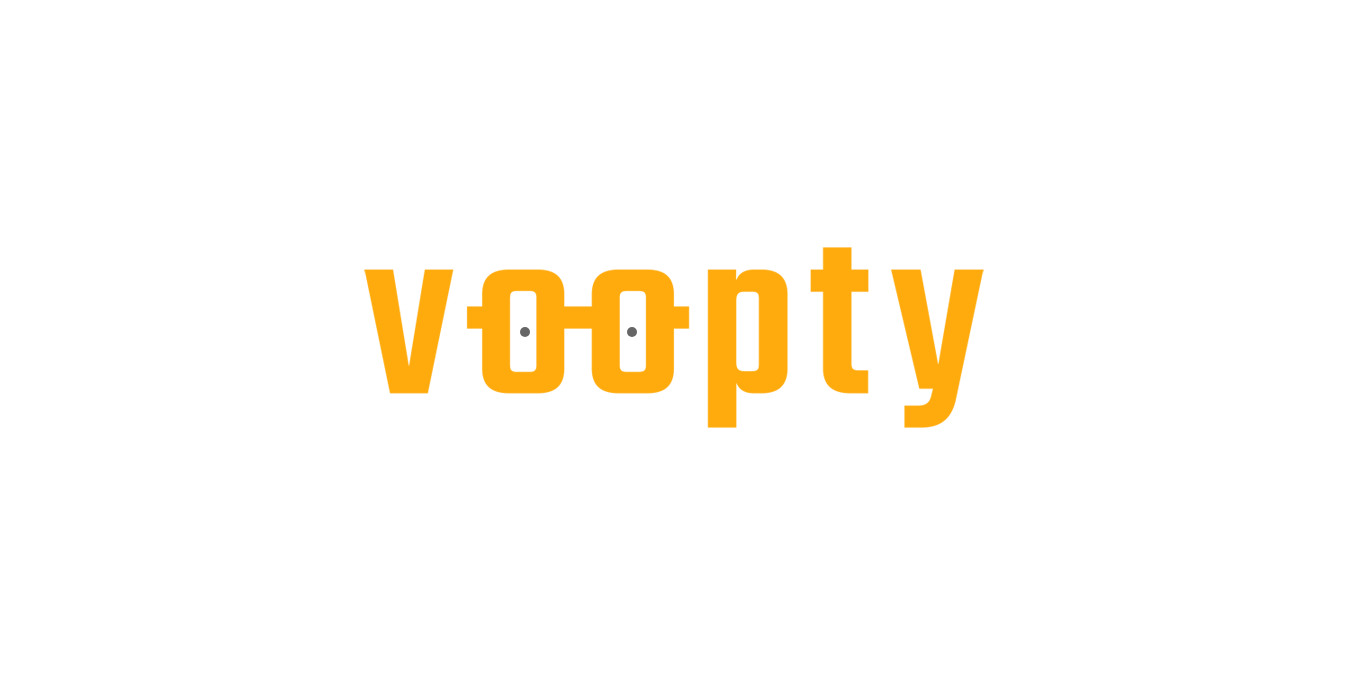 scroll, scrollTop: 0, scrollLeft: 0, axis: both 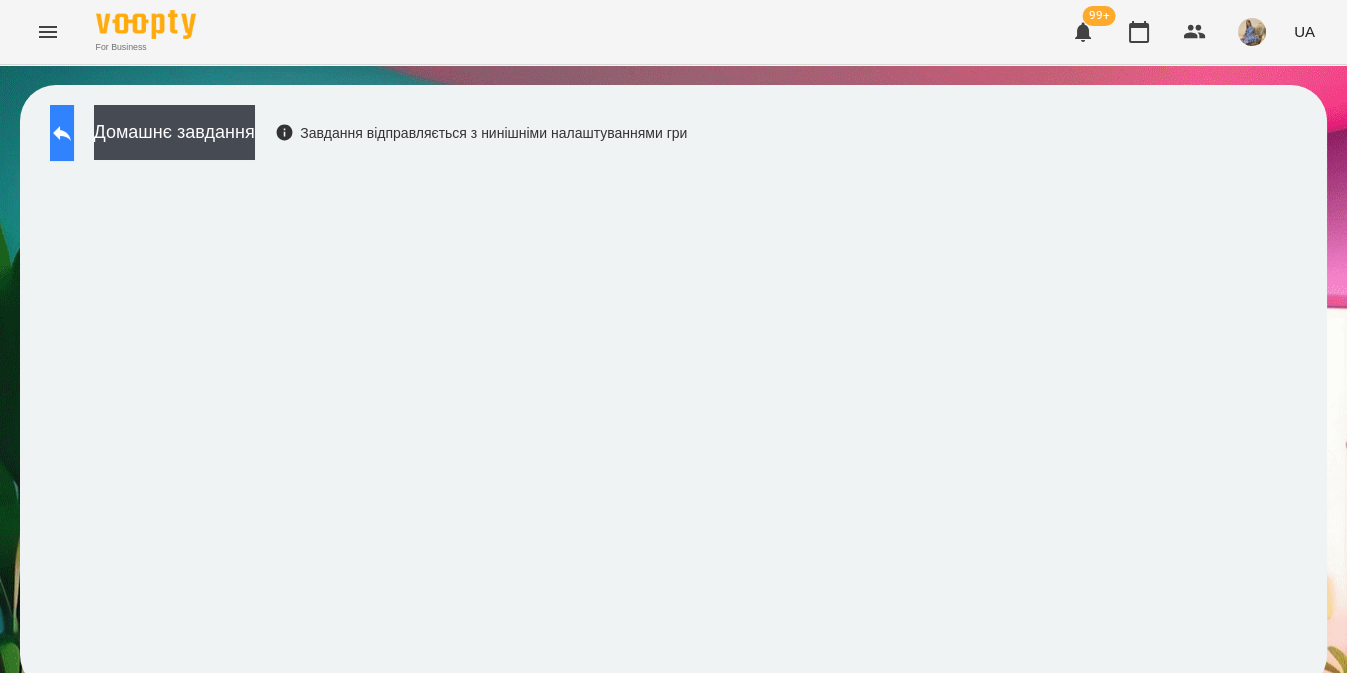 click 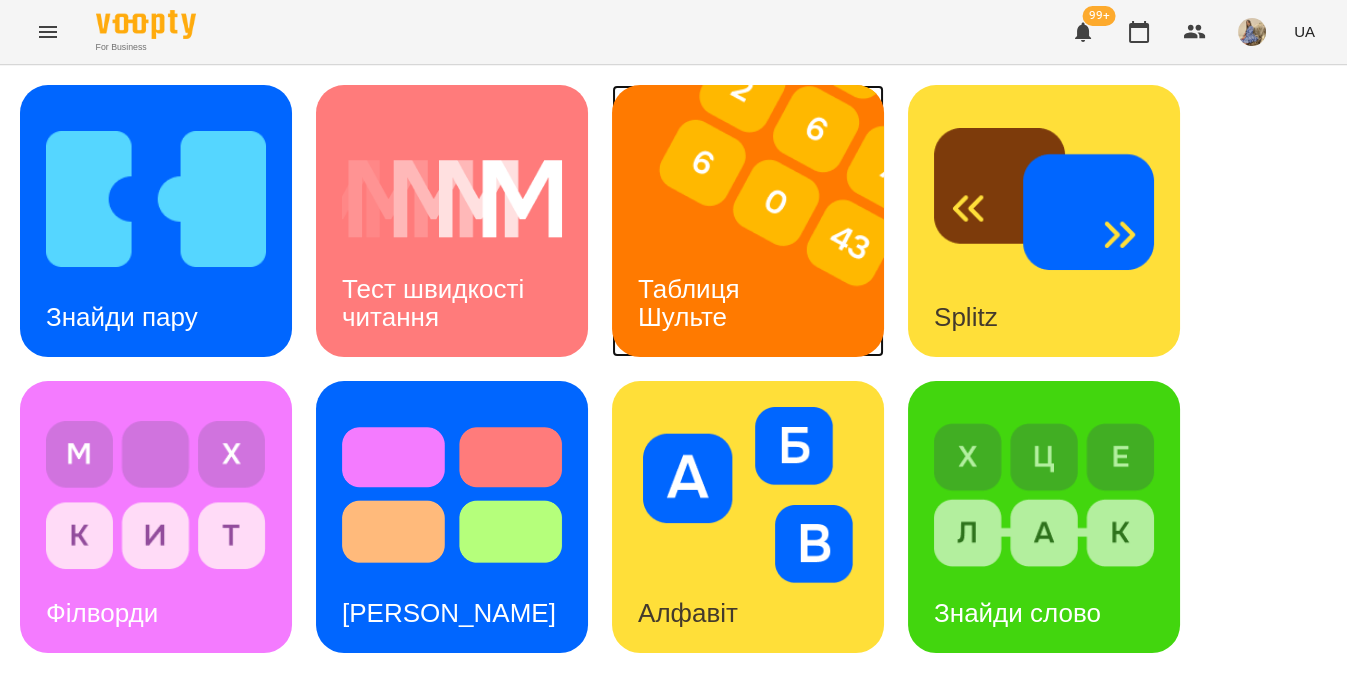 click on "Таблиця
Шульте" at bounding box center [692, 302] 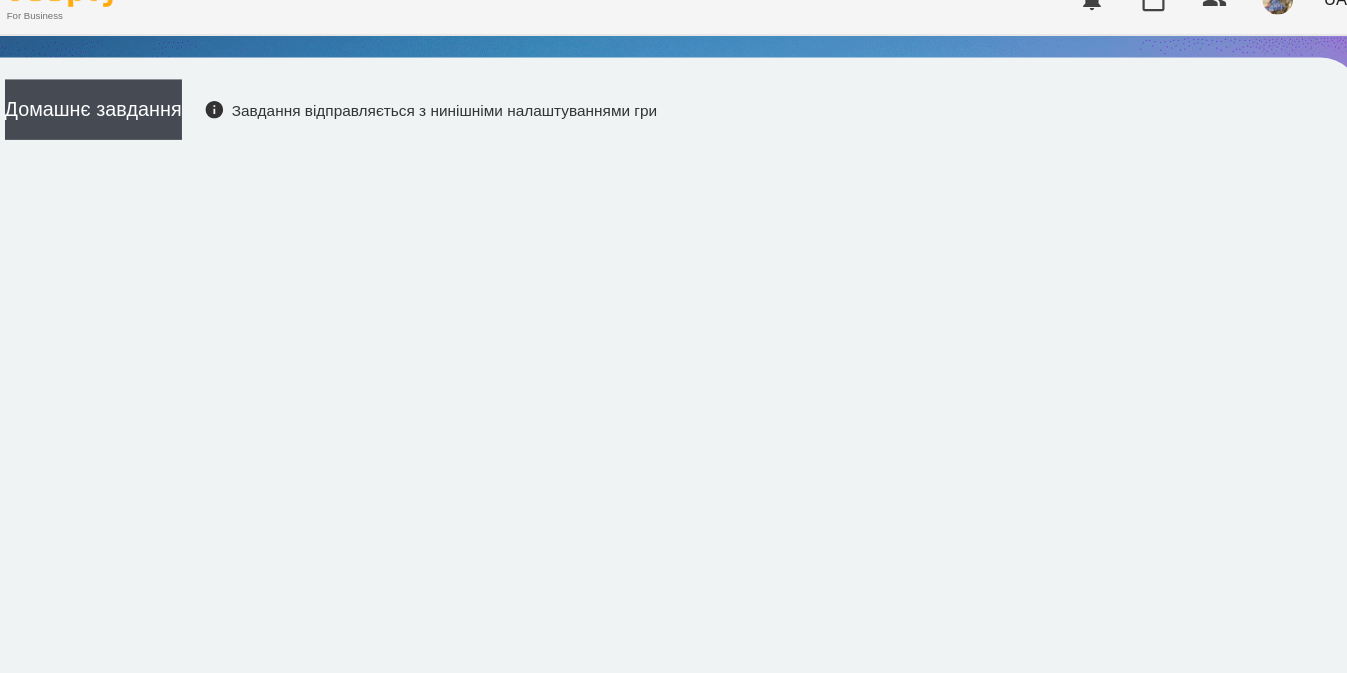 scroll, scrollTop: 17, scrollLeft: 0, axis: vertical 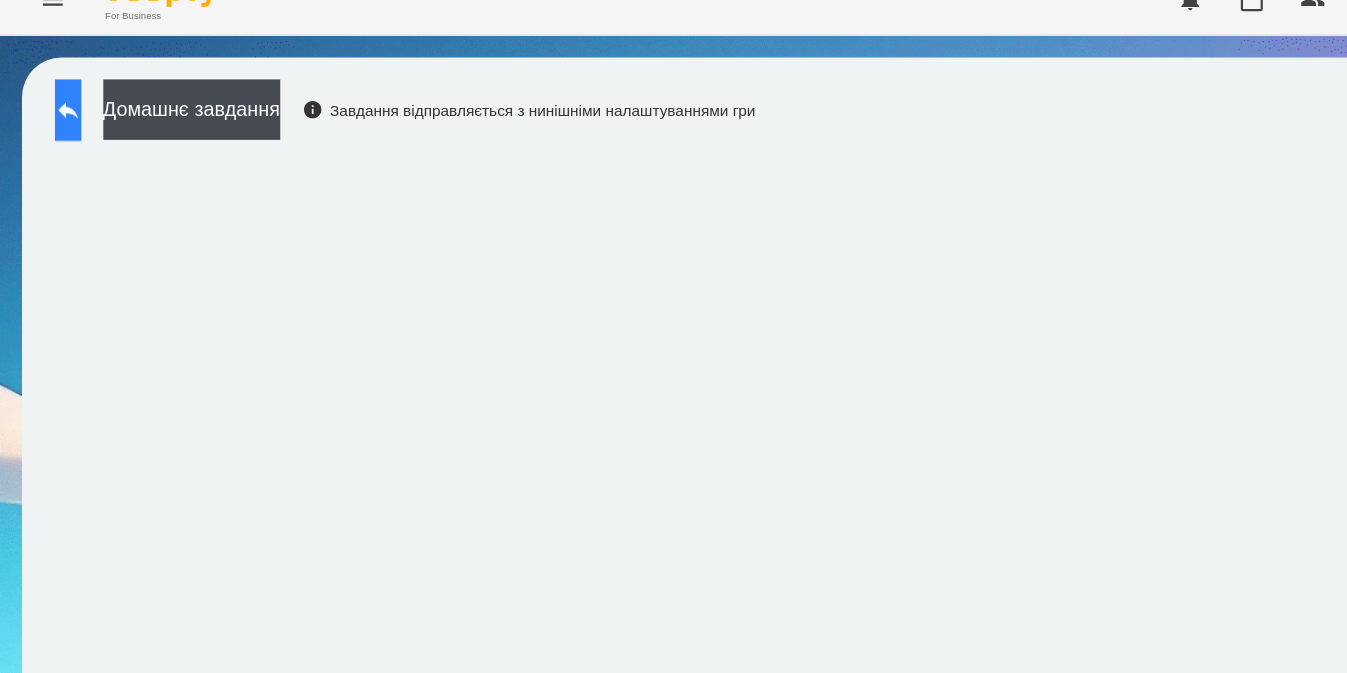 click at bounding box center [62, 133] 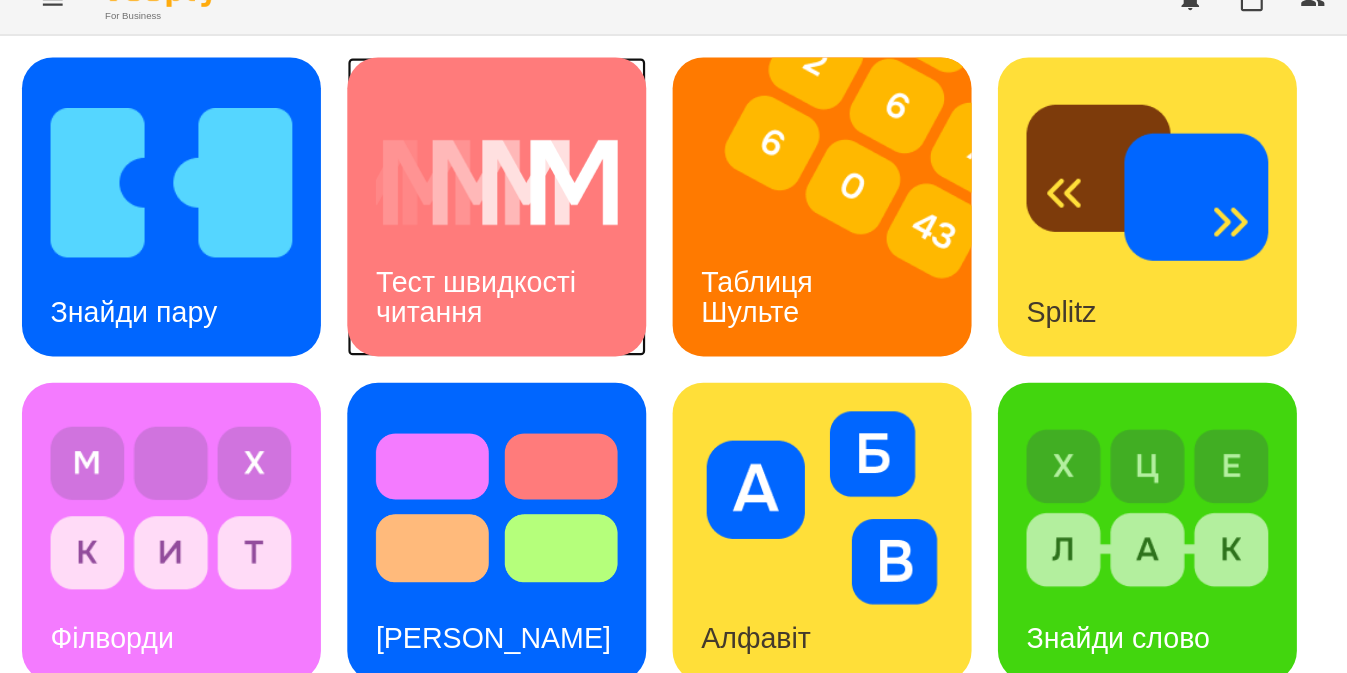 click on "Тест швидкості читання" at bounding box center (436, 302) 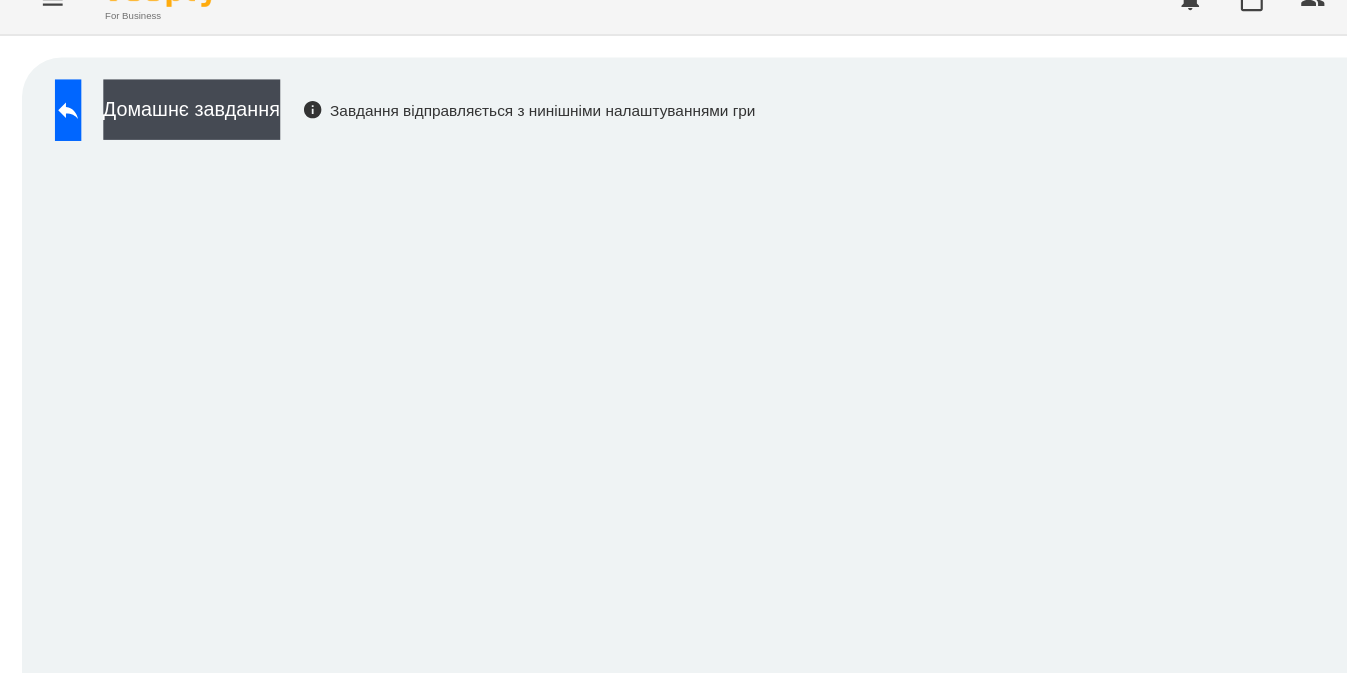 scroll, scrollTop: 17, scrollLeft: 0, axis: vertical 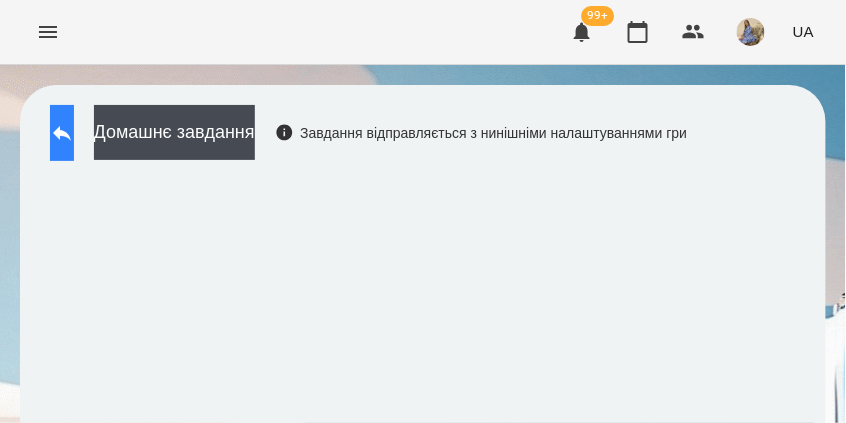 click at bounding box center (62, 133) 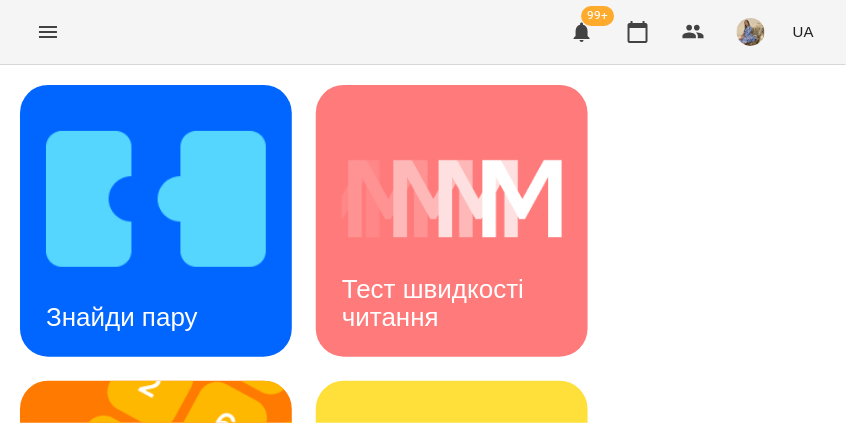 click on "Знайди пару Тест швидкості читання Таблиця
Шульте Splitz Філворди Тест Струпа Алфавіт Знайди слово Тексти Кіберкішка Флешкарти Абакус Знайди
Кіберкішку Мнемотехніка Ментальний
рахунок Стовпці Ділення множення" at bounding box center [423, 1405] 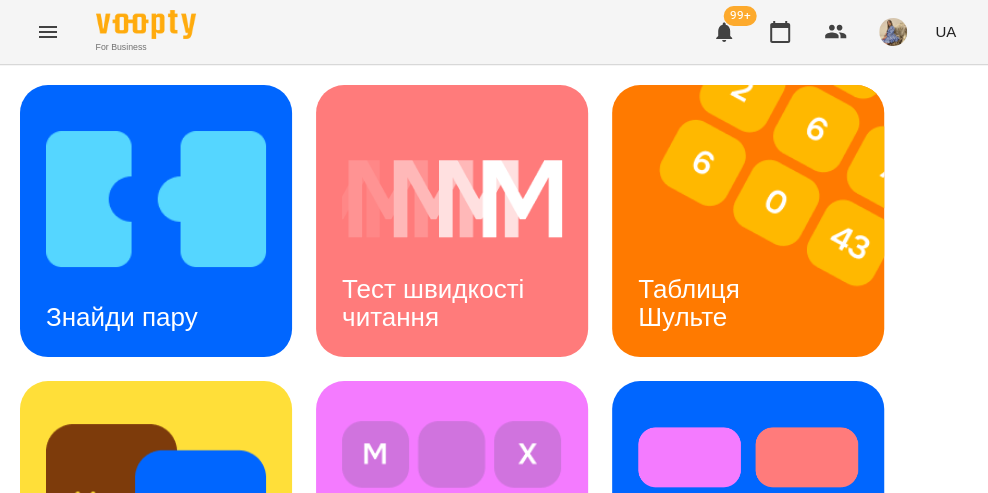 scroll, scrollTop: 42, scrollLeft: 0, axis: vertical 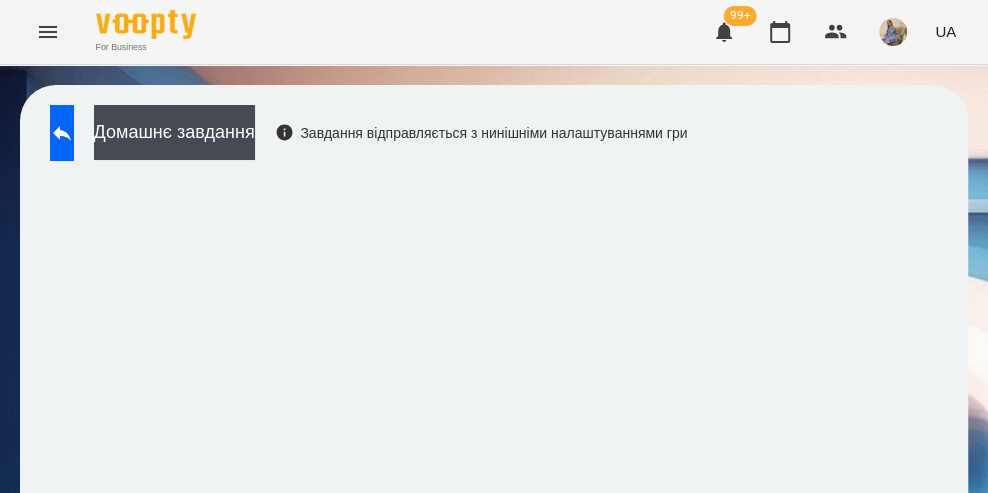 drag, startPoint x: 890, startPoint y: 78, endPoint x: 856, endPoint y: 77, distance: 34.0147 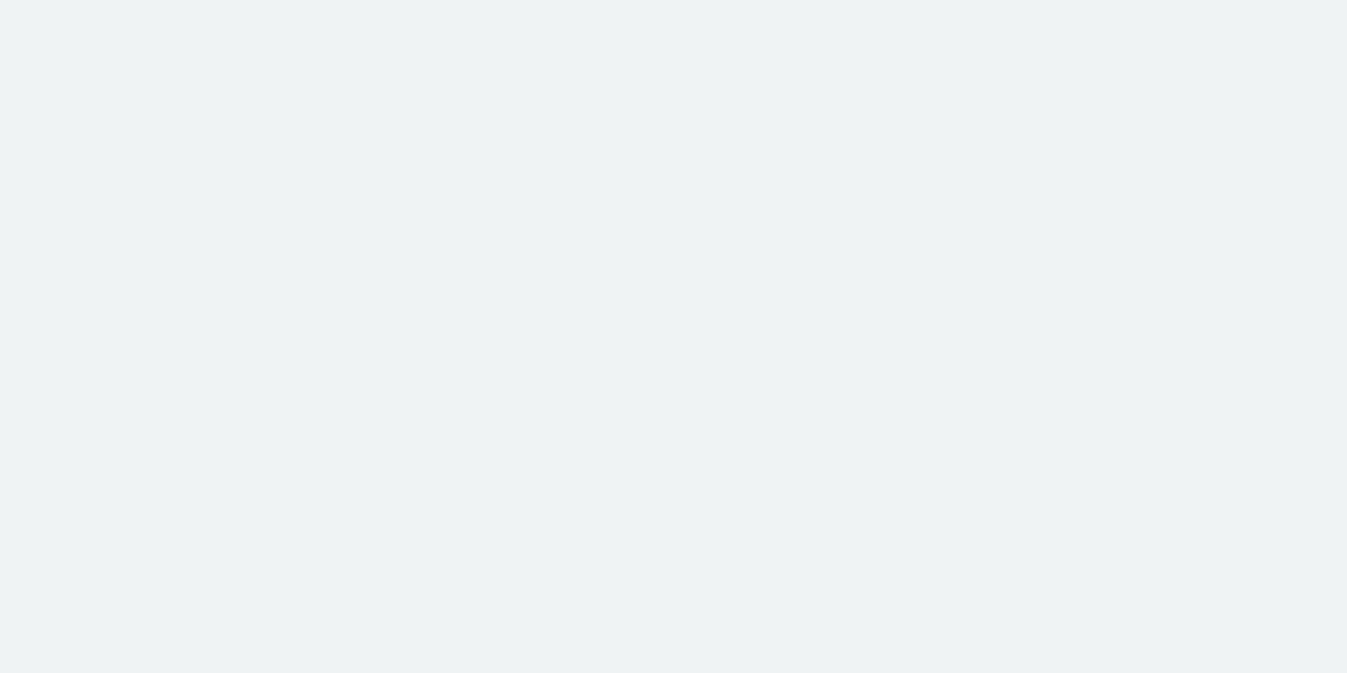 scroll, scrollTop: 17, scrollLeft: 0, axis: vertical 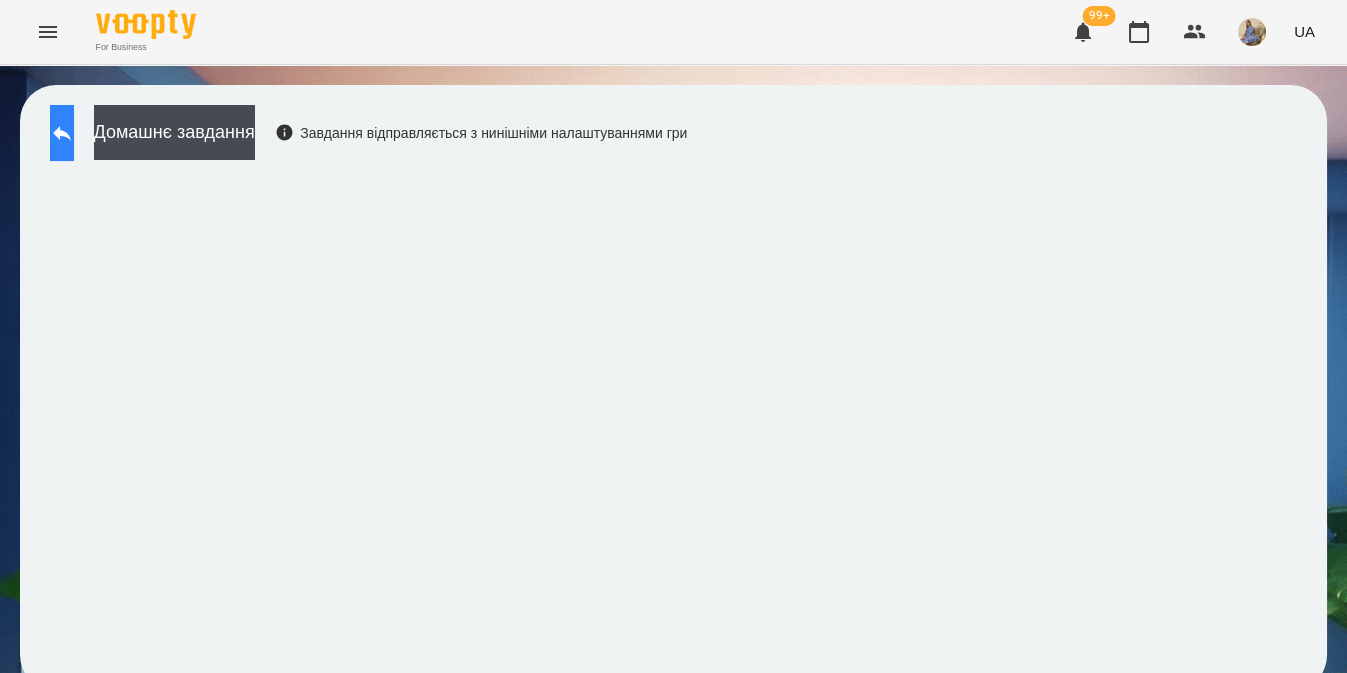 click 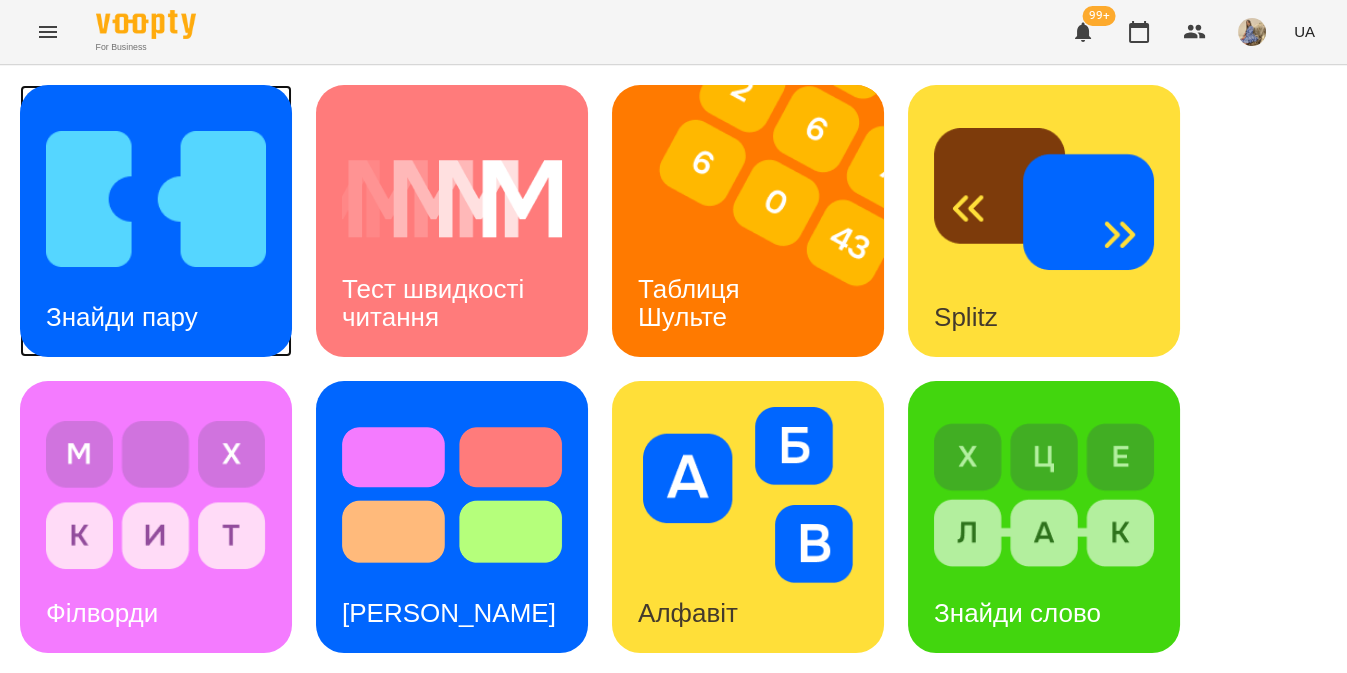 click at bounding box center (156, 199) 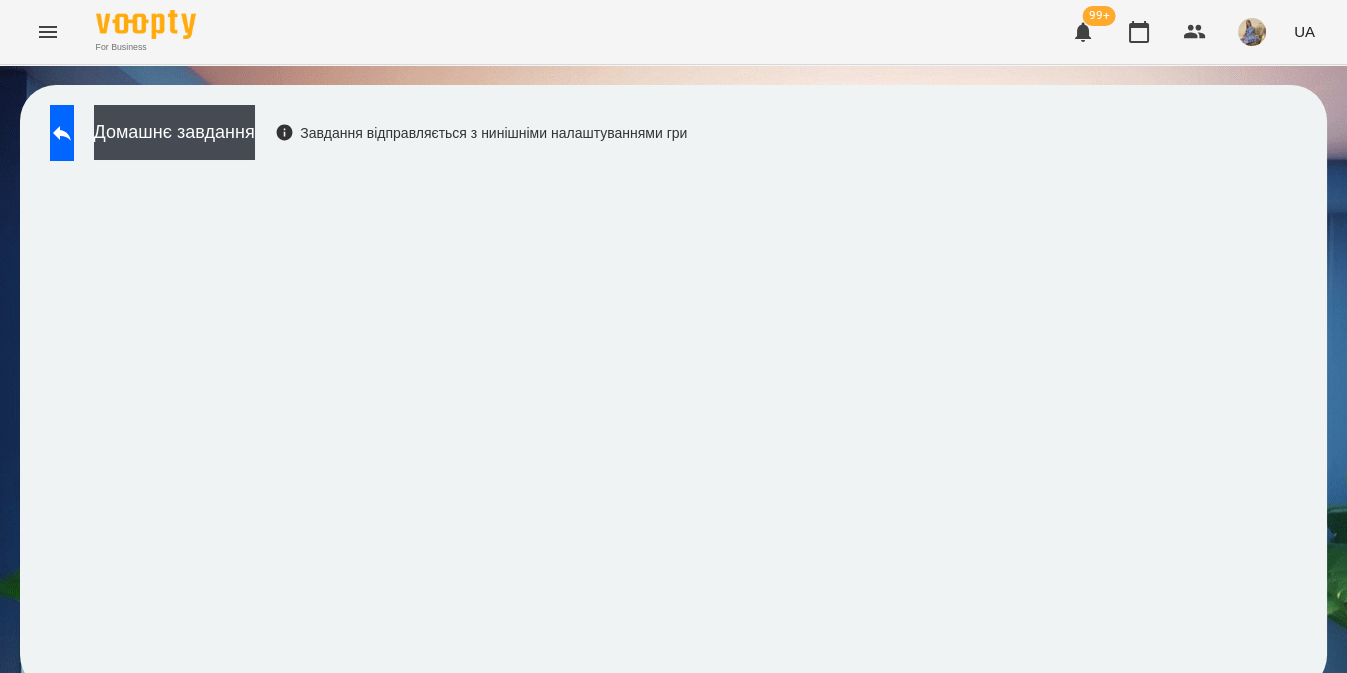 scroll, scrollTop: 17, scrollLeft: 0, axis: vertical 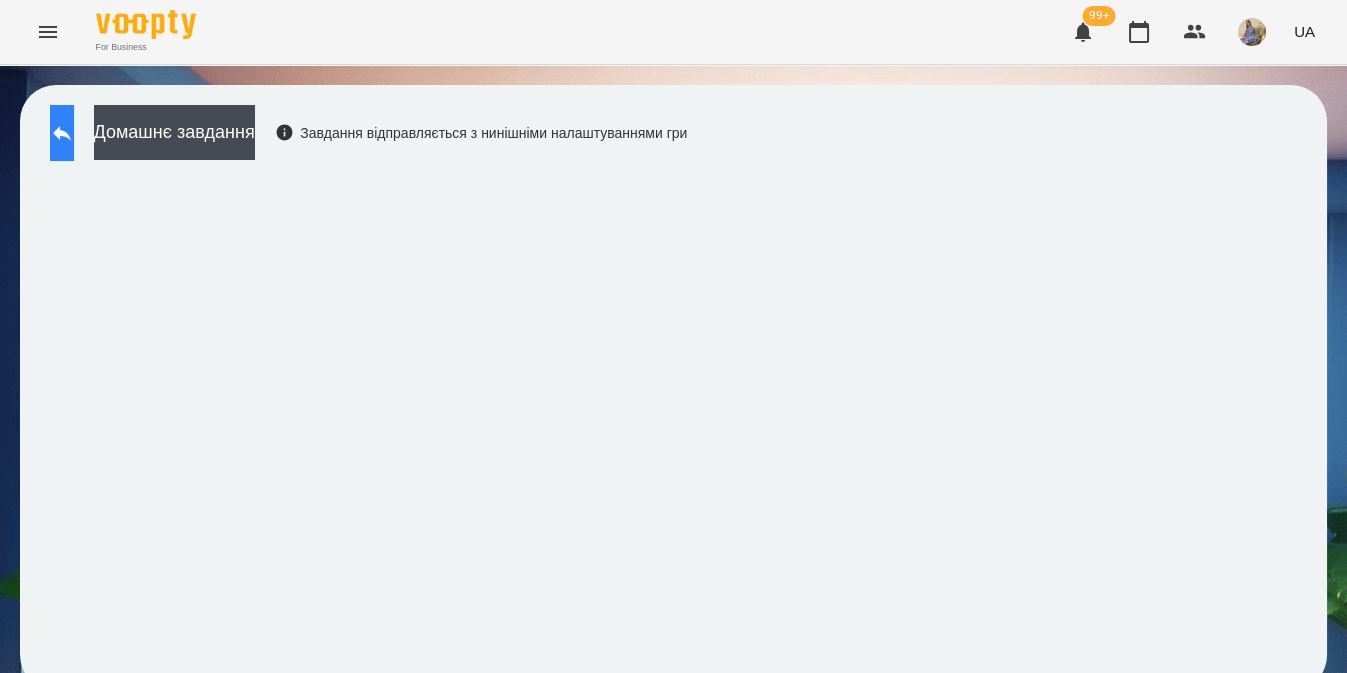 click 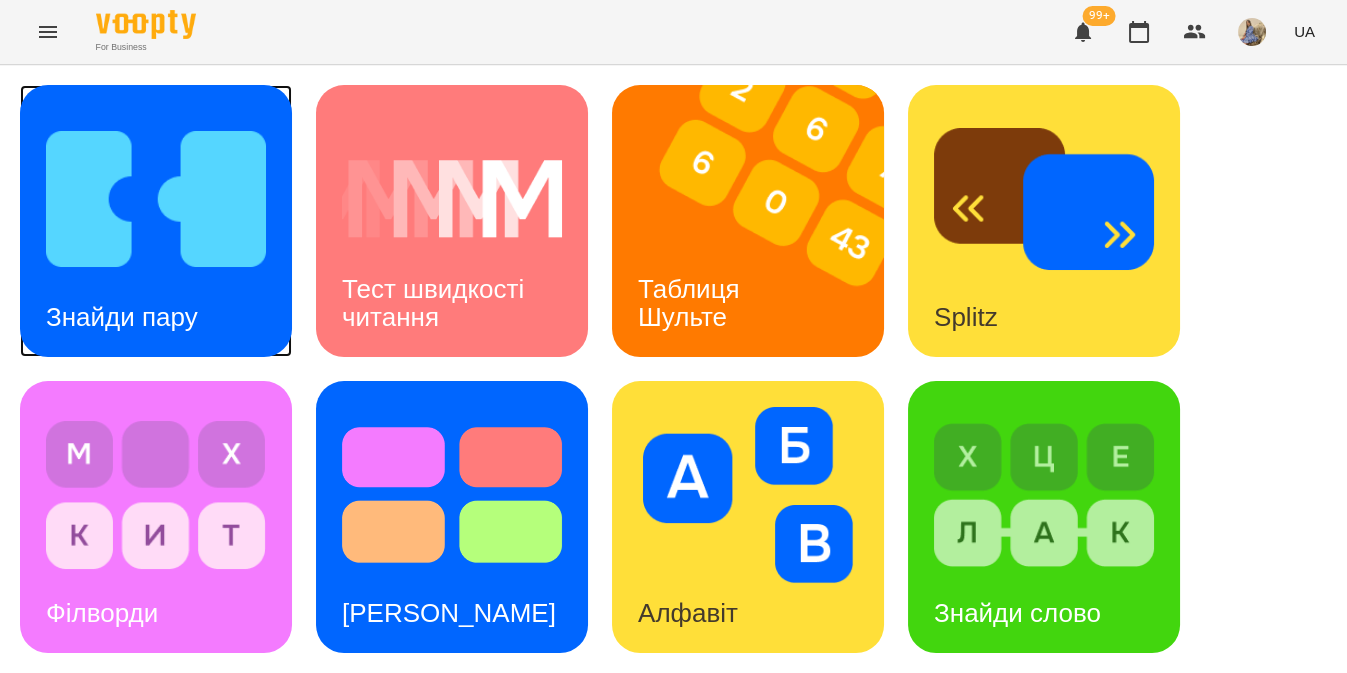 click at bounding box center (156, 199) 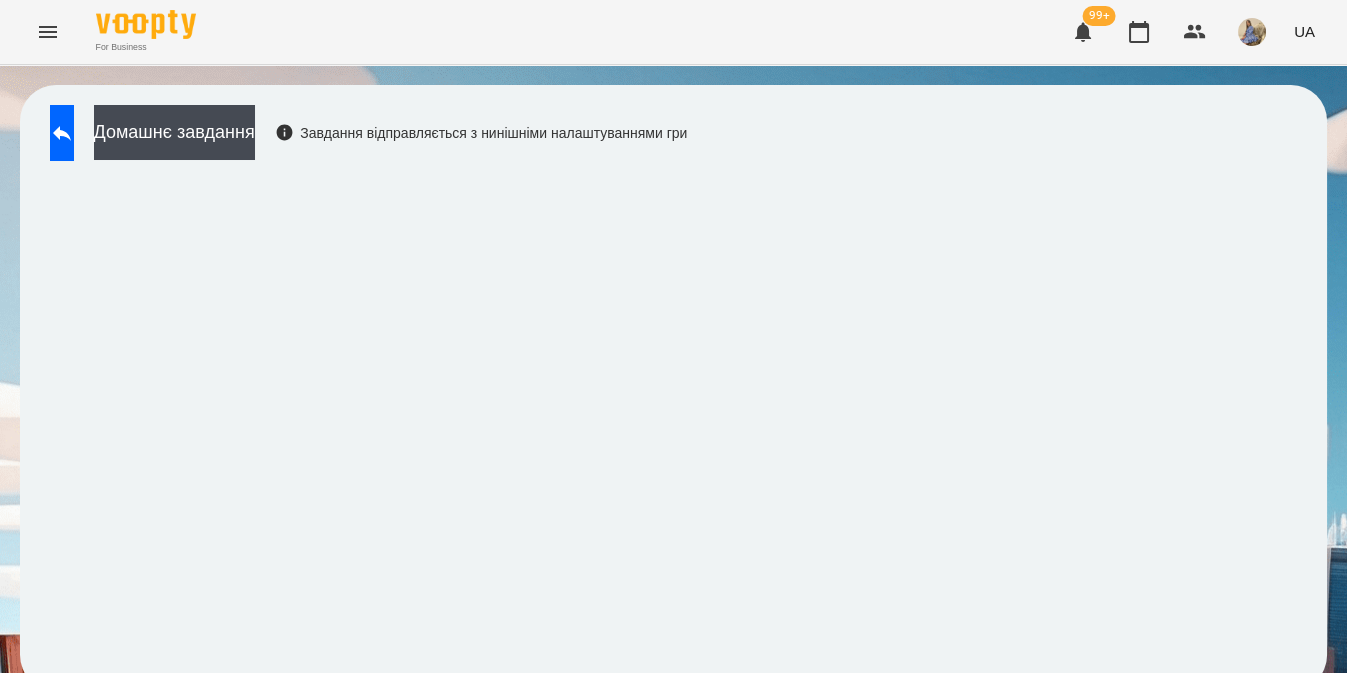 scroll, scrollTop: 17, scrollLeft: 0, axis: vertical 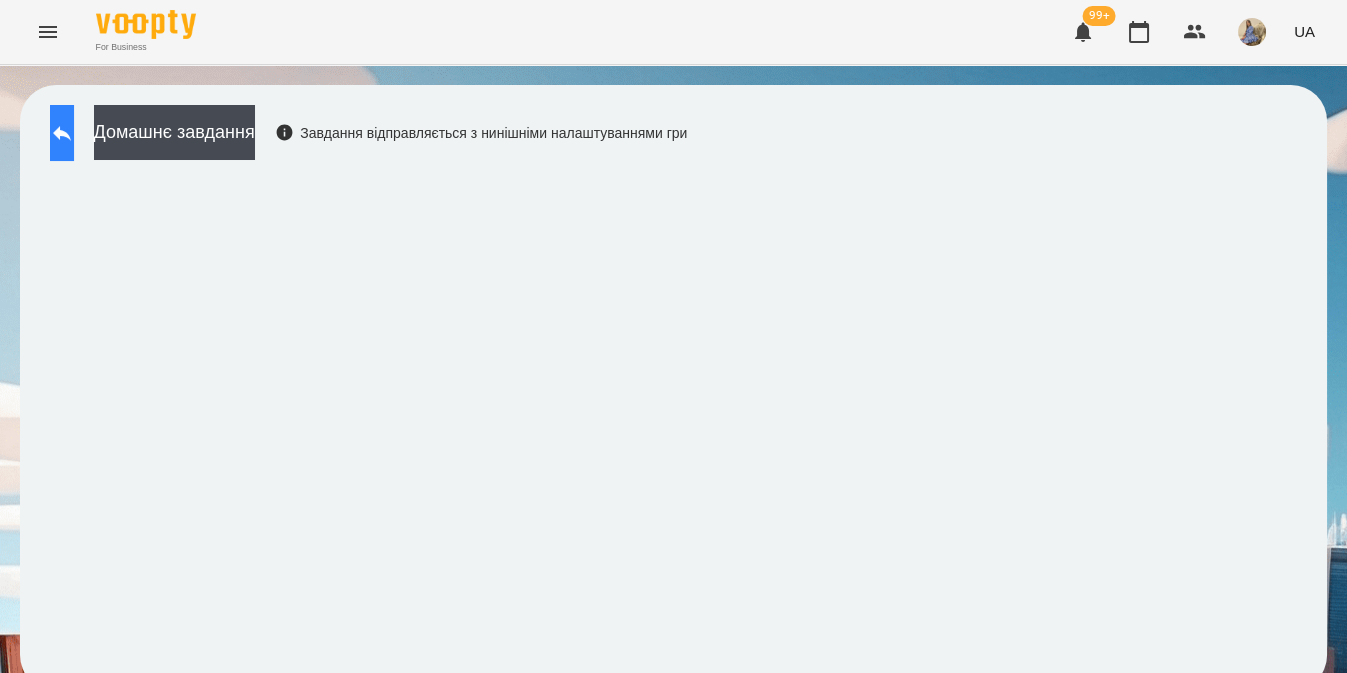 click at bounding box center [62, 133] 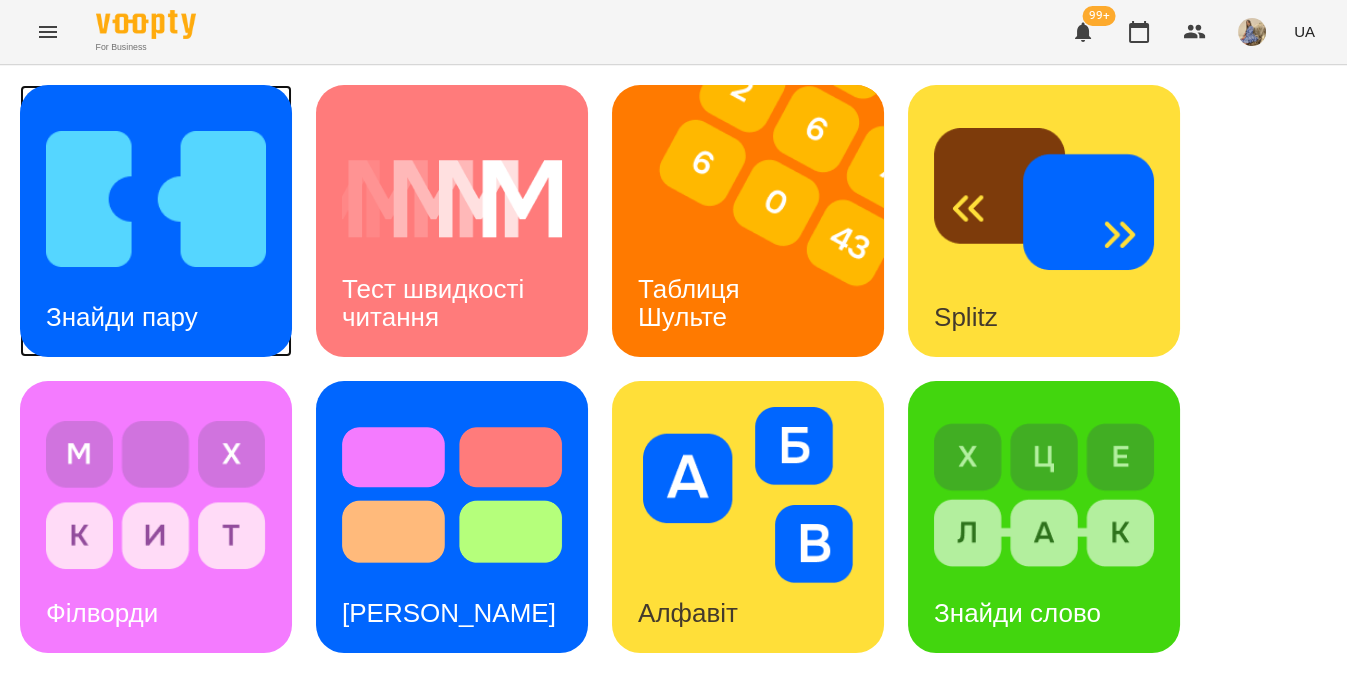 click at bounding box center (156, 199) 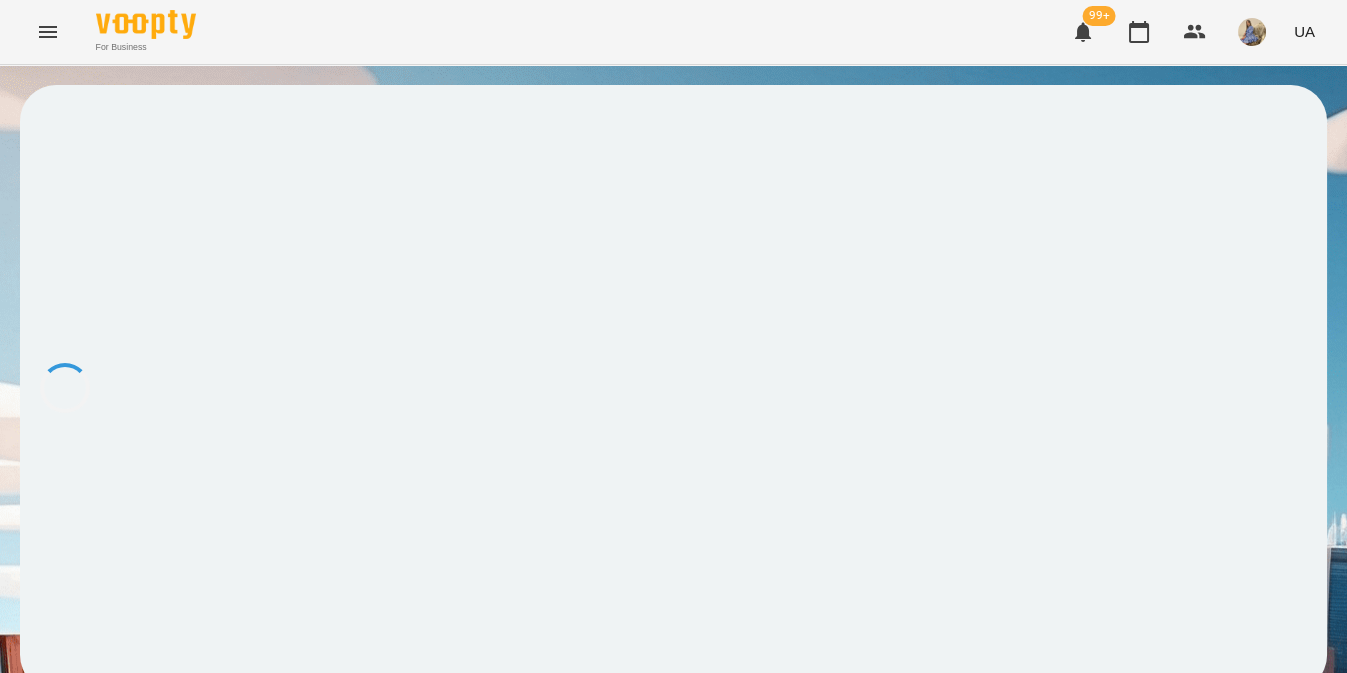 scroll, scrollTop: 0, scrollLeft: 0, axis: both 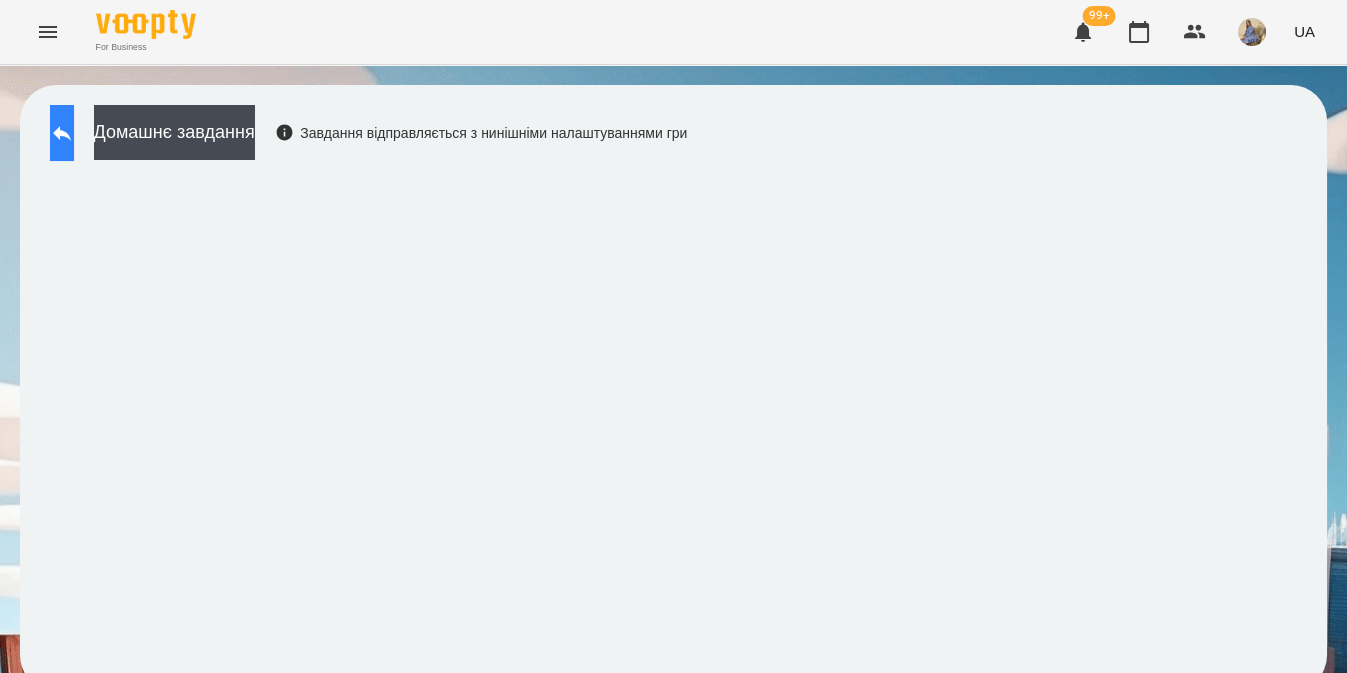 click at bounding box center [62, 133] 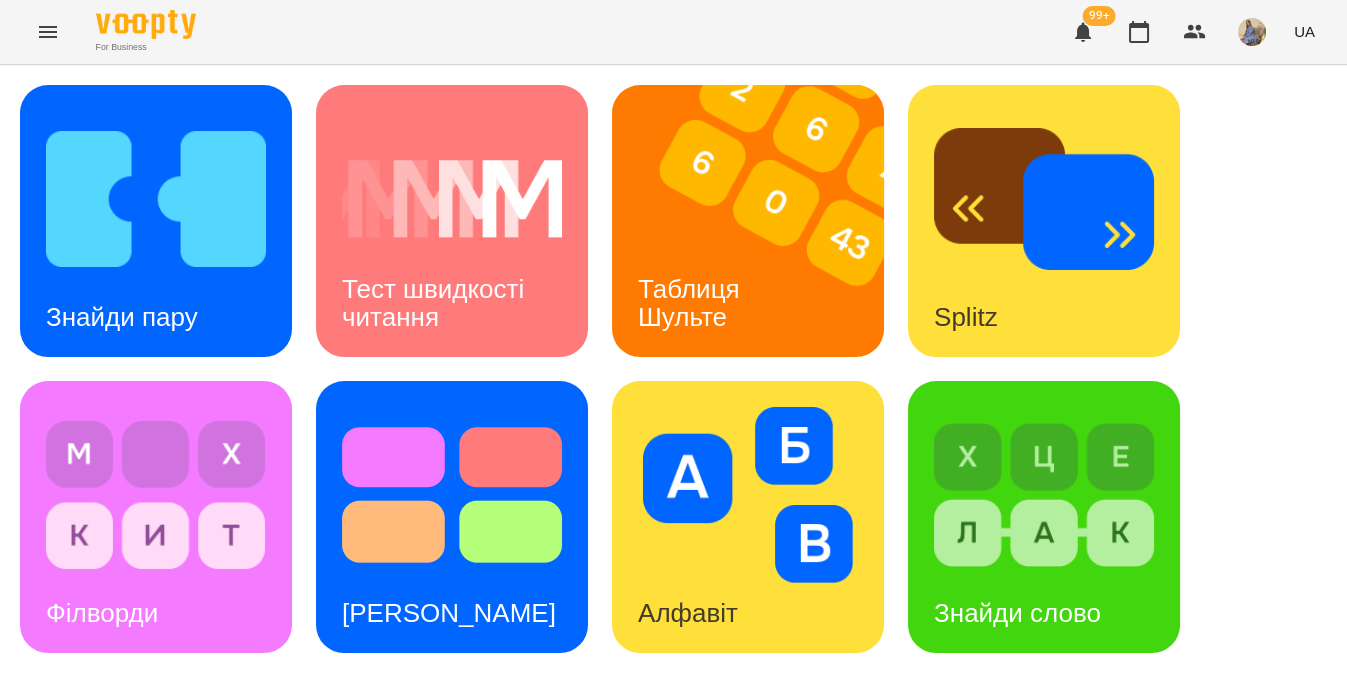 scroll, scrollTop: 506, scrollLeft: 0, axis: vertical 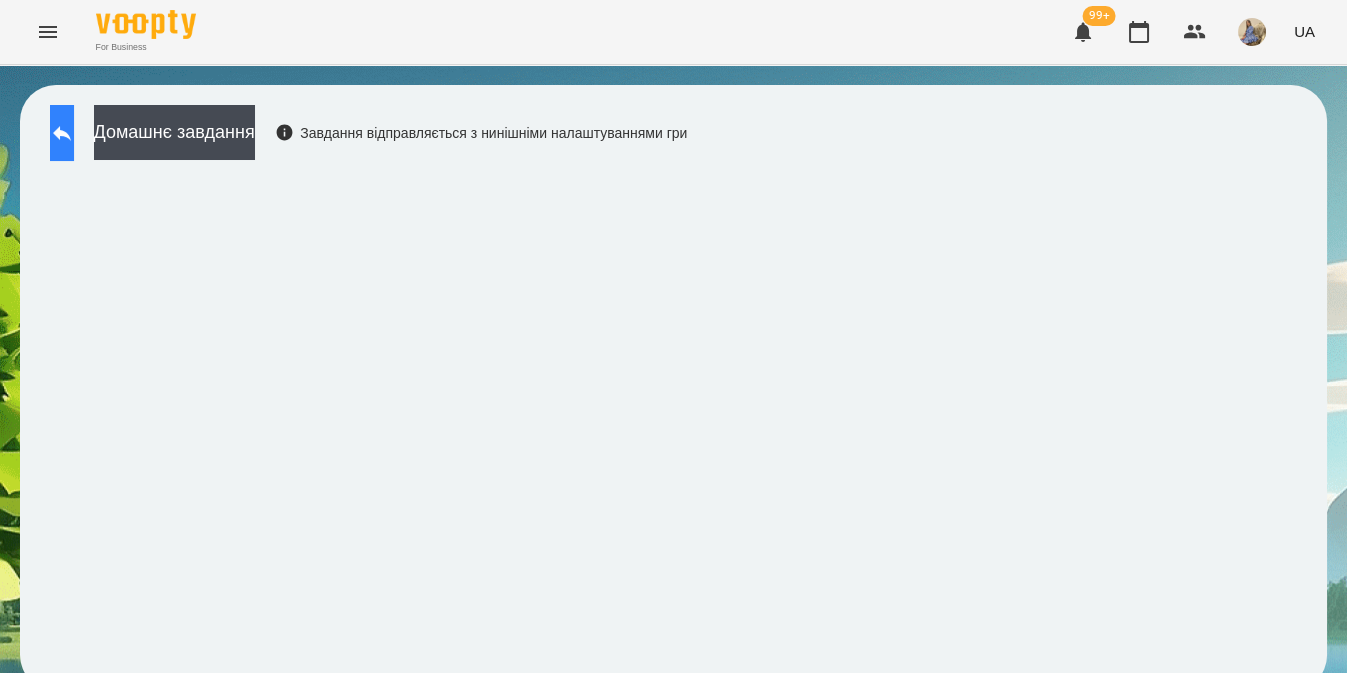 click at bounding box center (62, 133) 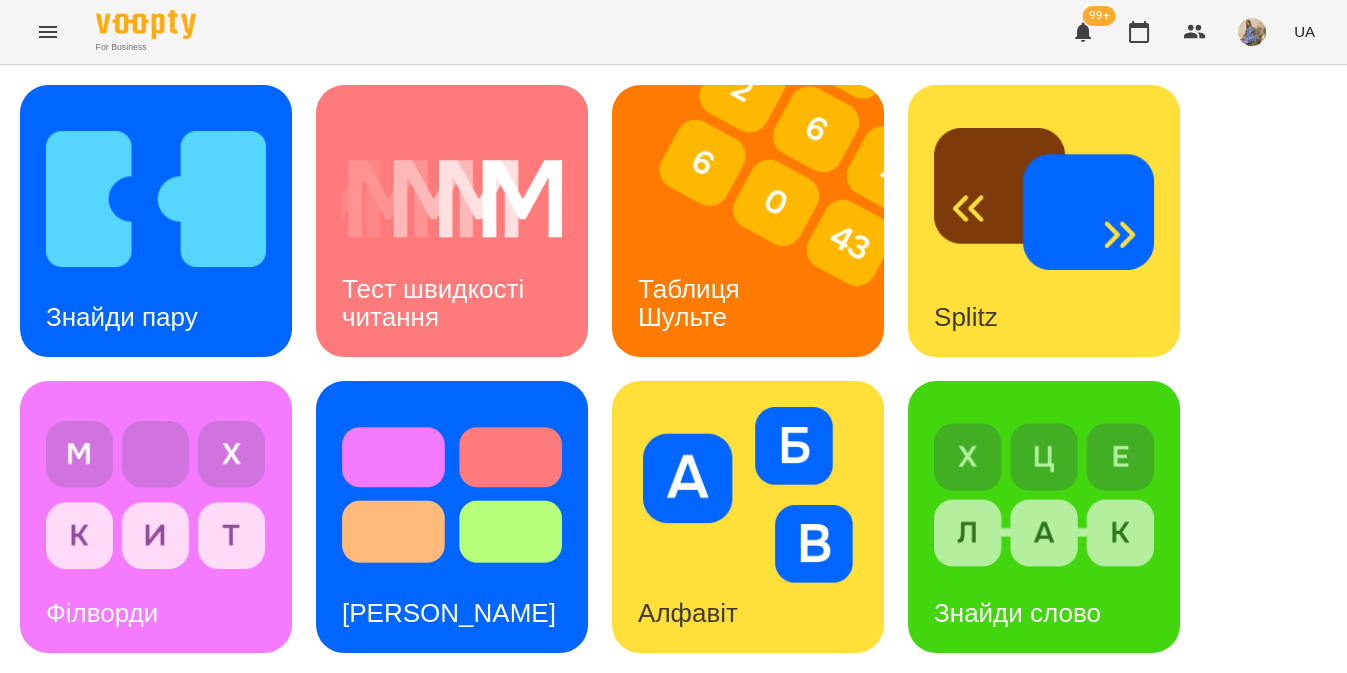 scroll, scrollTop: 653, scrollLeft: 0, axis: vertical 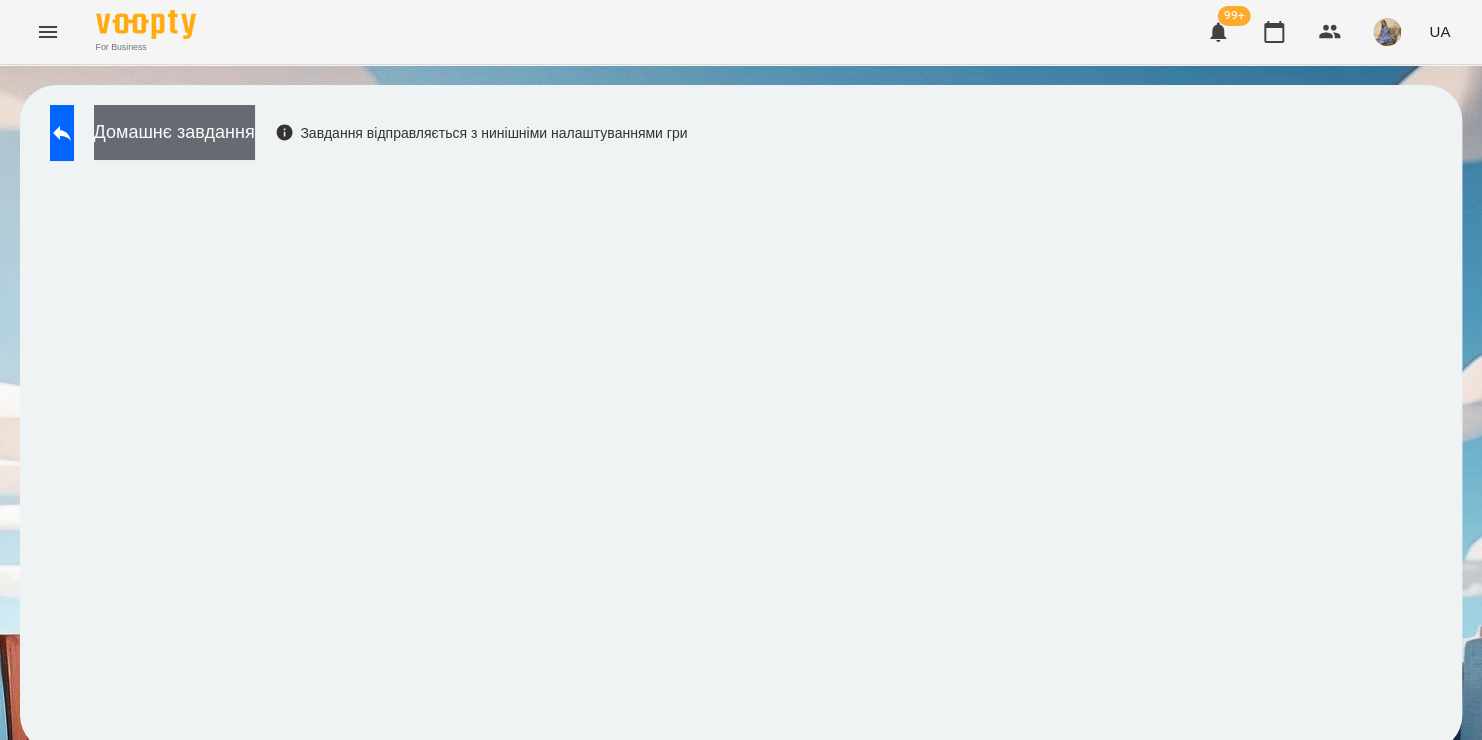 click on "Домашнє завдання" at bounding box center (174, 132) 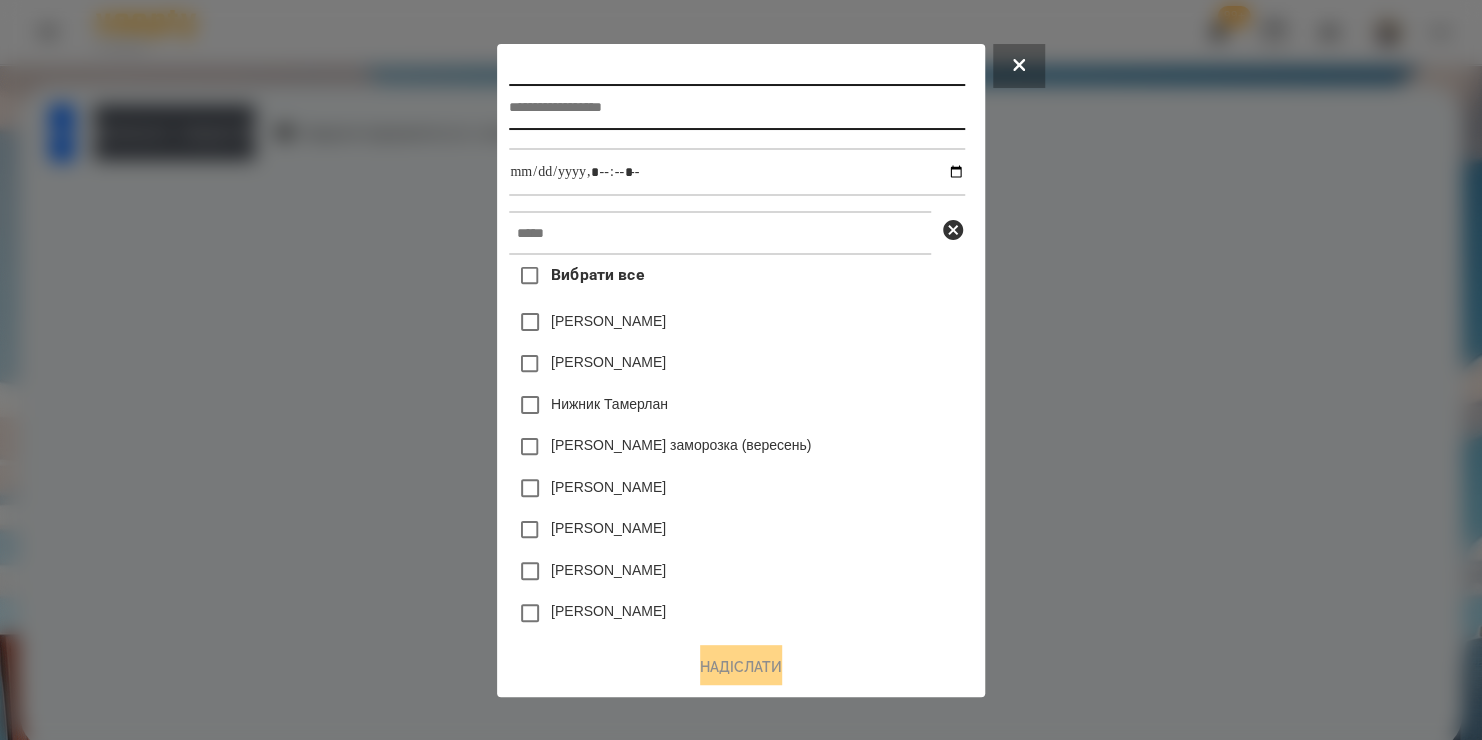click at bounding box center [736, 107] 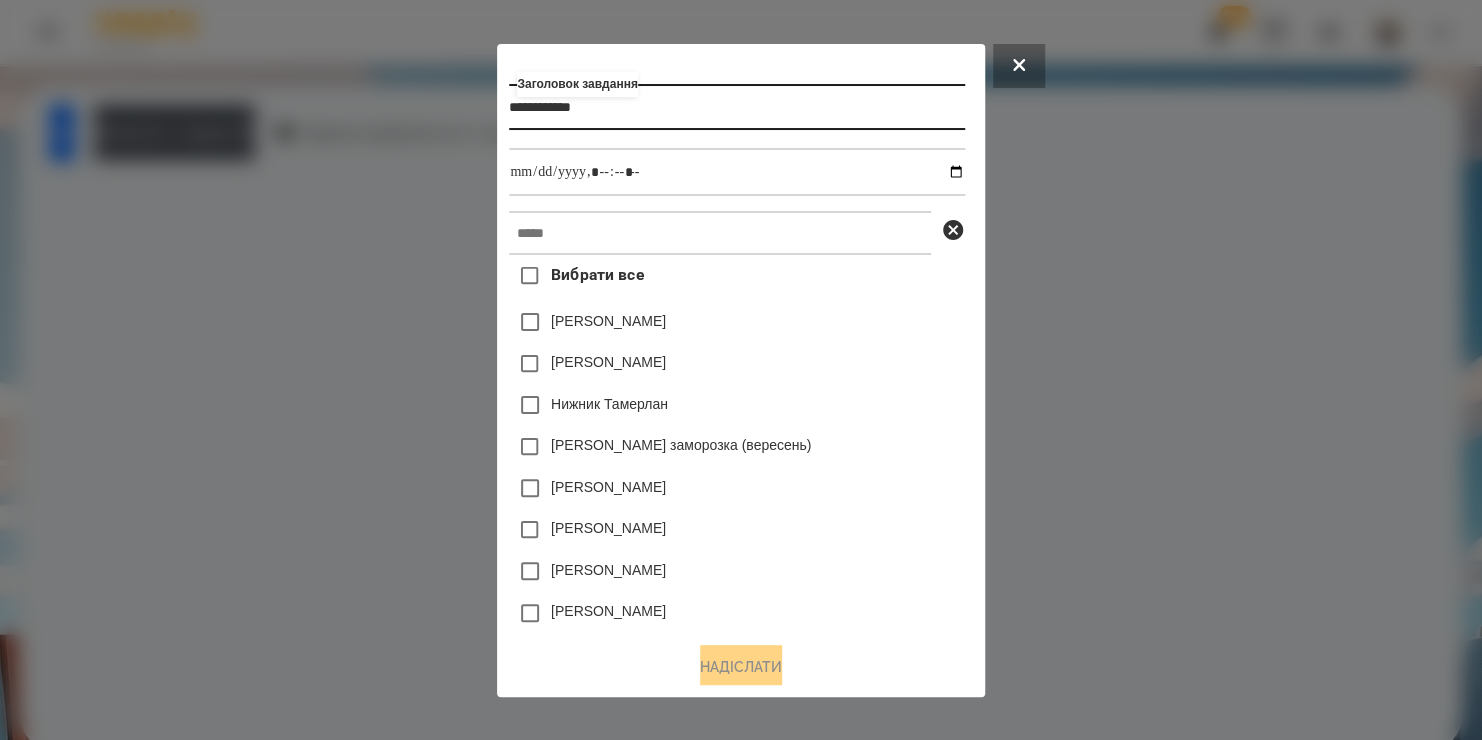 type on "**********" 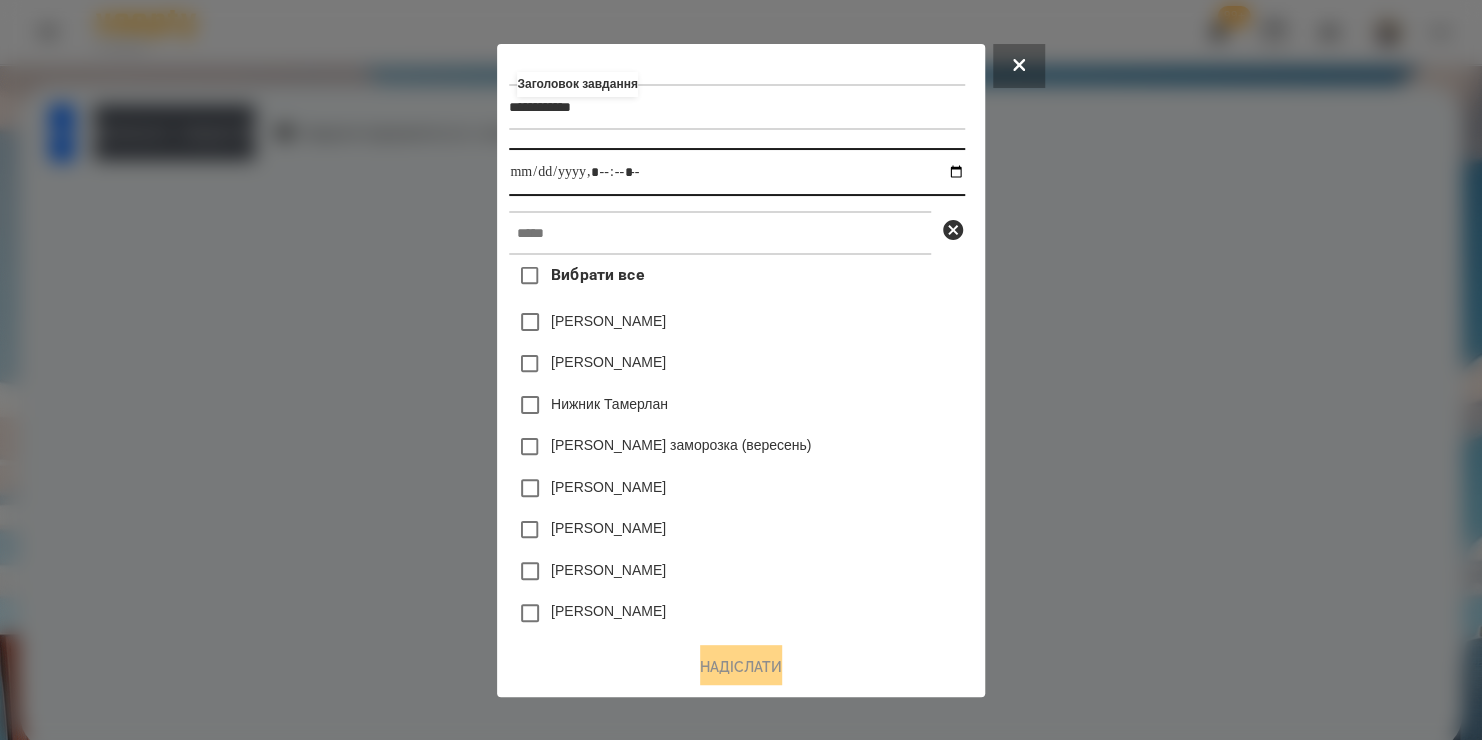 click at bounding box center [736, 172] 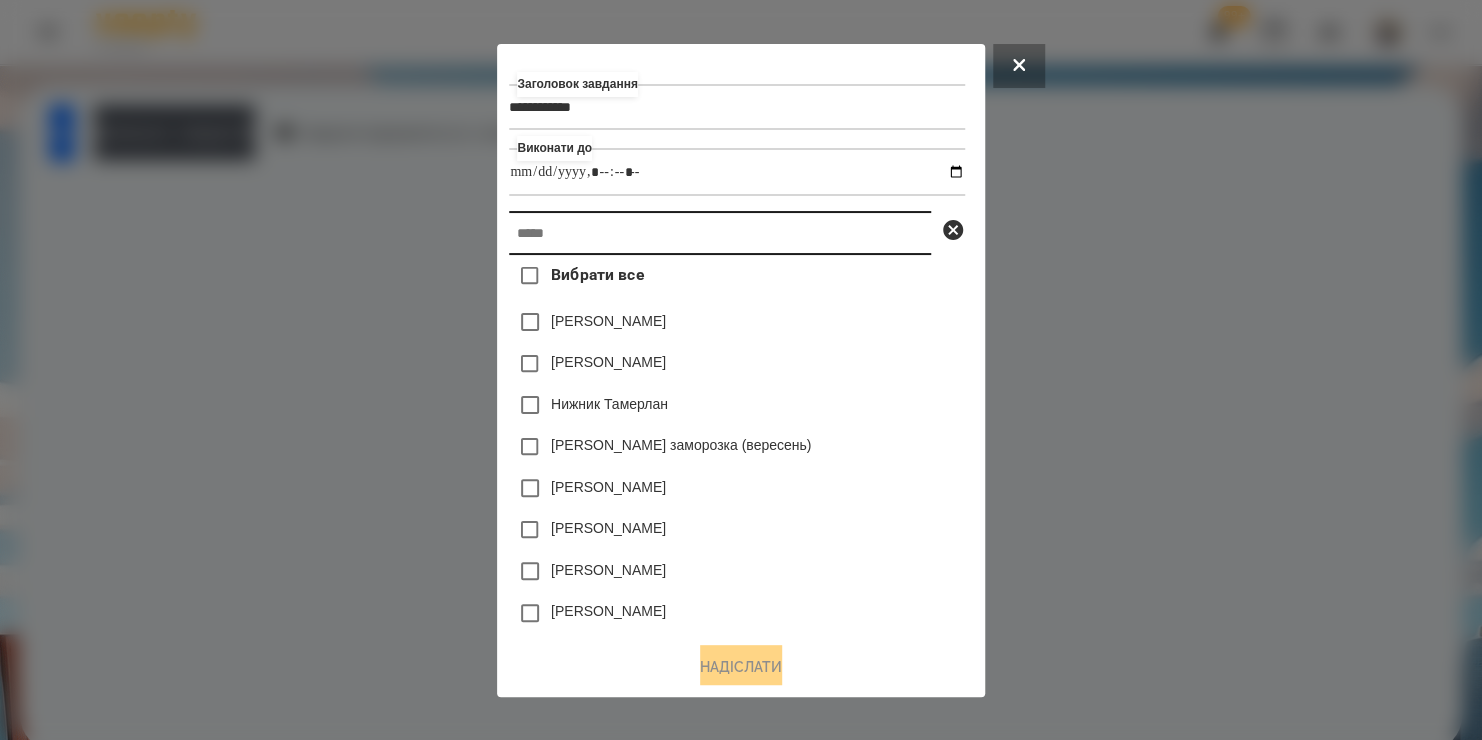 type on "**********" 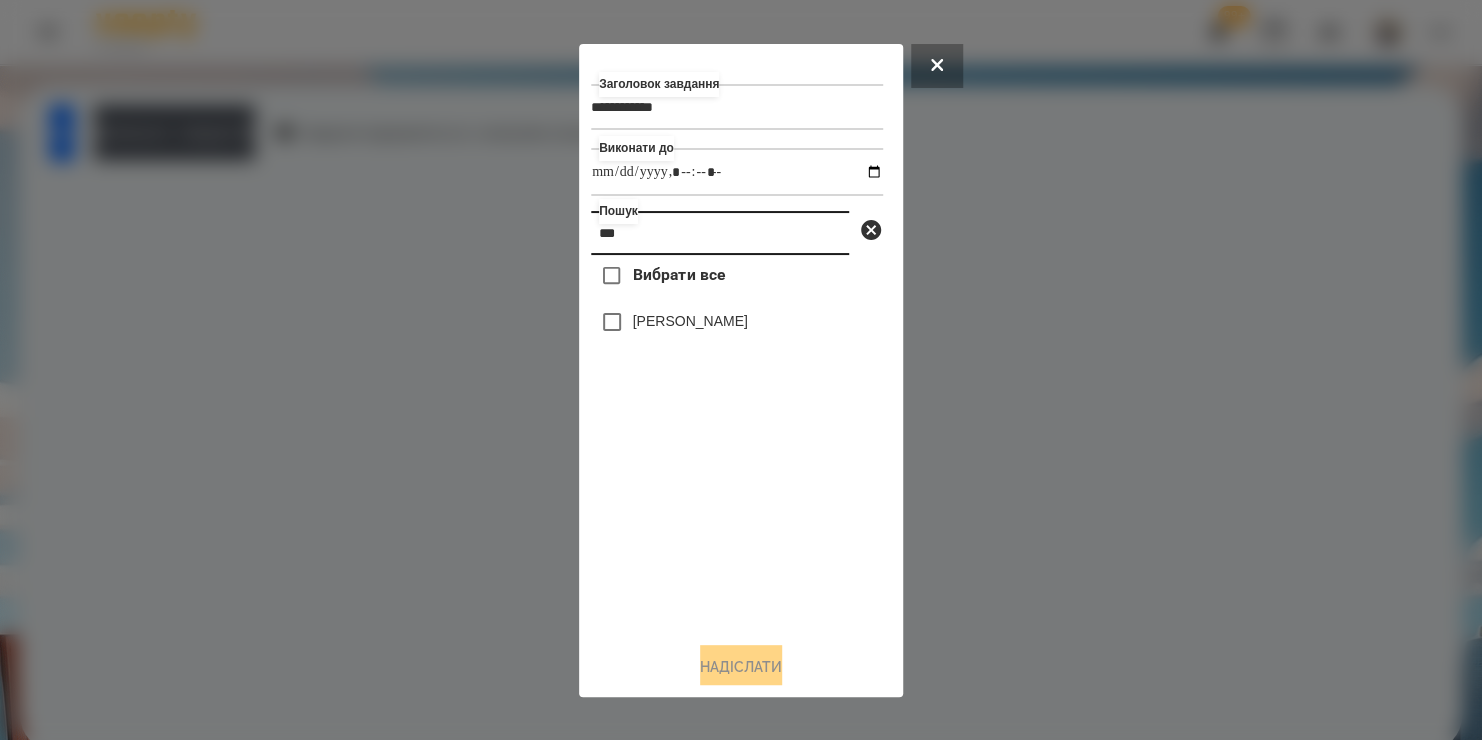 type on "***" 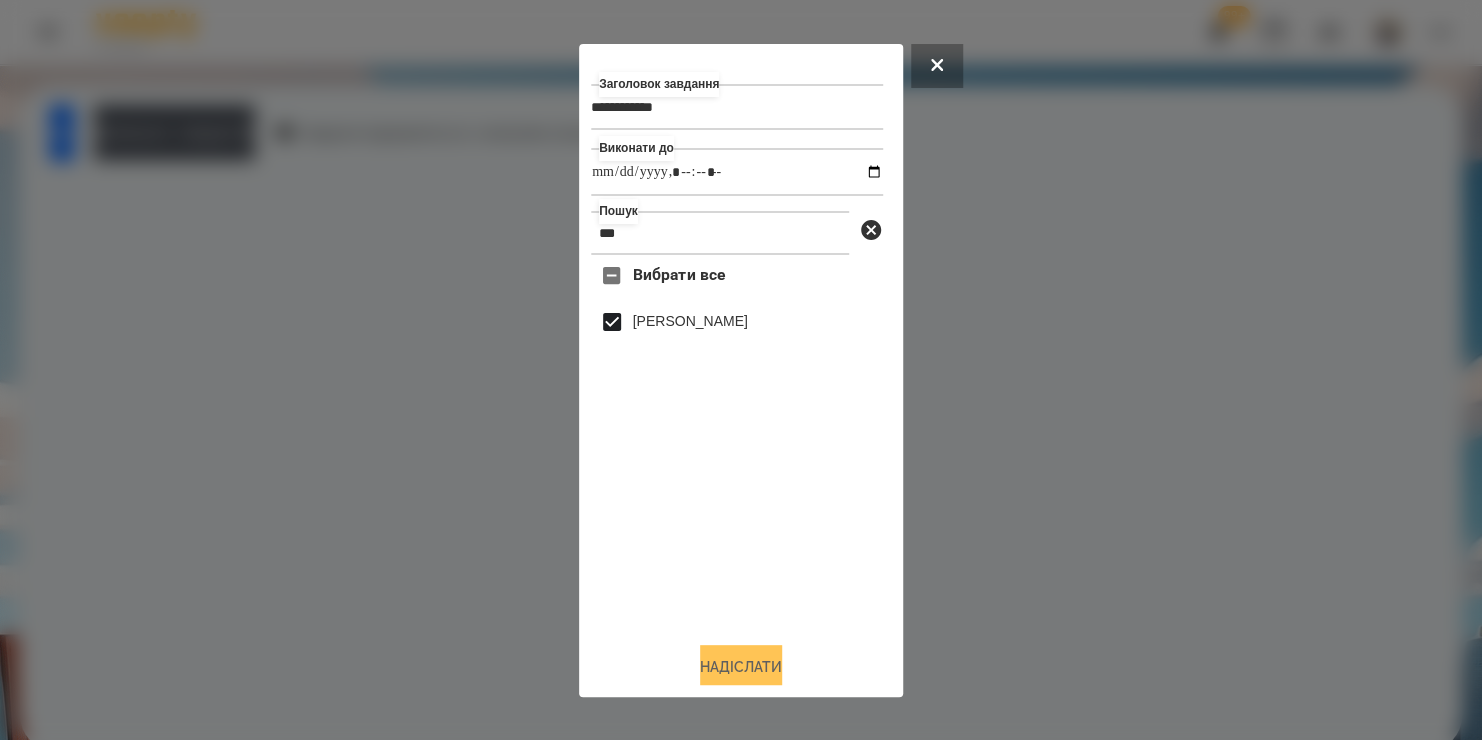 click on "Надіслати" at bounding box center (741, 667) 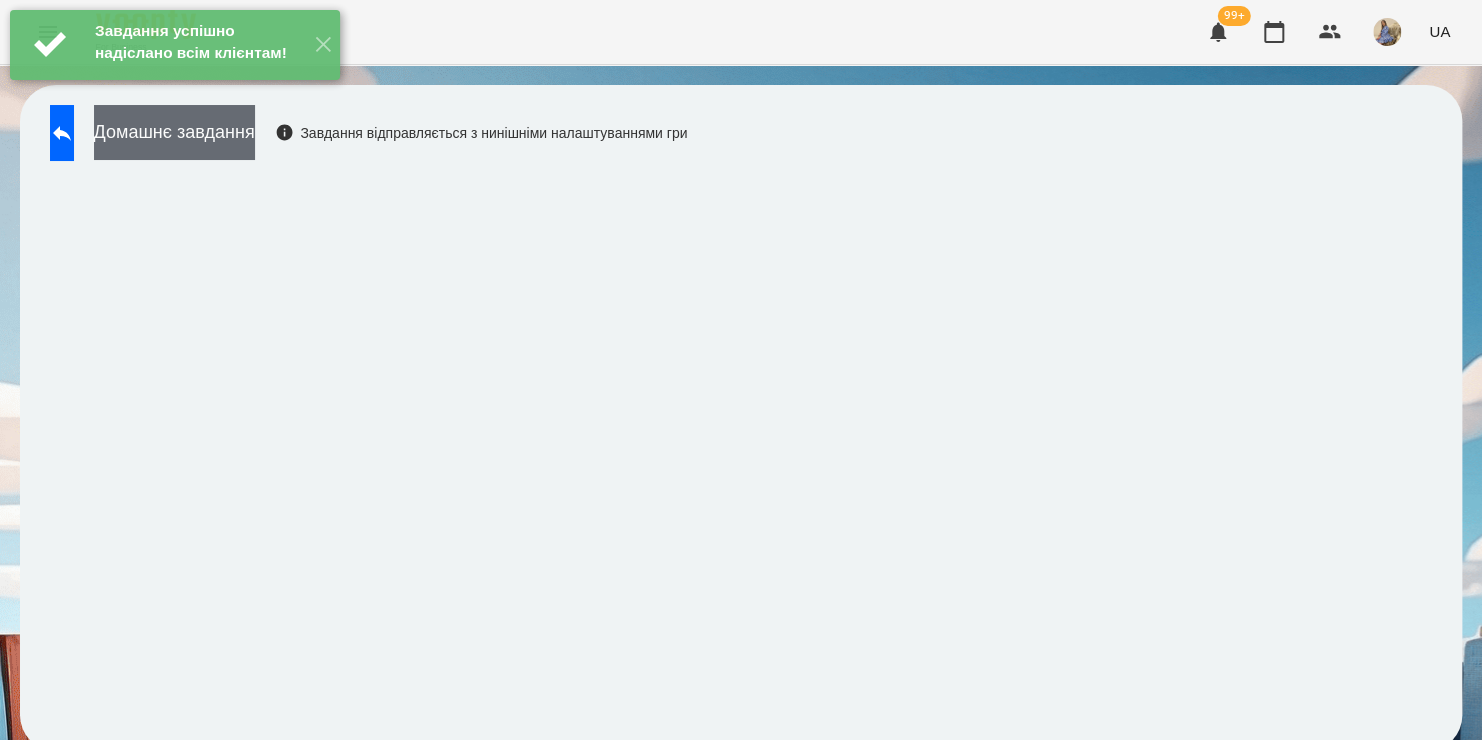 click on "Домашнє завдання" at bounding box center (174, 132) 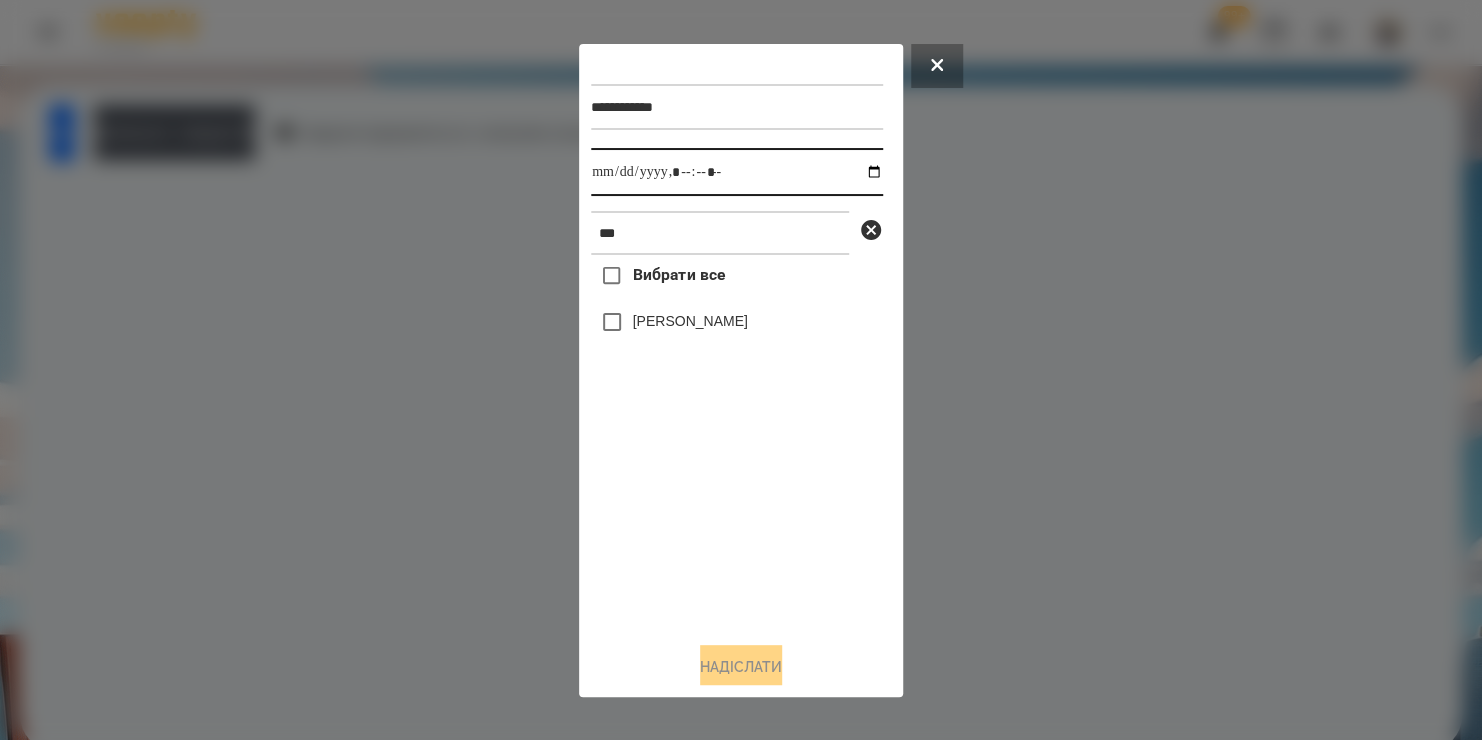 click at bounding box center (737, 172) 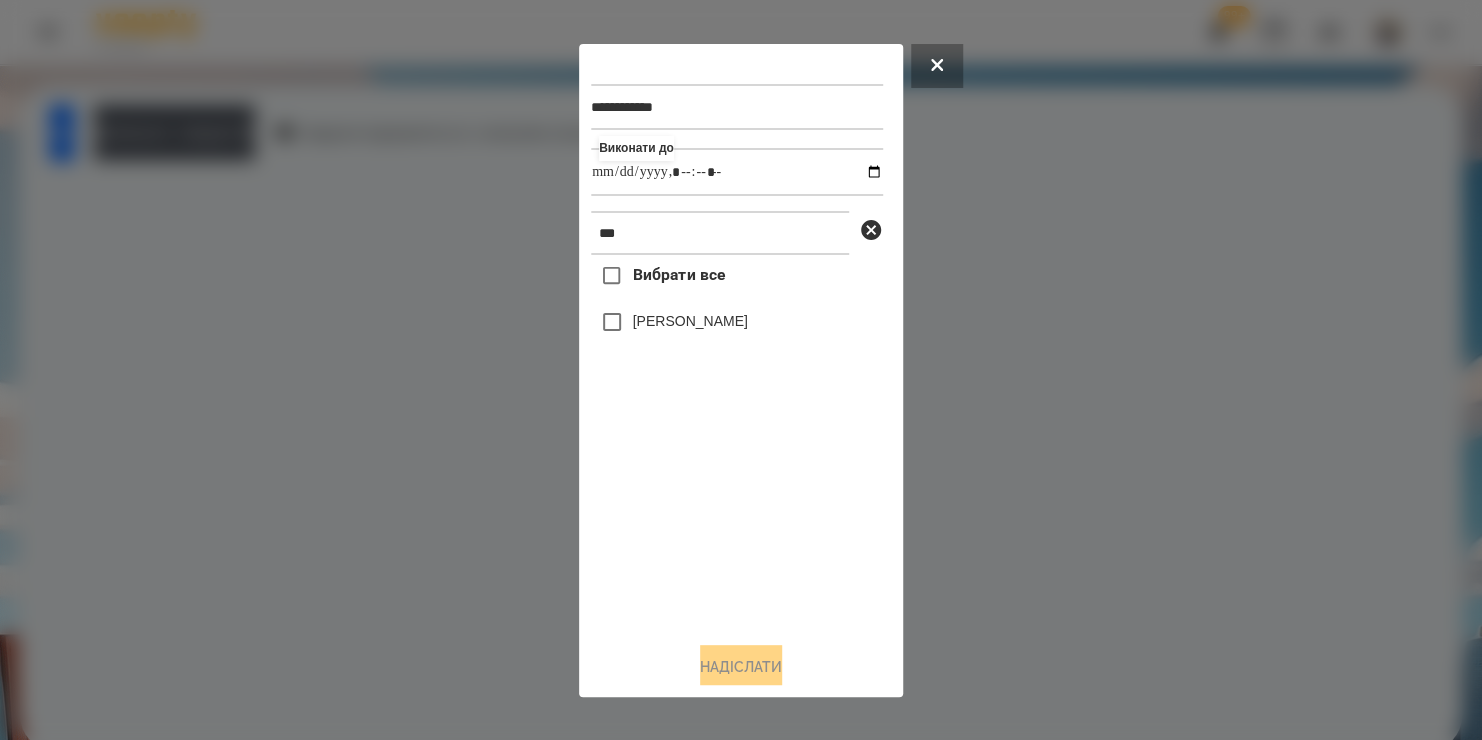 type on "**********" 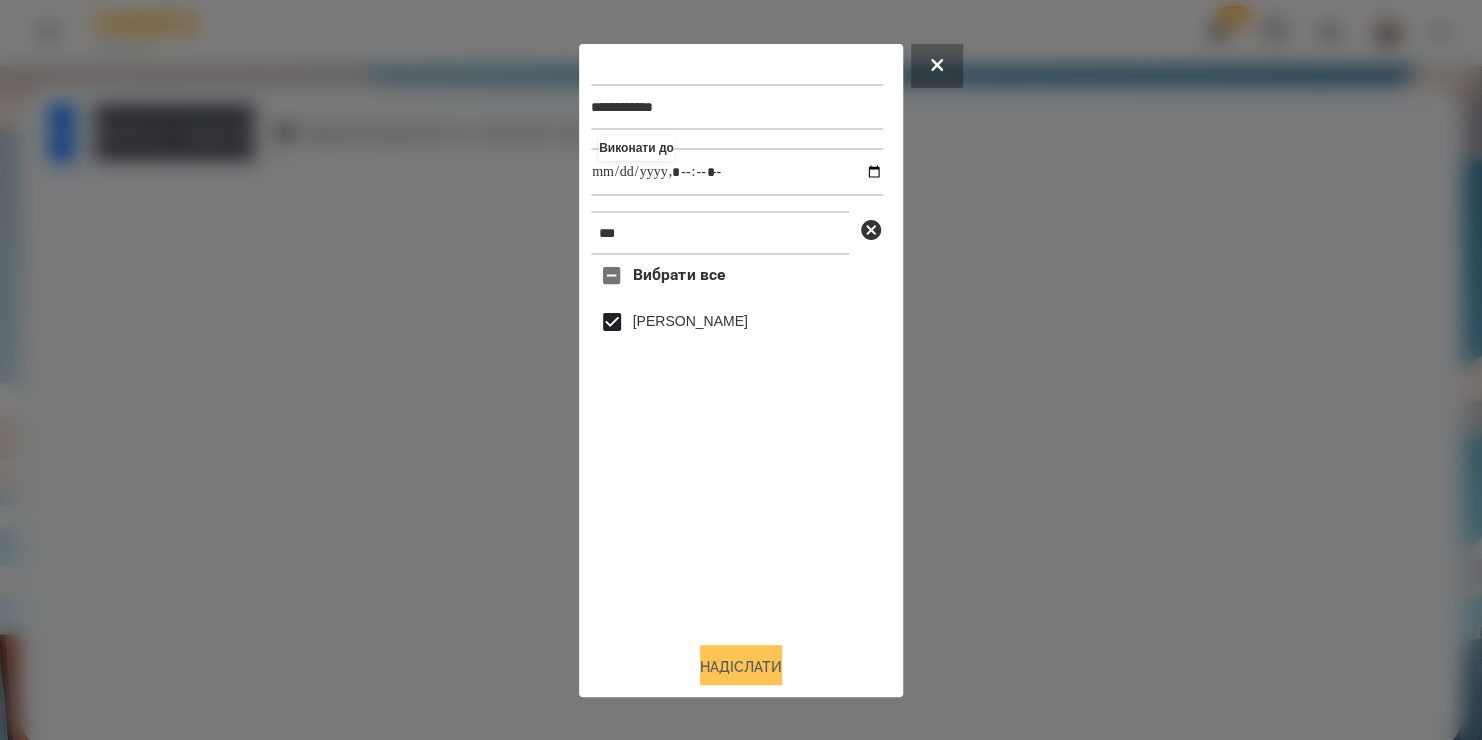 click on "Надіслати" at bounding box center [741, 667] 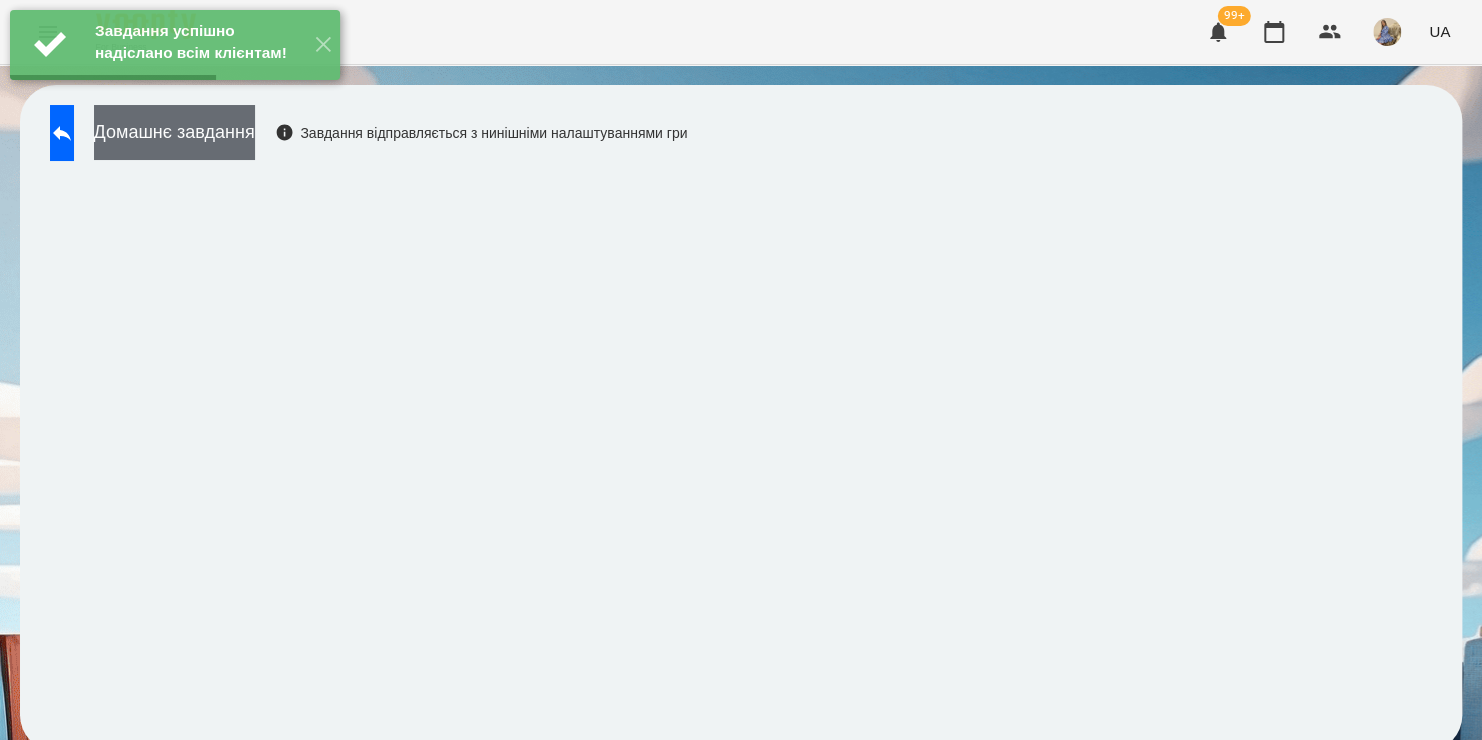 click on "Домашнє завдання" at bounding box center (174, 132) 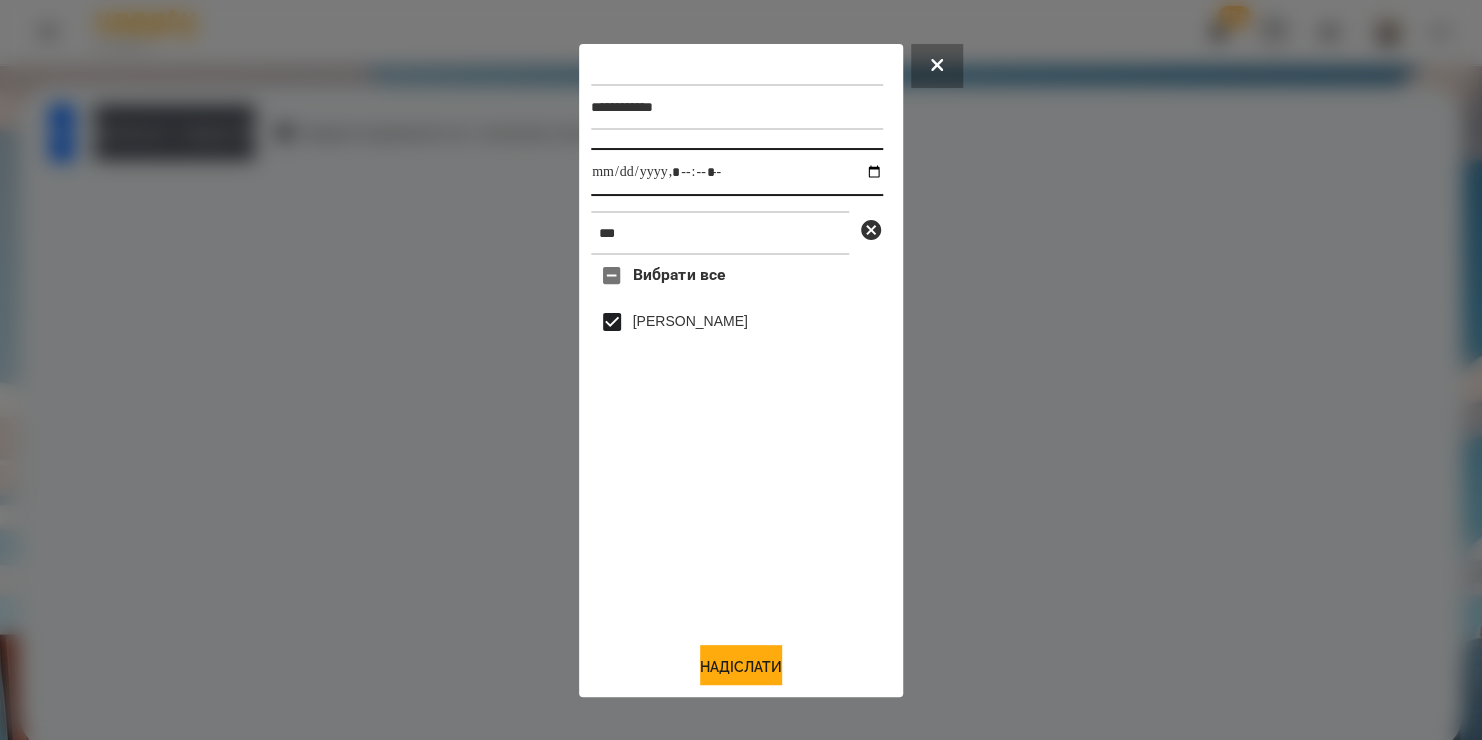 click at bounding box center (737, 172) 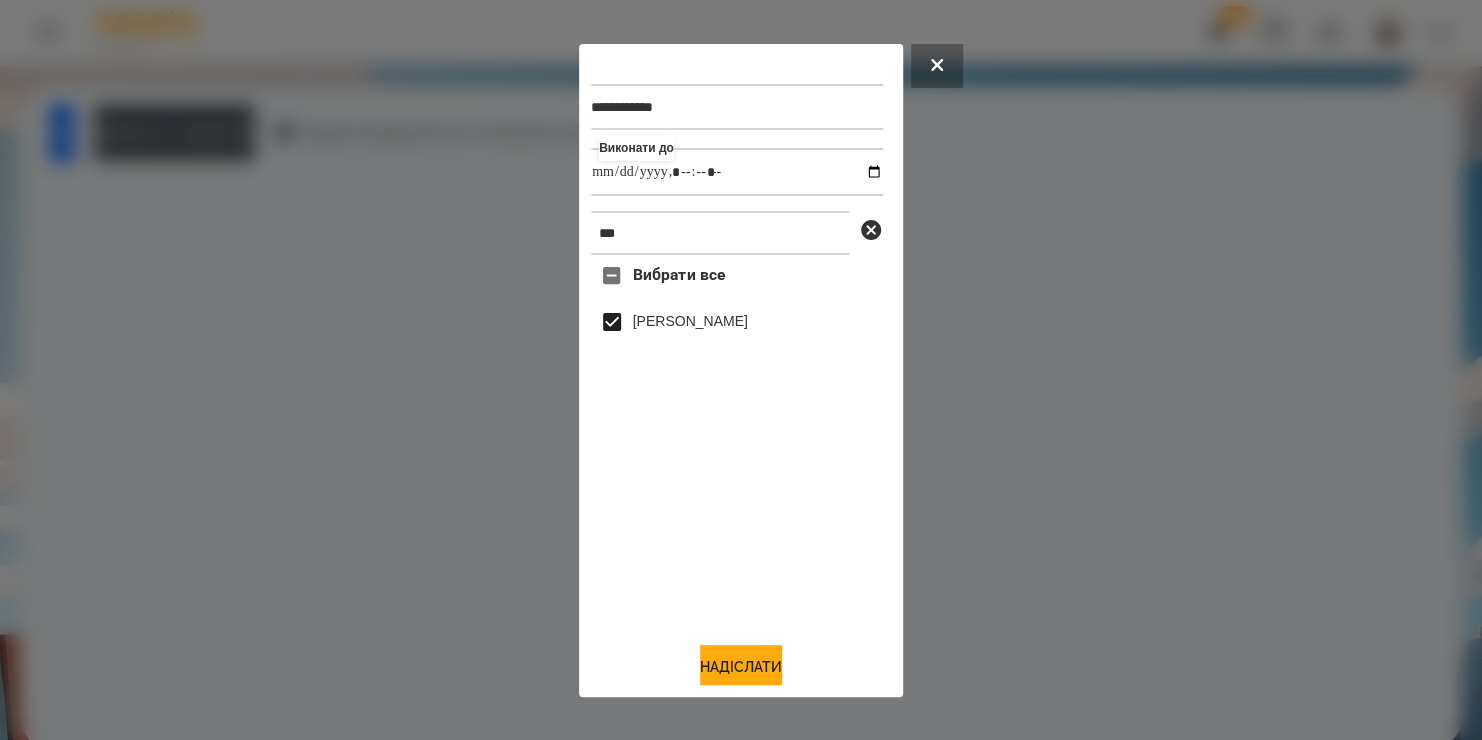 type on "**********" 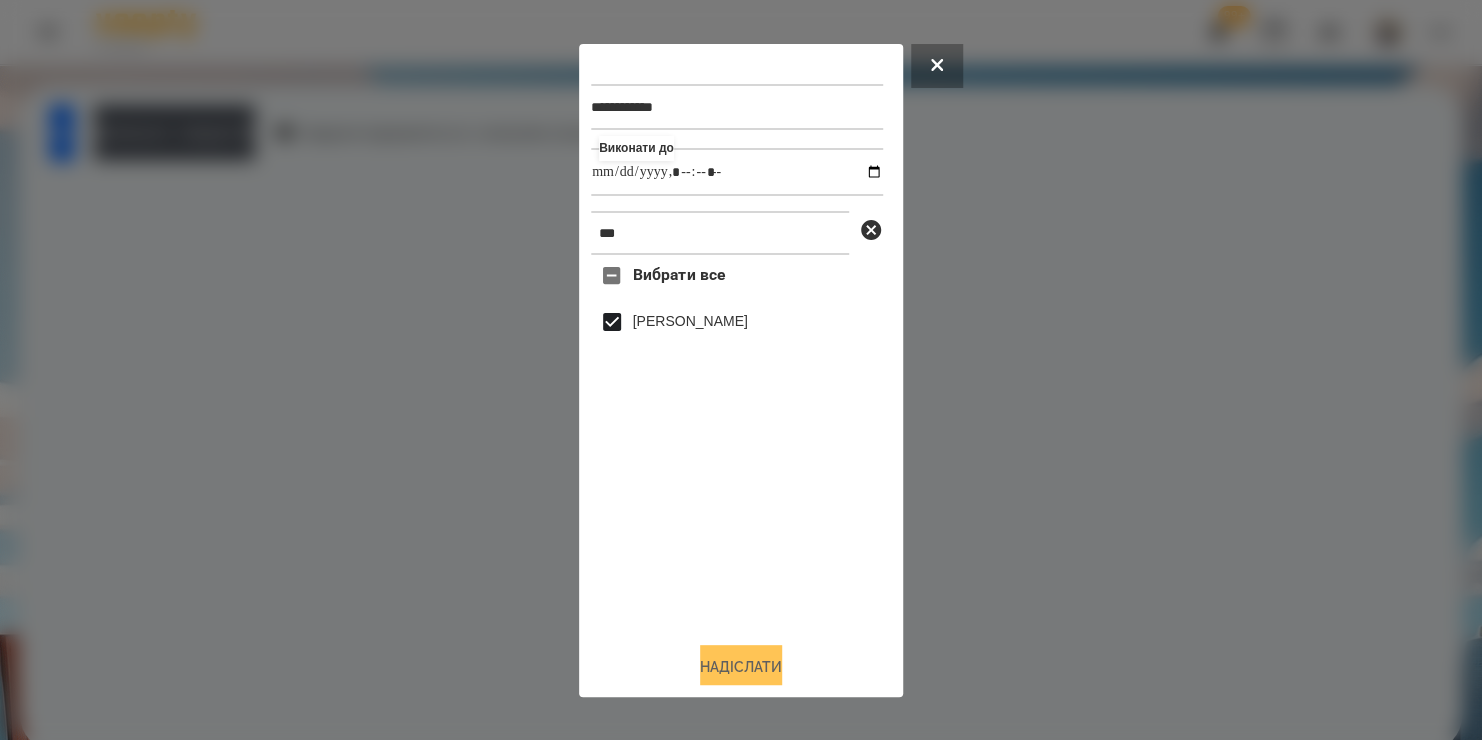 click on "Надіслати" at bounding box center [741, 667] 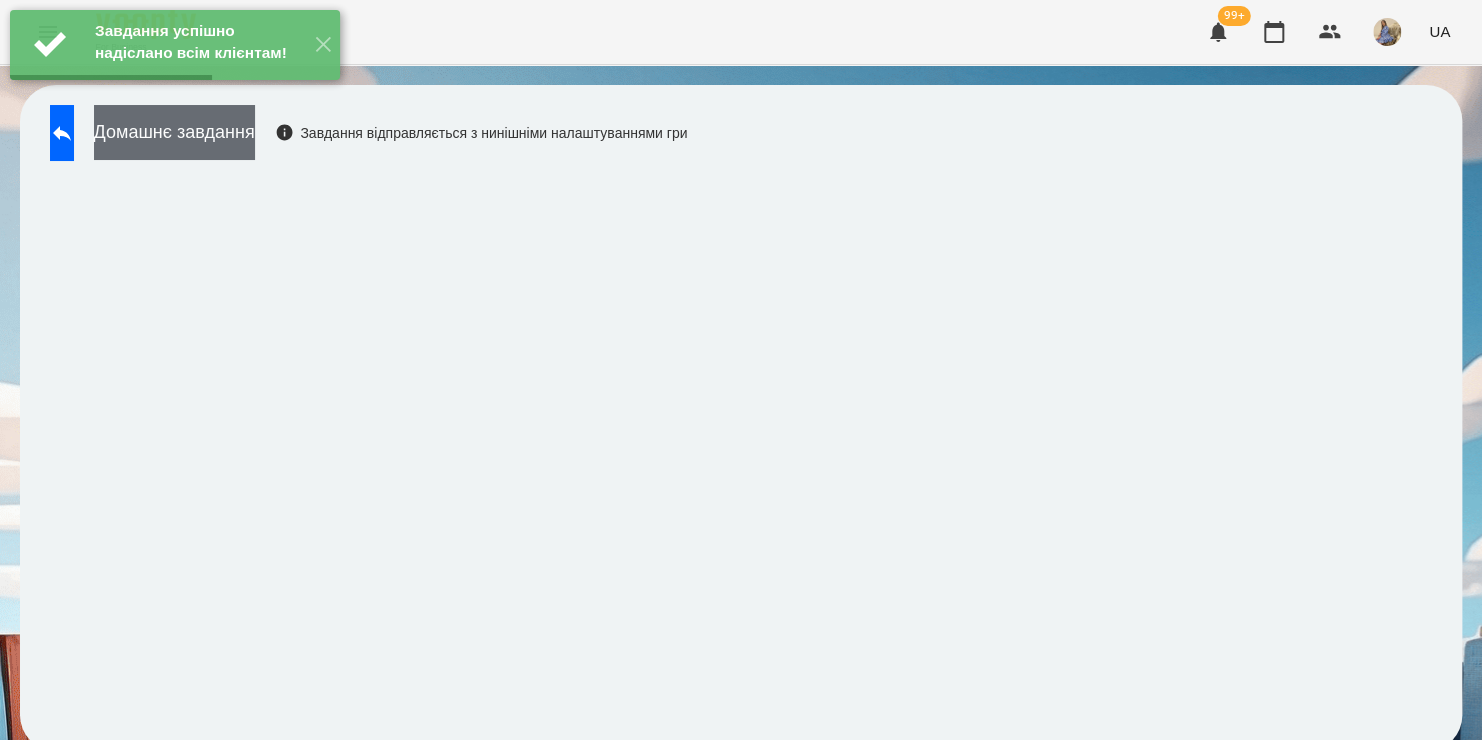click on "Домашнє завдання" at bounding box center [174, 132] 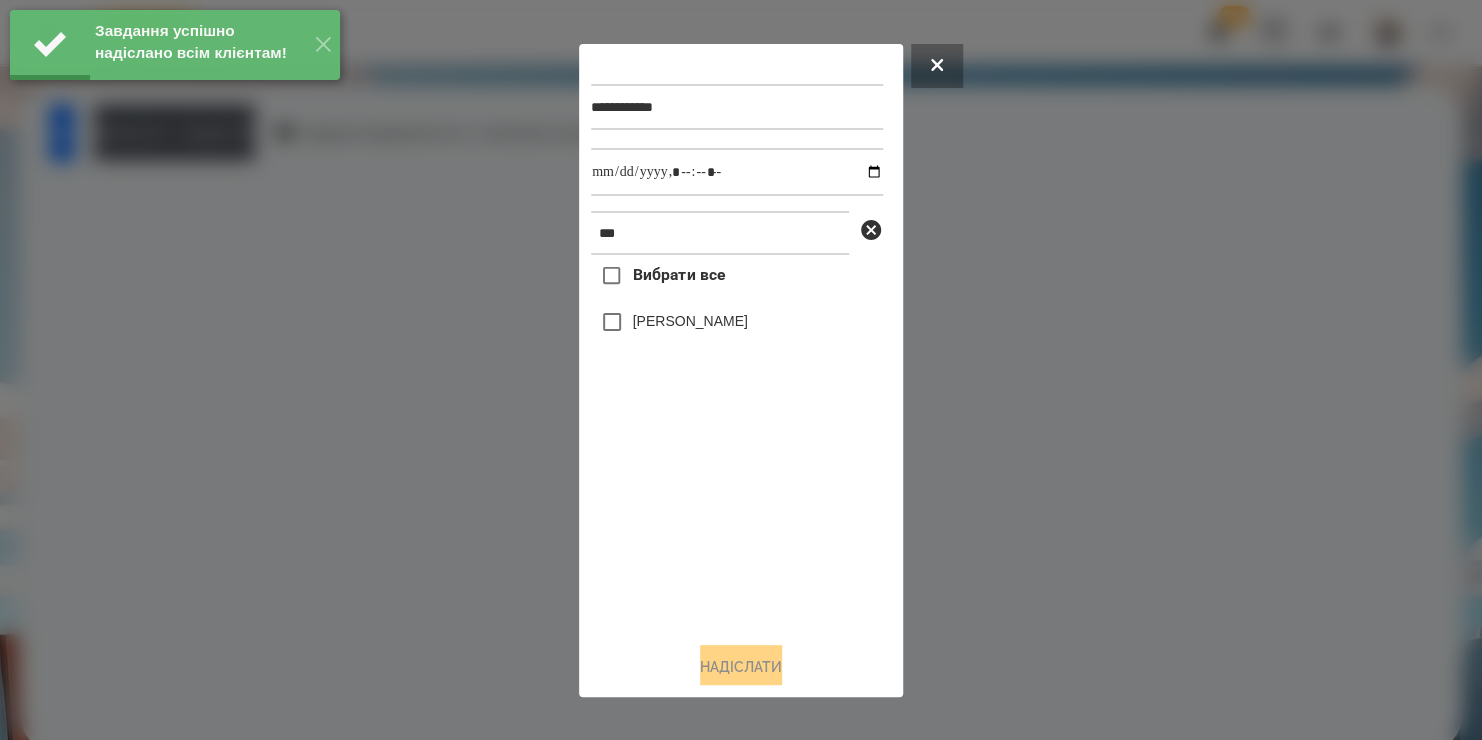 click on "Кимач Тавік" at bounding box center [690, 321] 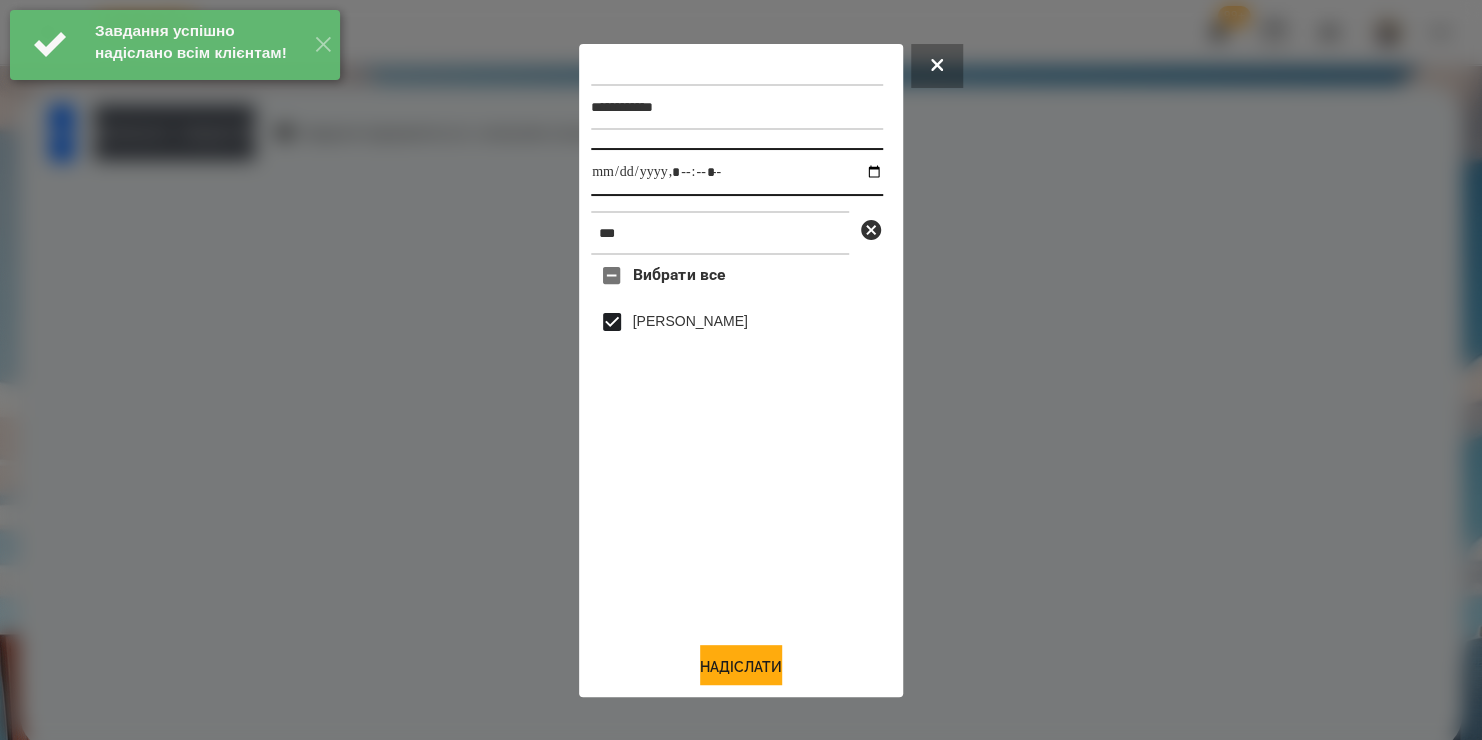 click at bounding box center [737, 172] 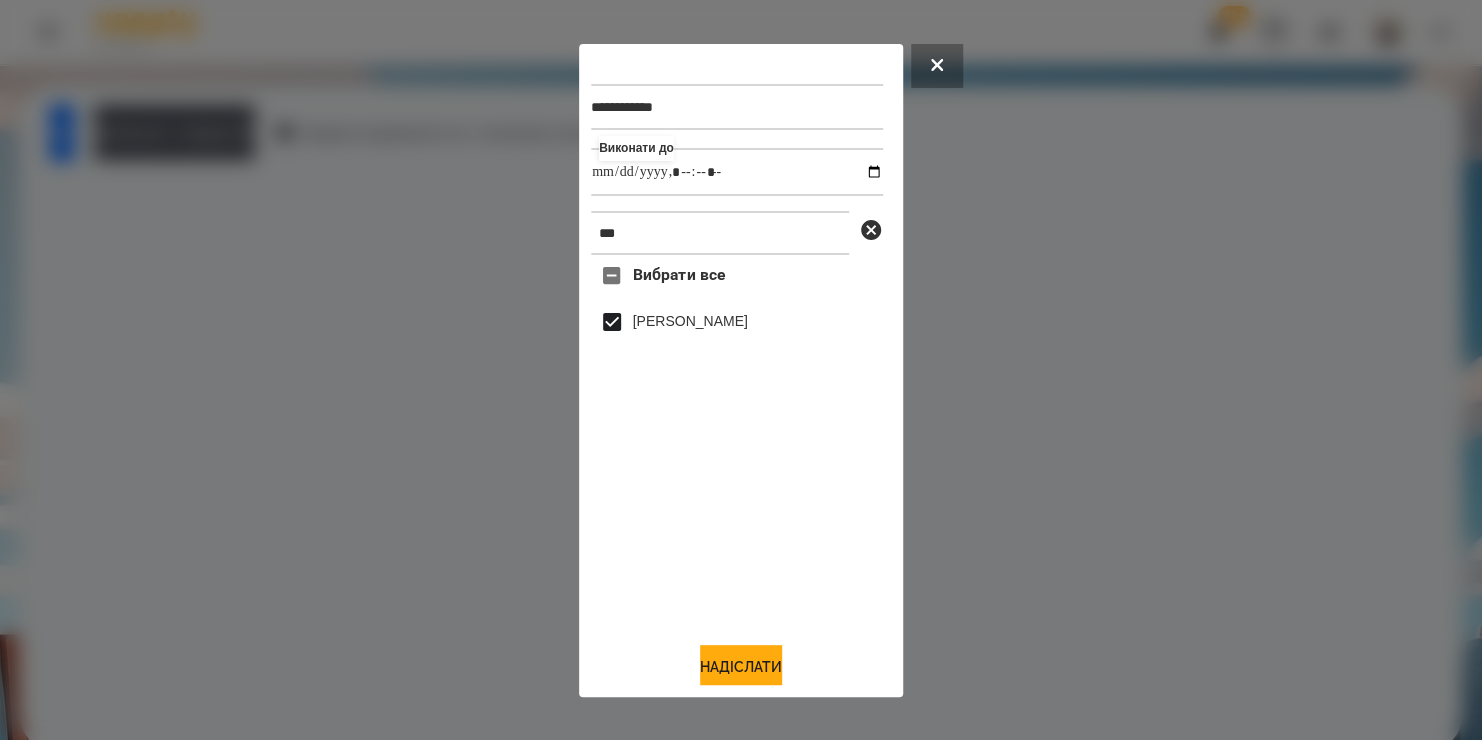 type on "**********" 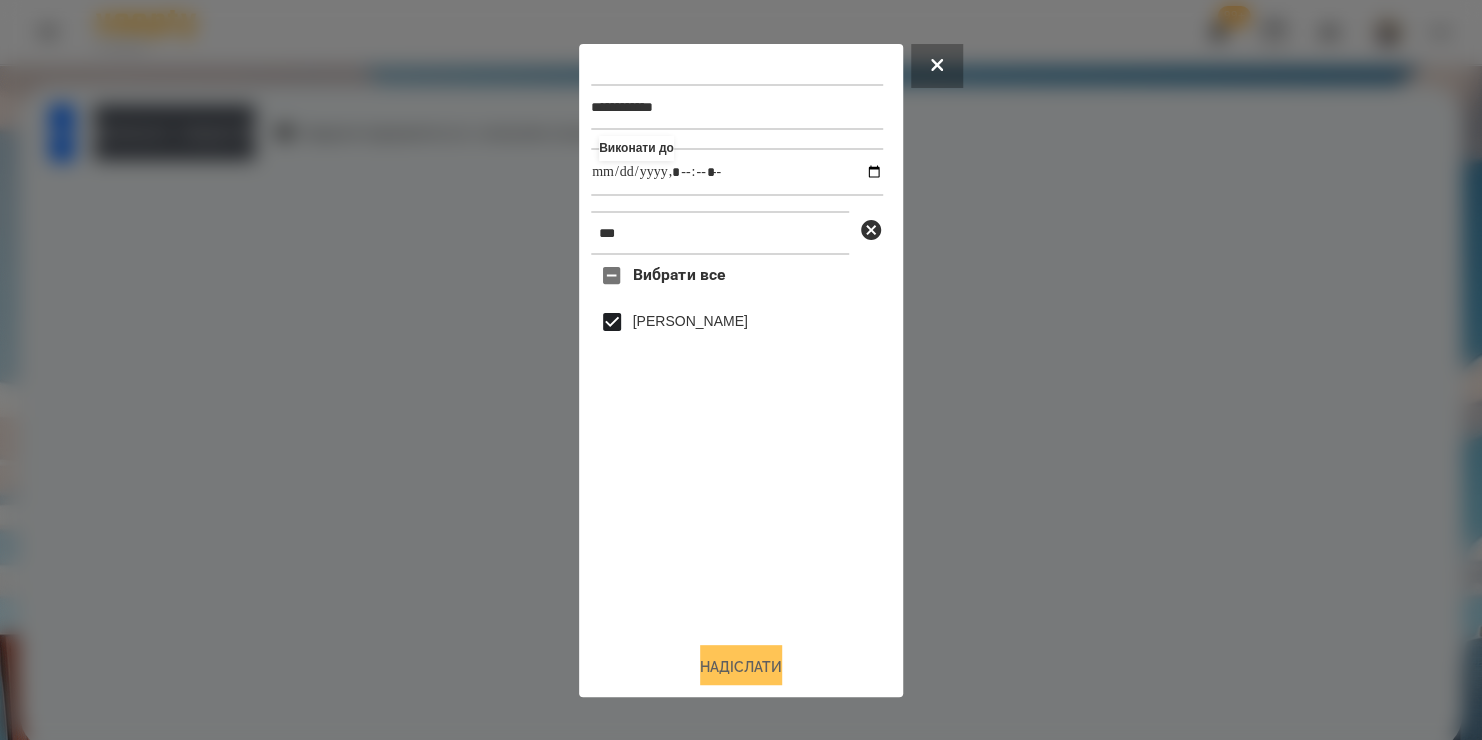 click on "Надіслати" at bounding box center (741, 667) 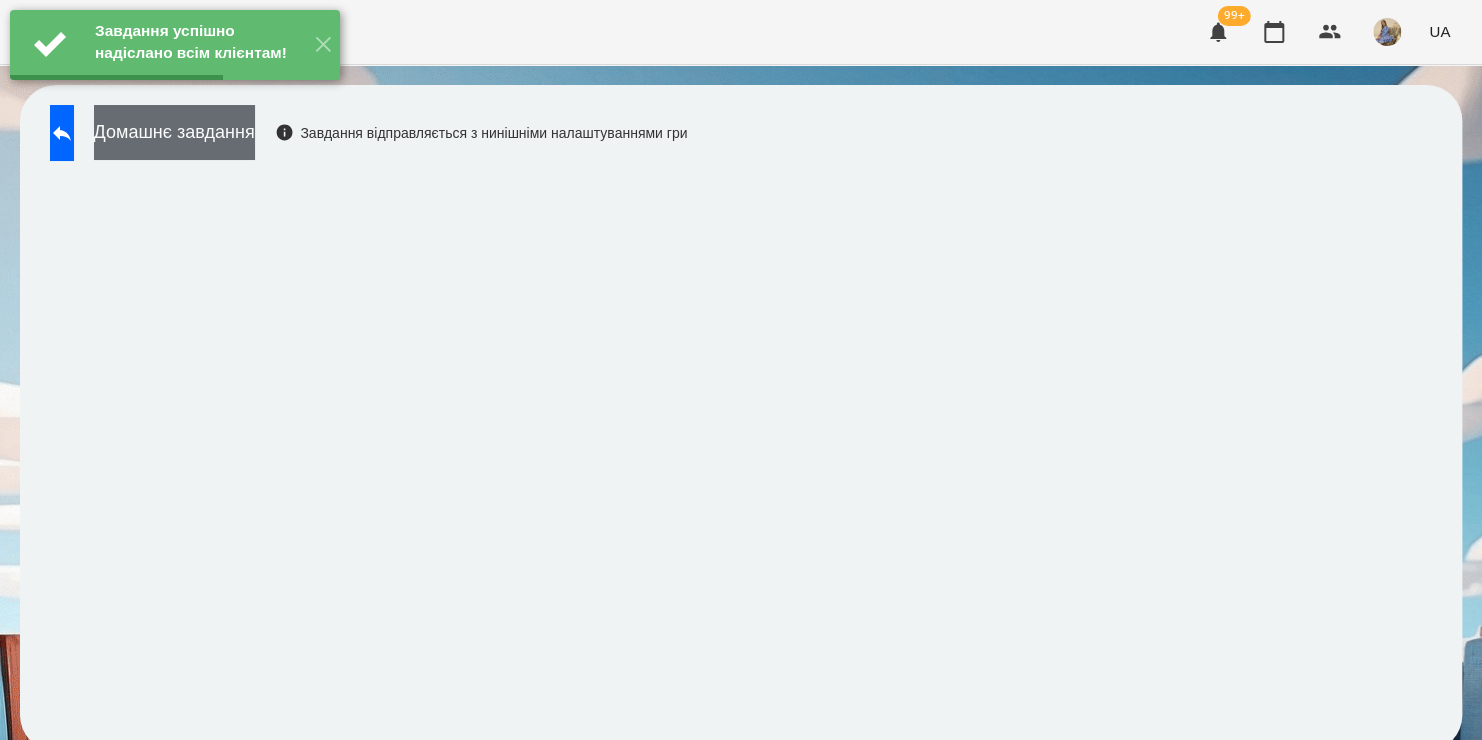 click on "Домашнє завдання" at bounding box center [174, 132] 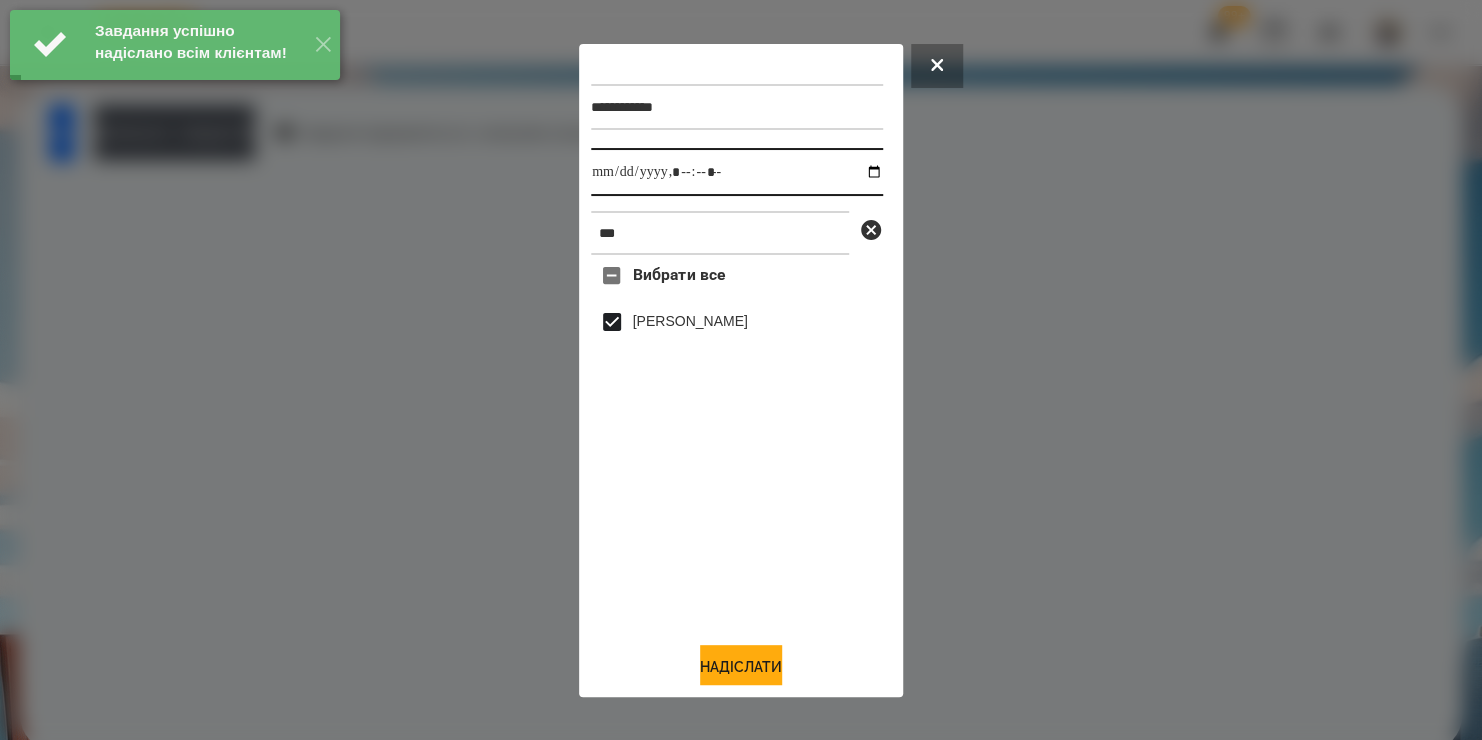 click at bounding box center [737, 172] 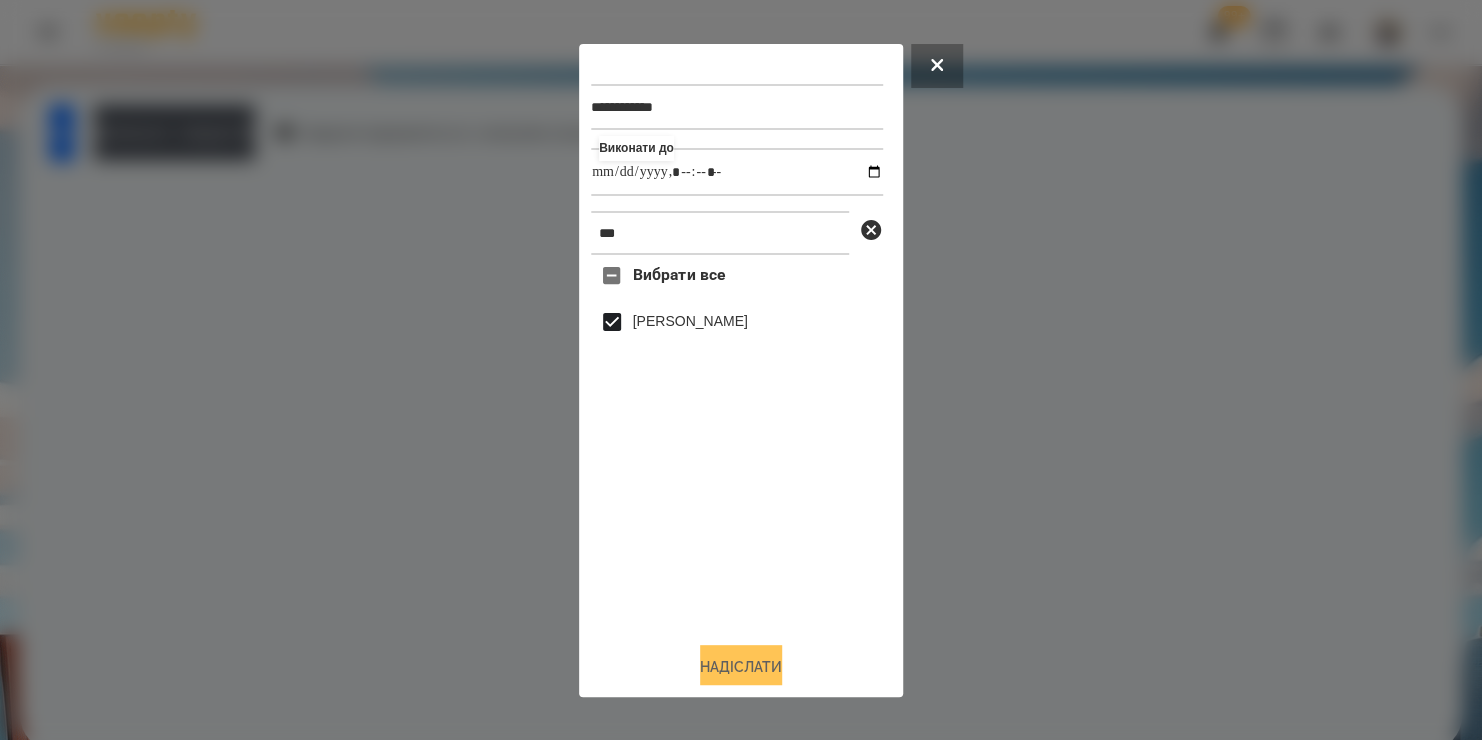 type on "**********" 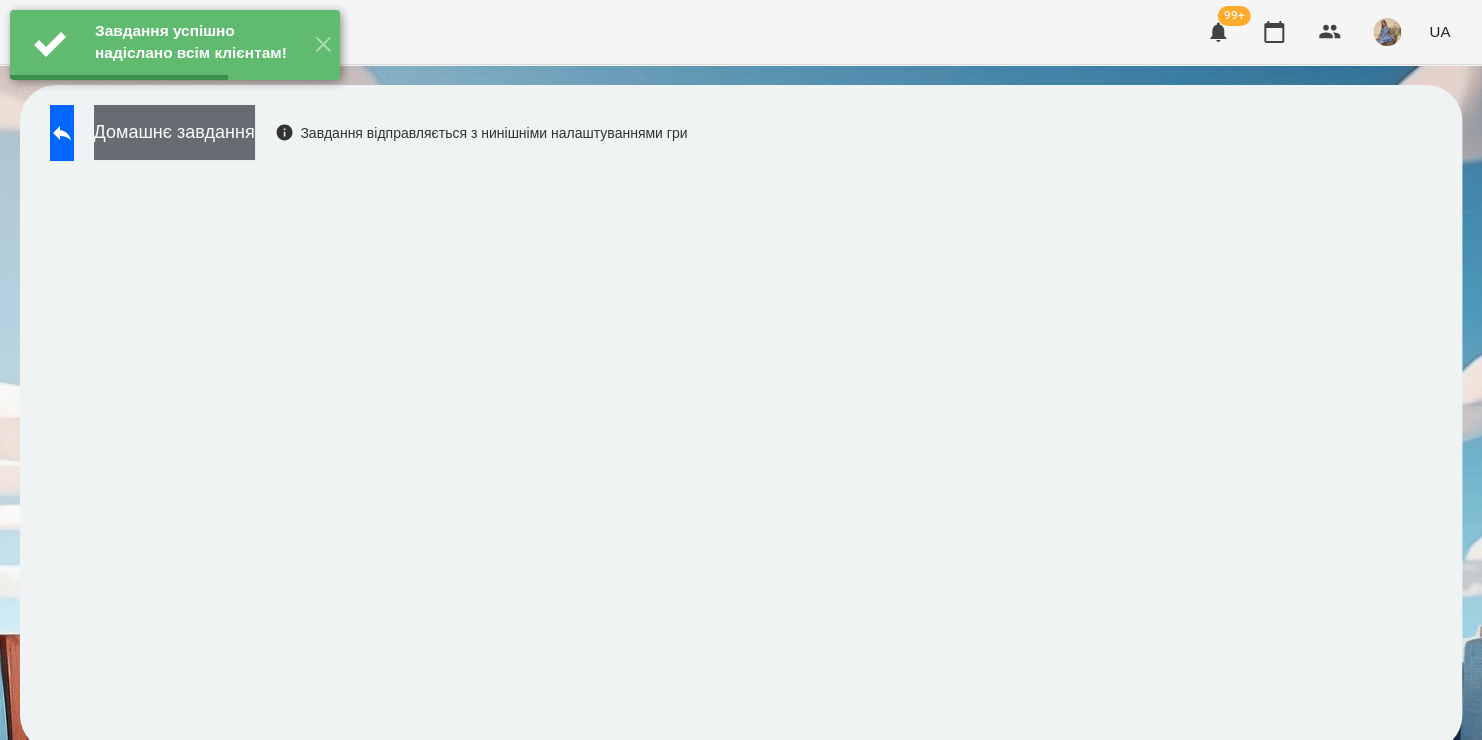 click on "Домашнє завдання" at bounding box center (174, 132) 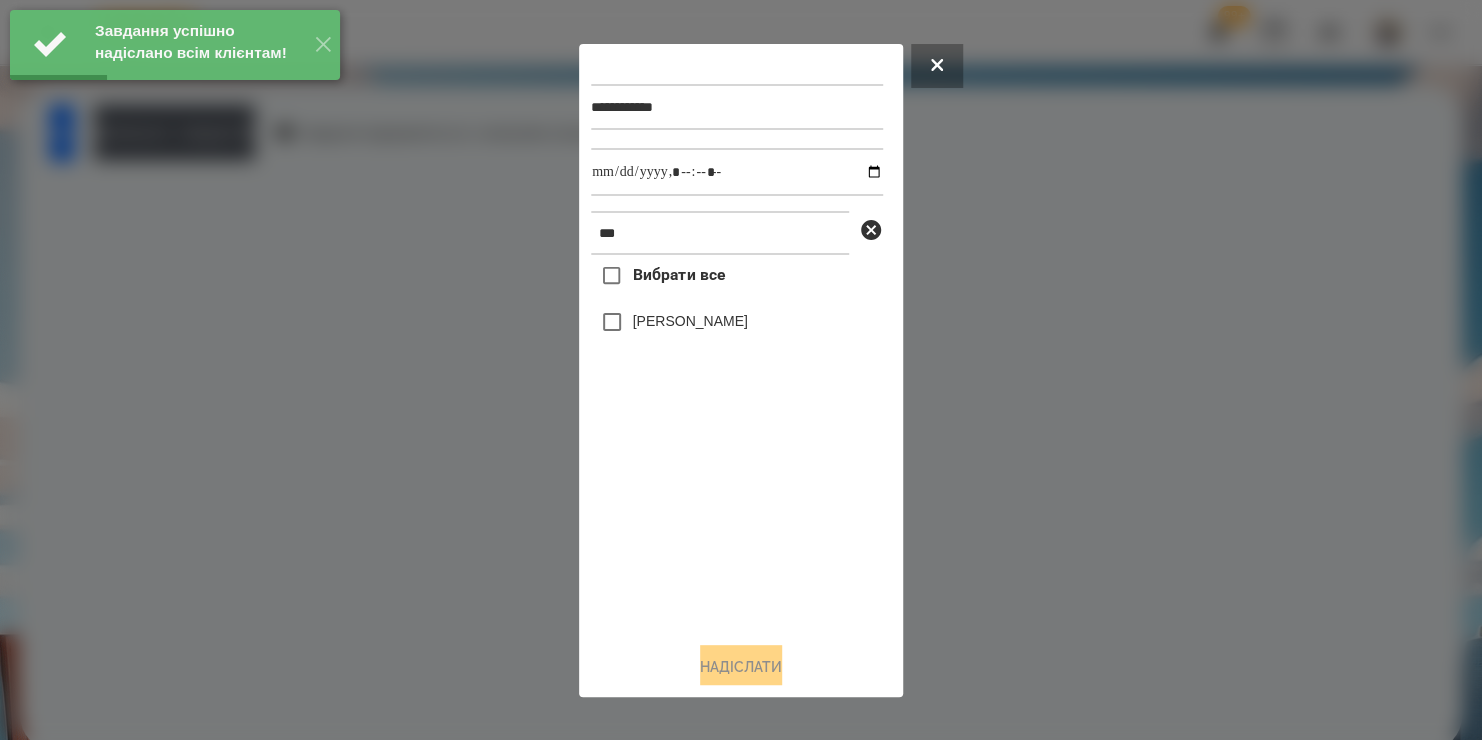 click on "Кимач Тавік" at bounding box center [690, 321] 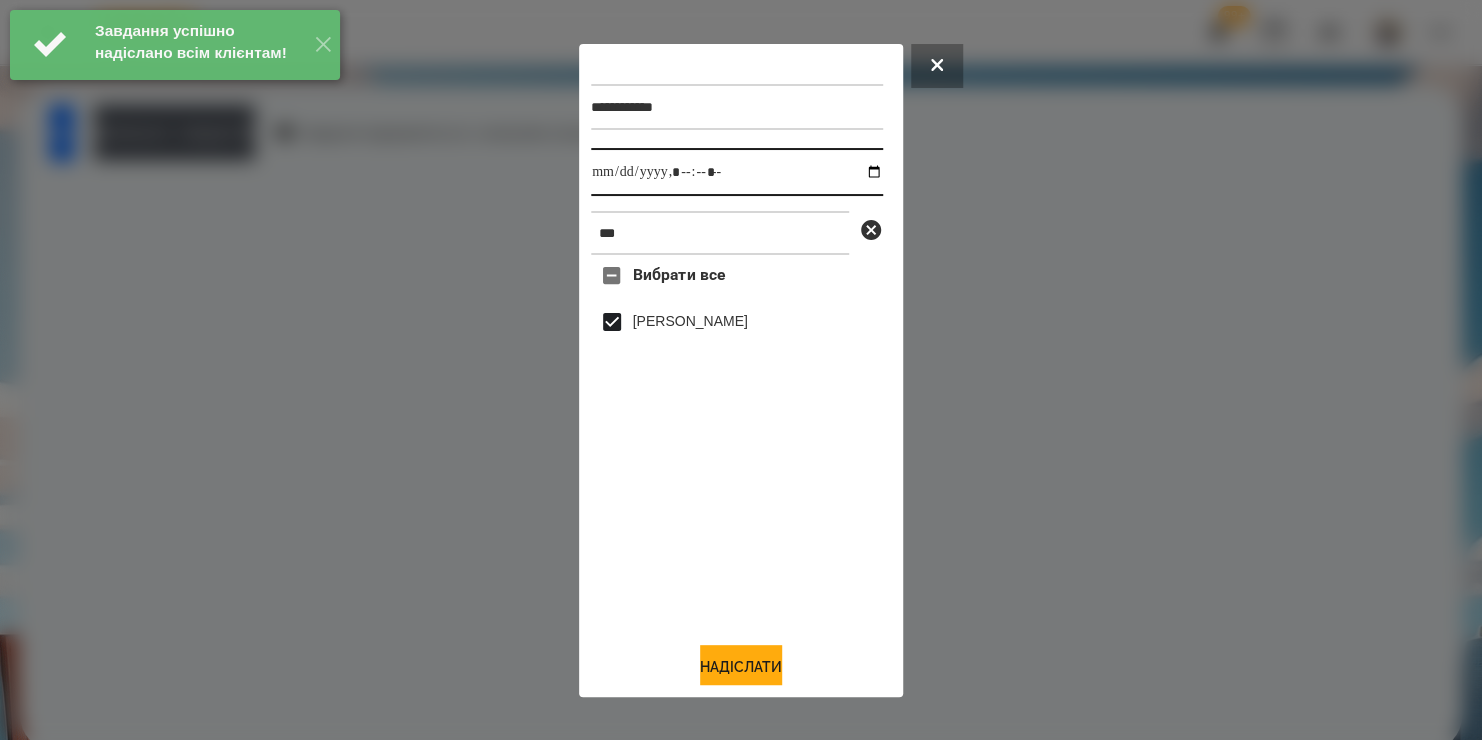 click at bounding box center (737, 172) 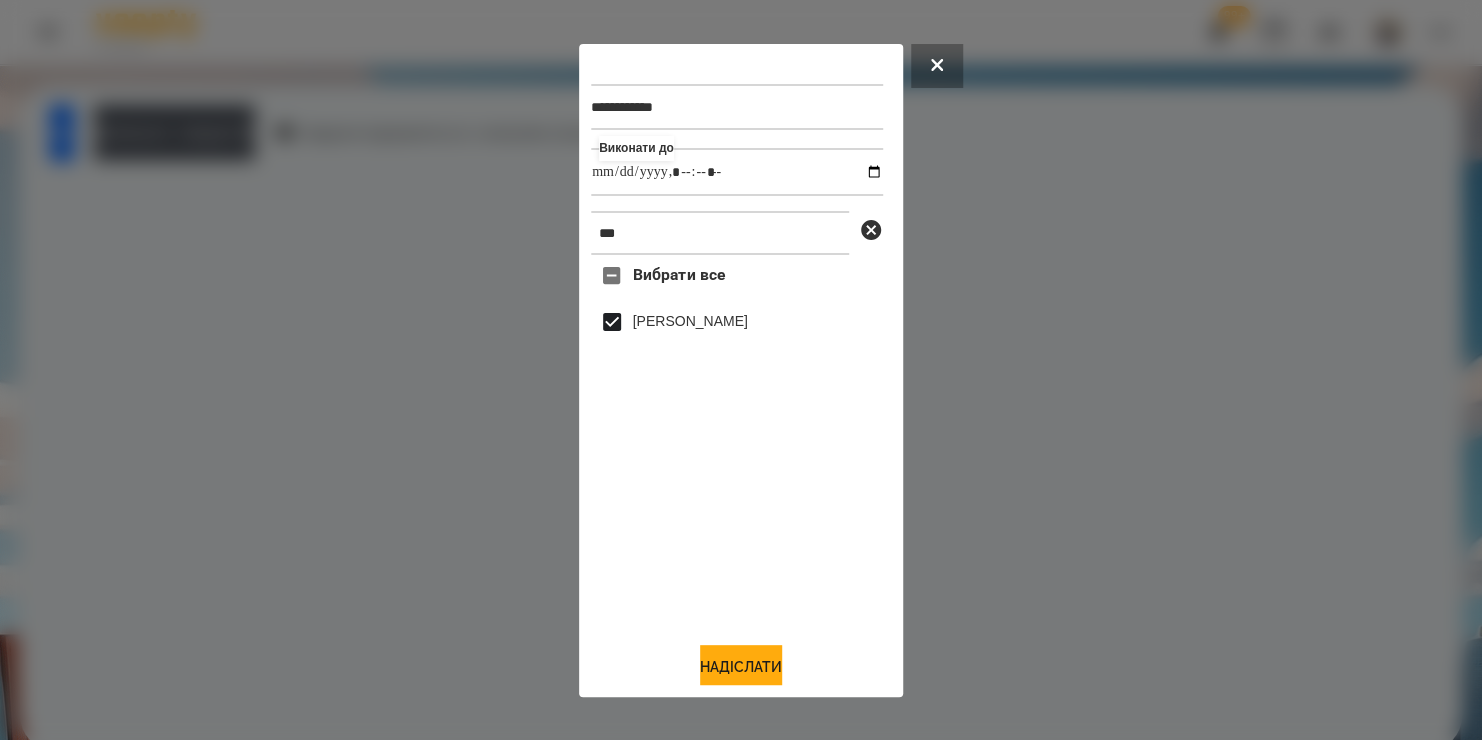 type on "**********" 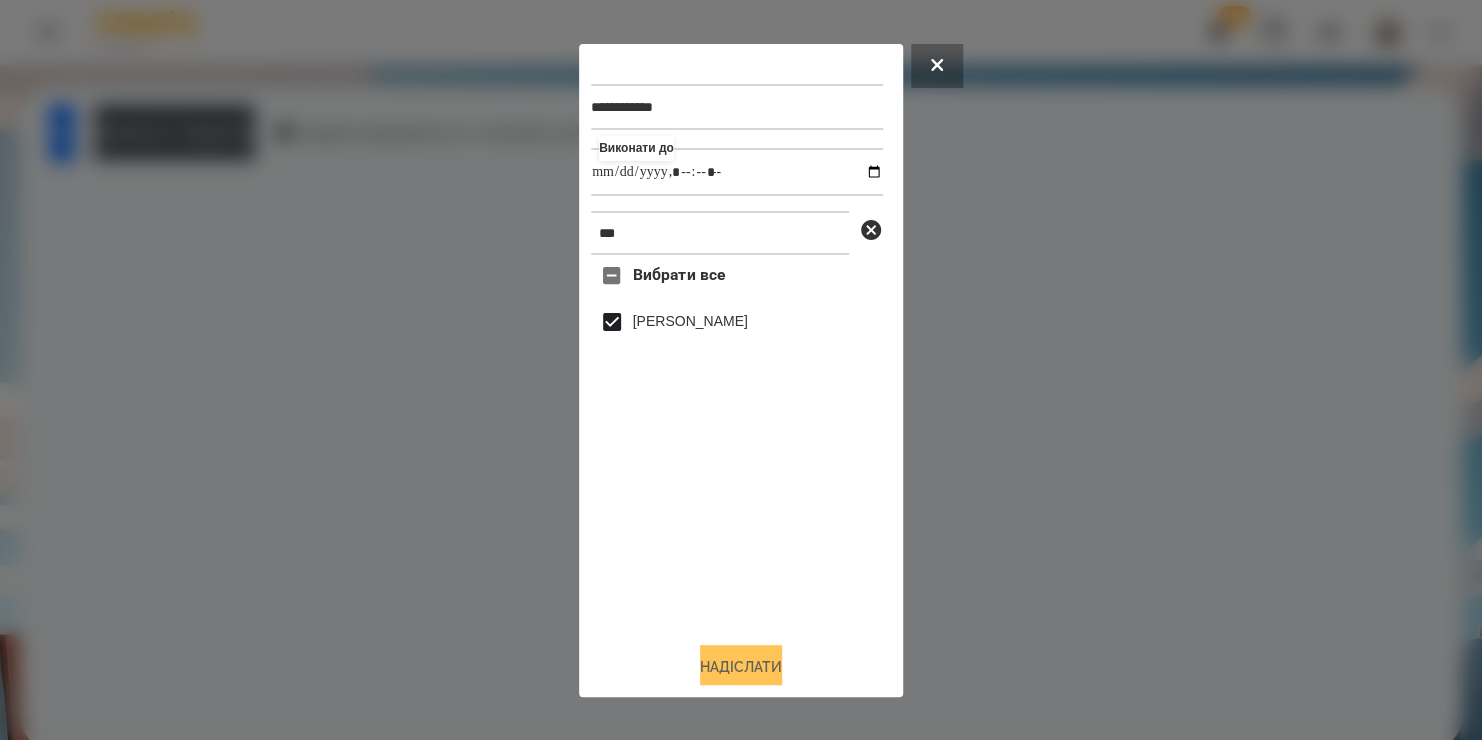 click on "Надіслати" at bounding box center [741, 667] 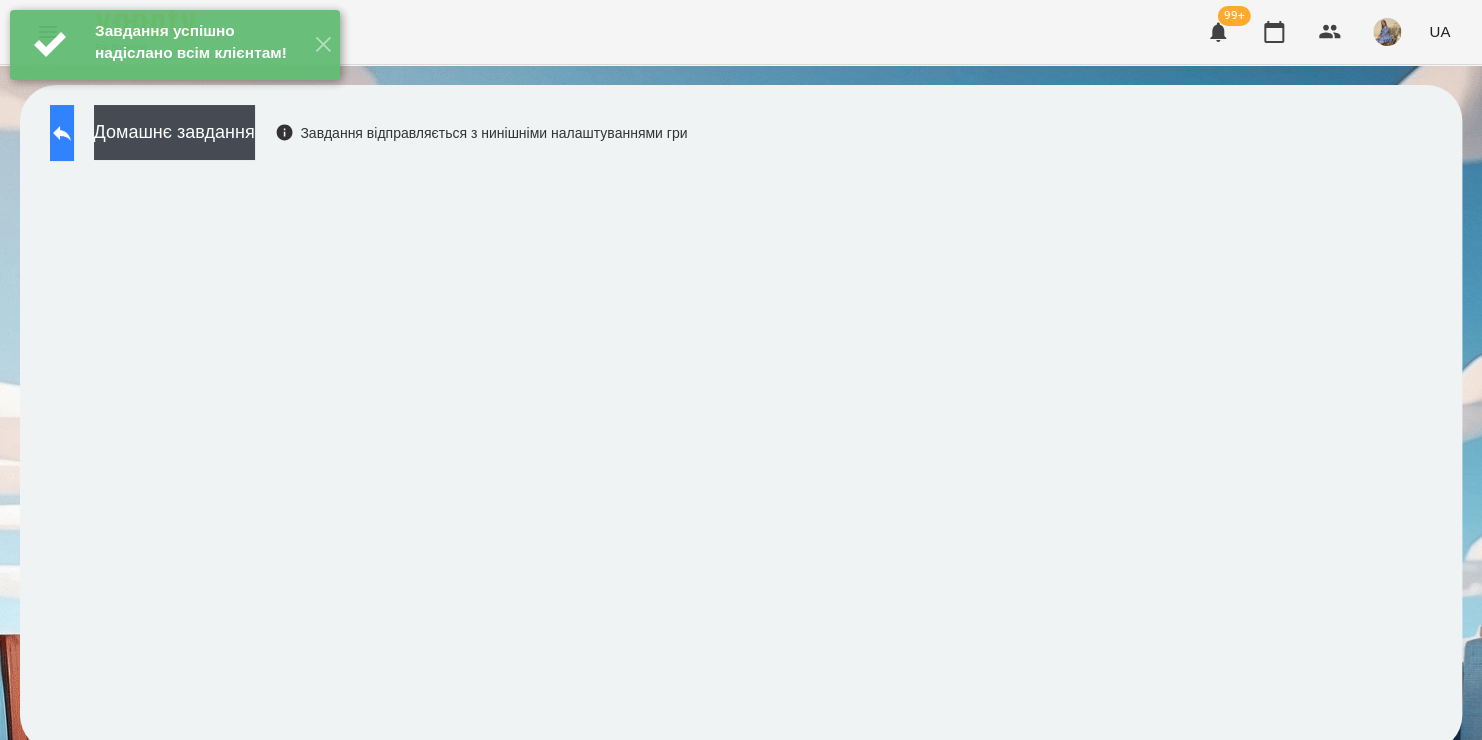 click at bounding box center [62, 133] 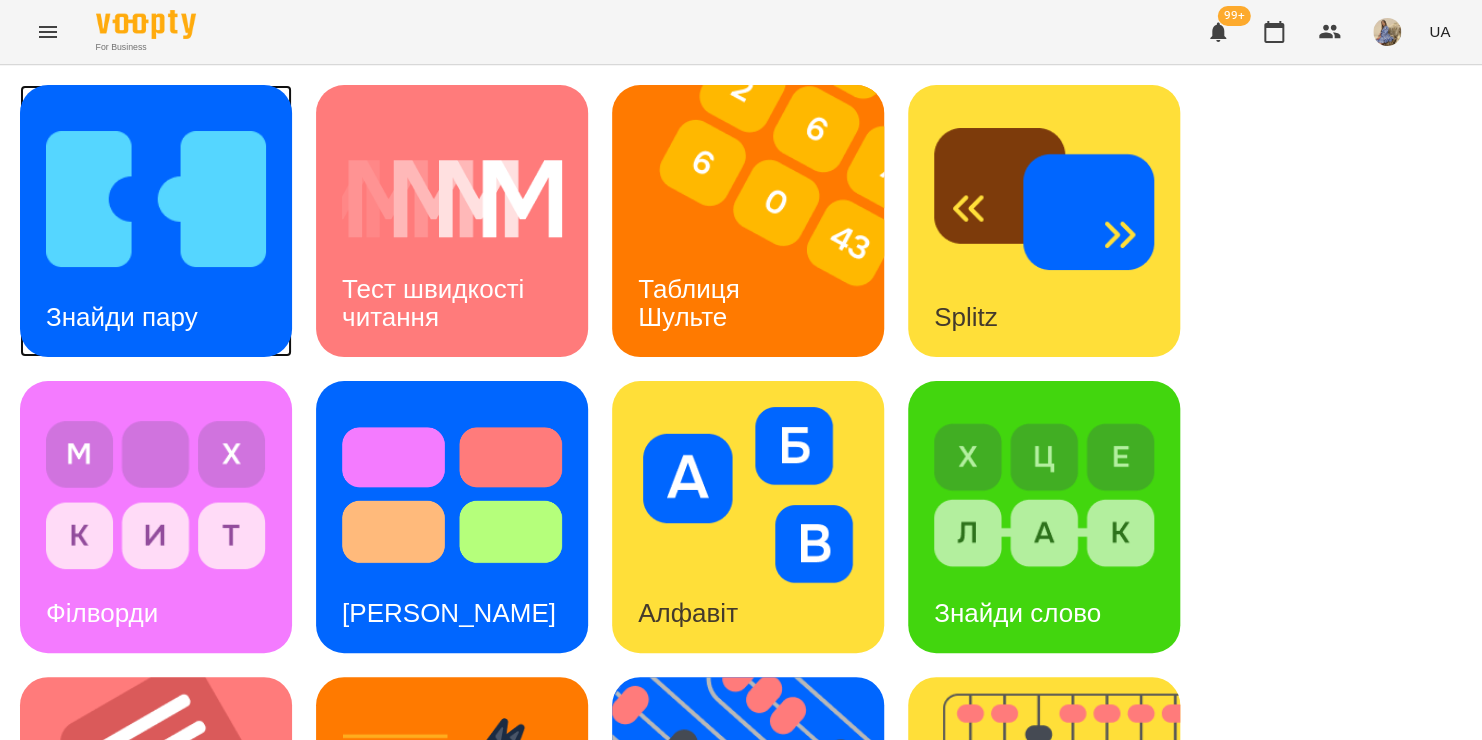 click at bounding box center [156, 199] 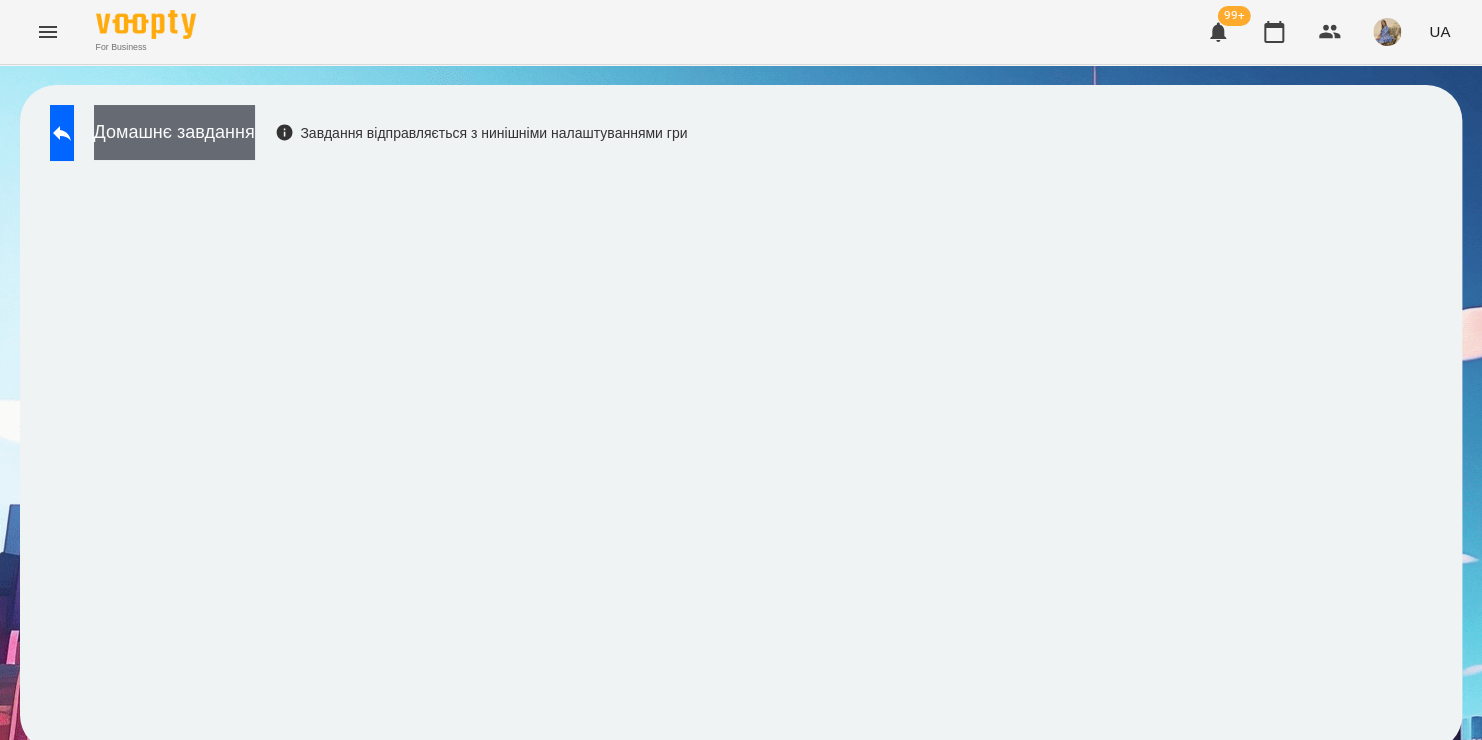 click on "Домашнє завдання" at bounding box center [174, 132] 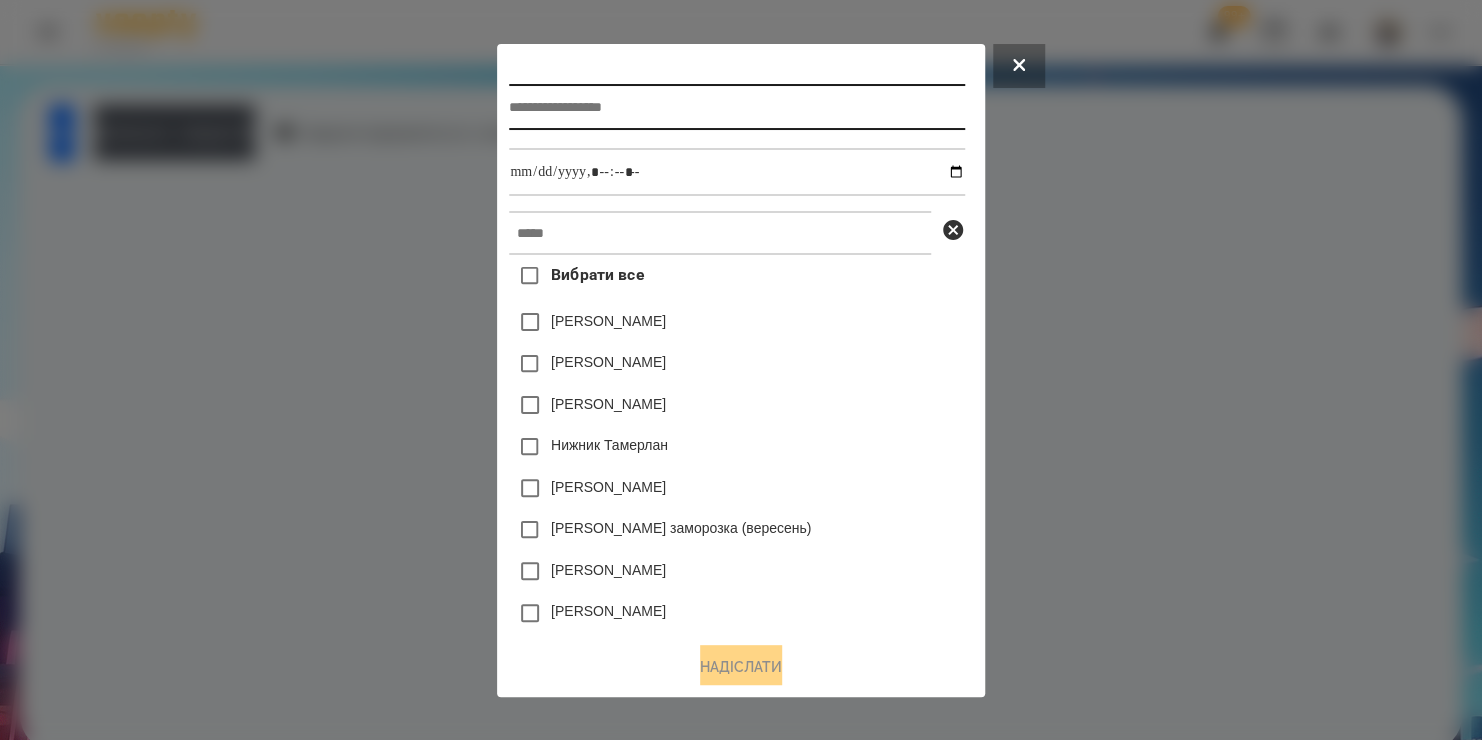 click at bounding box center [736, 107] 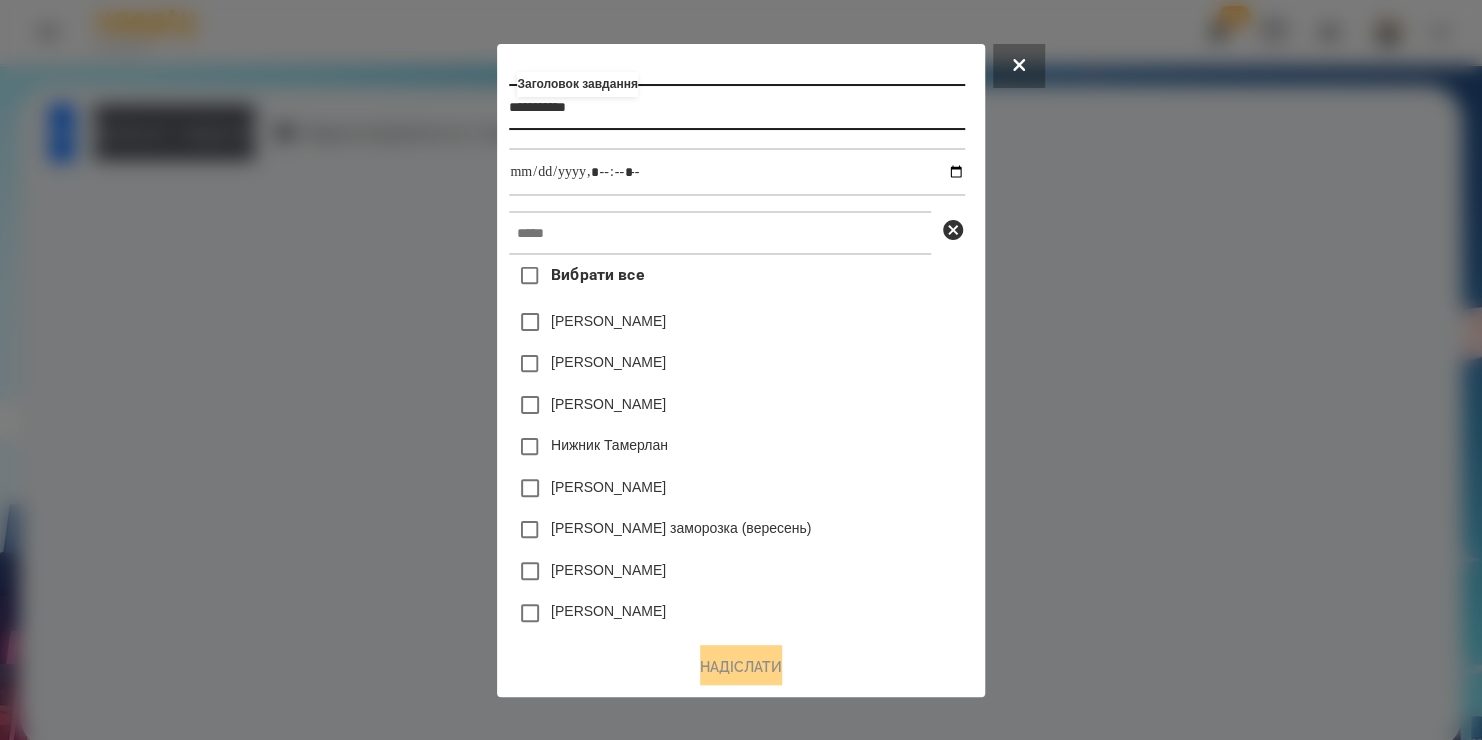 type on "**********" 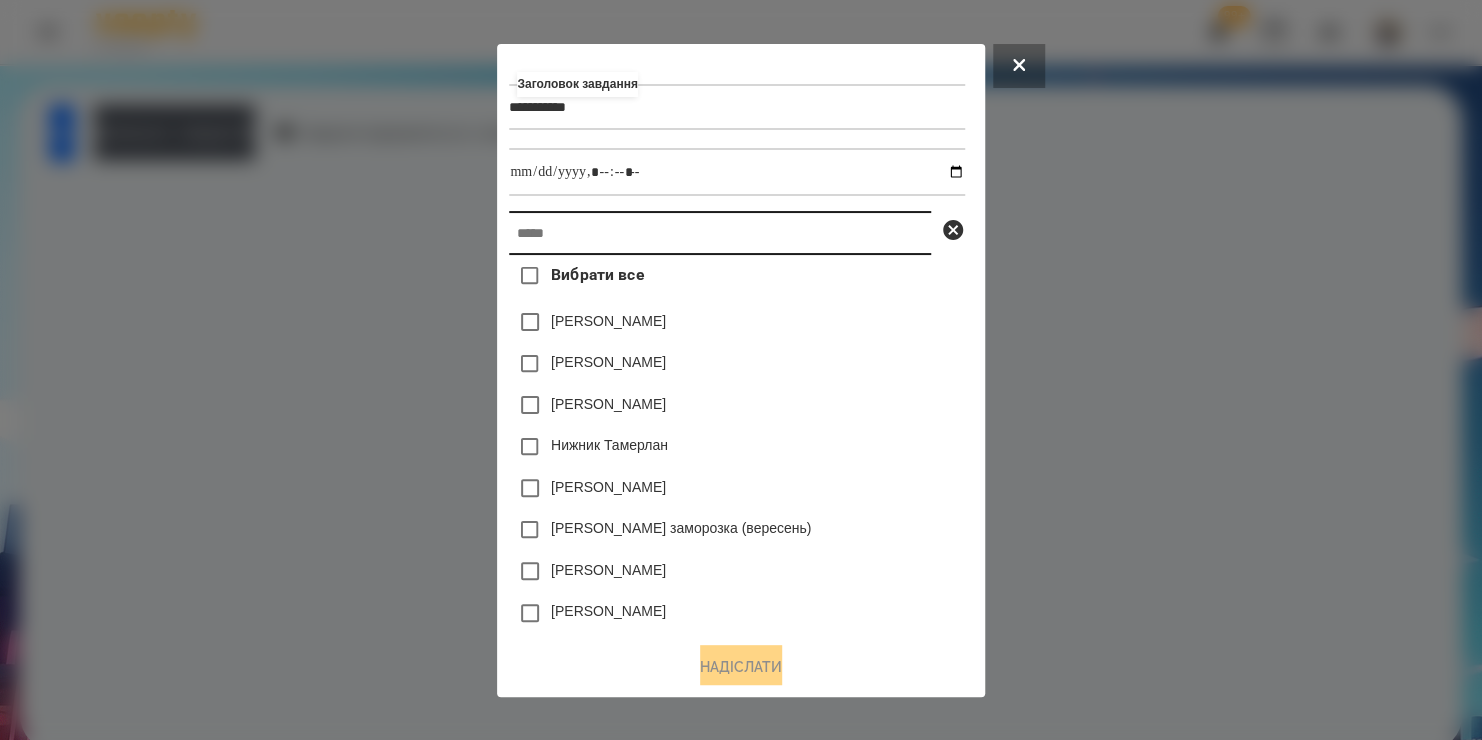 click at bounding box center [720, 233] 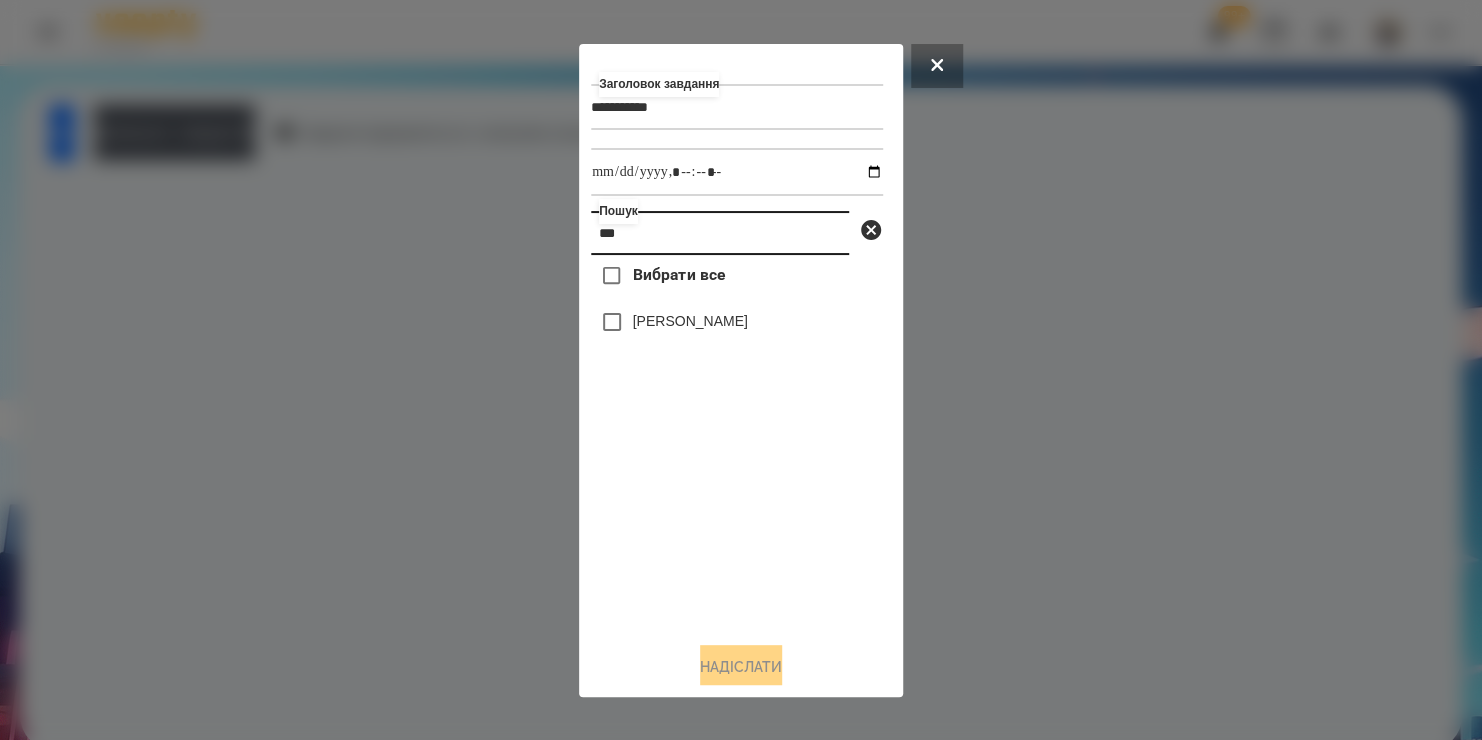 type on "***" 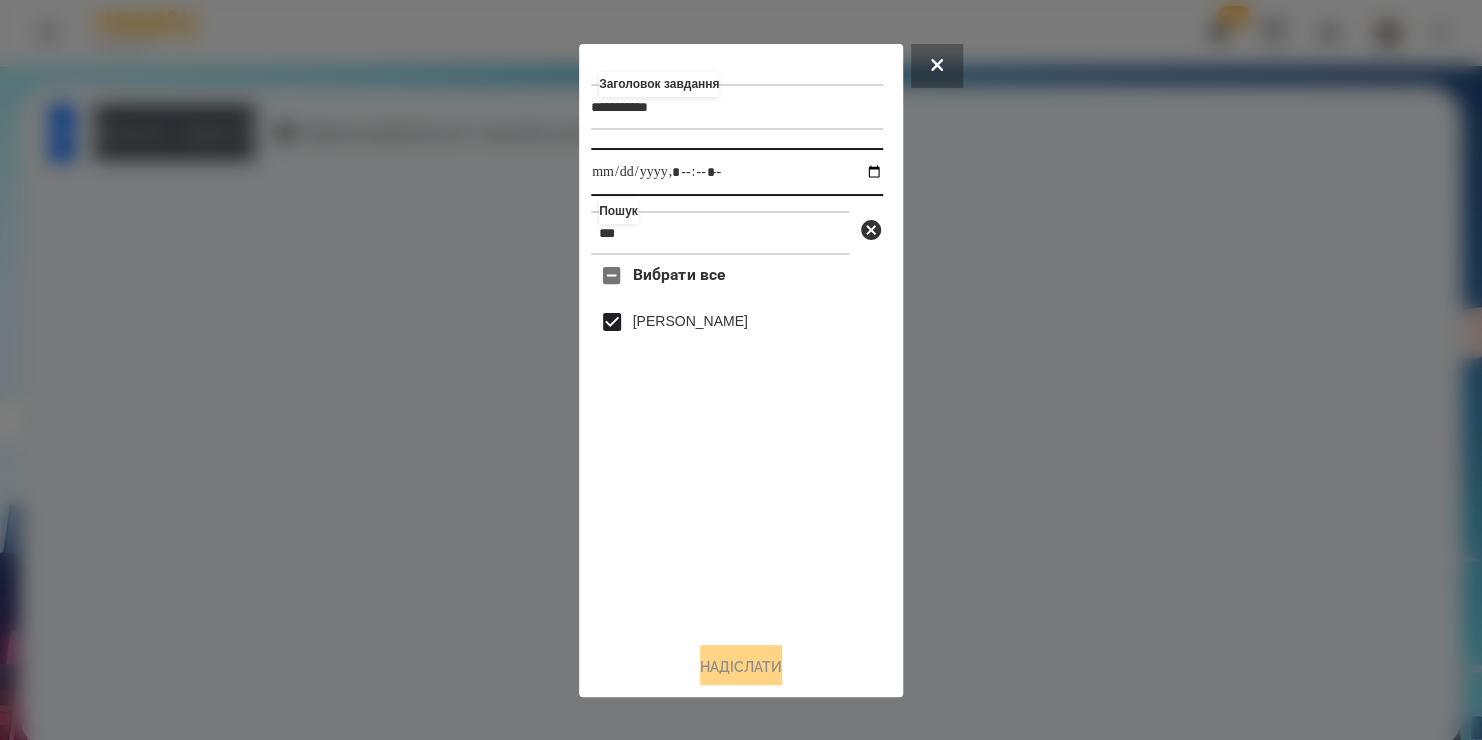 click at bounding box center (737, 172) 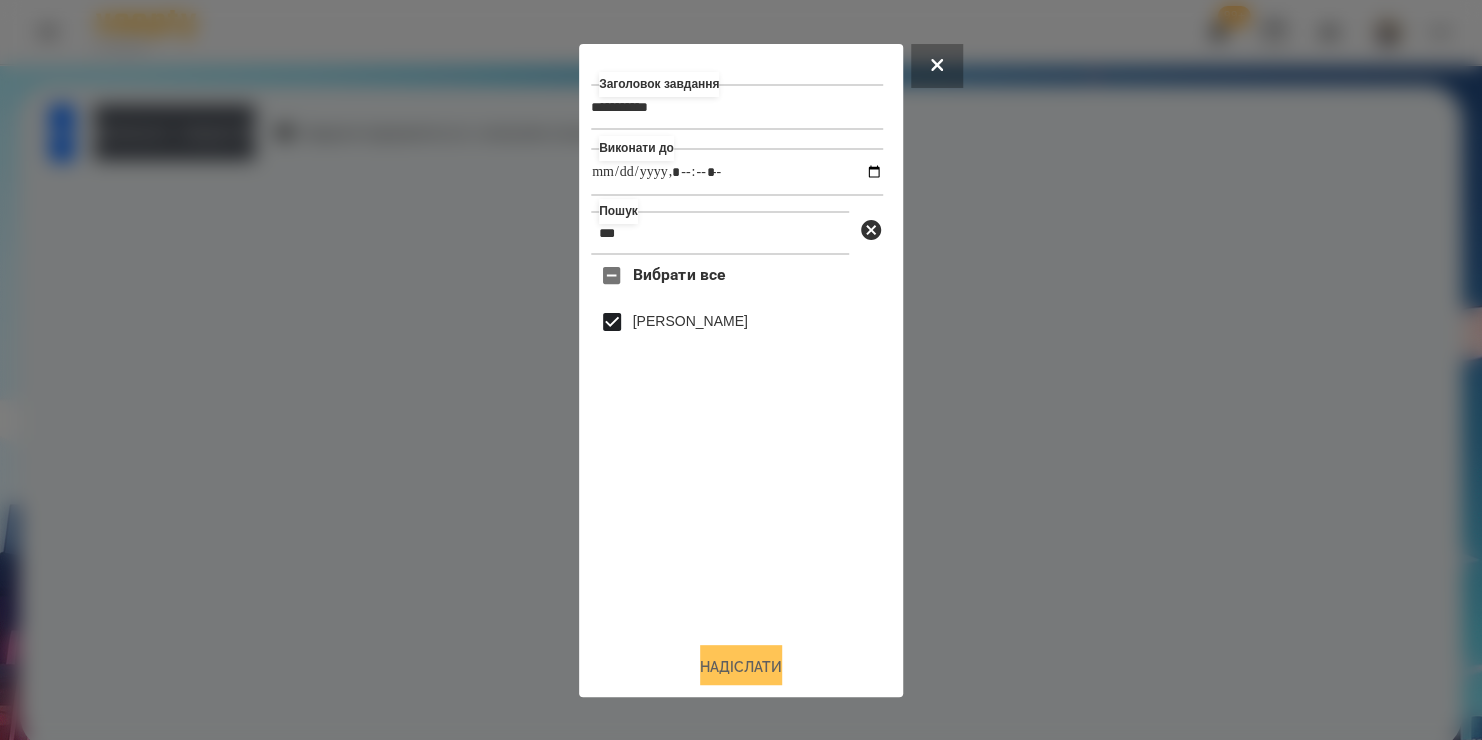 type on "**********" 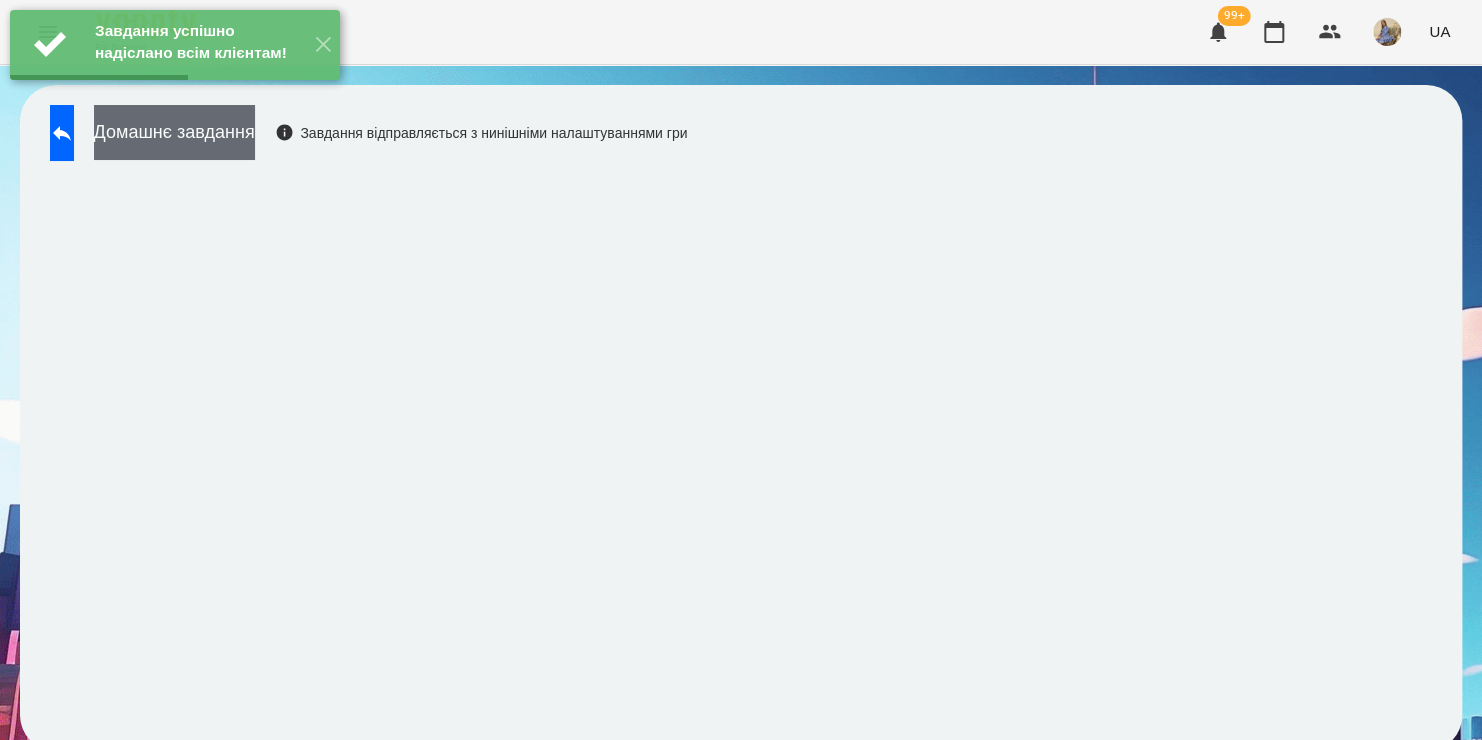 click on "Домашнє завдання" at bounding box center [174, 132] 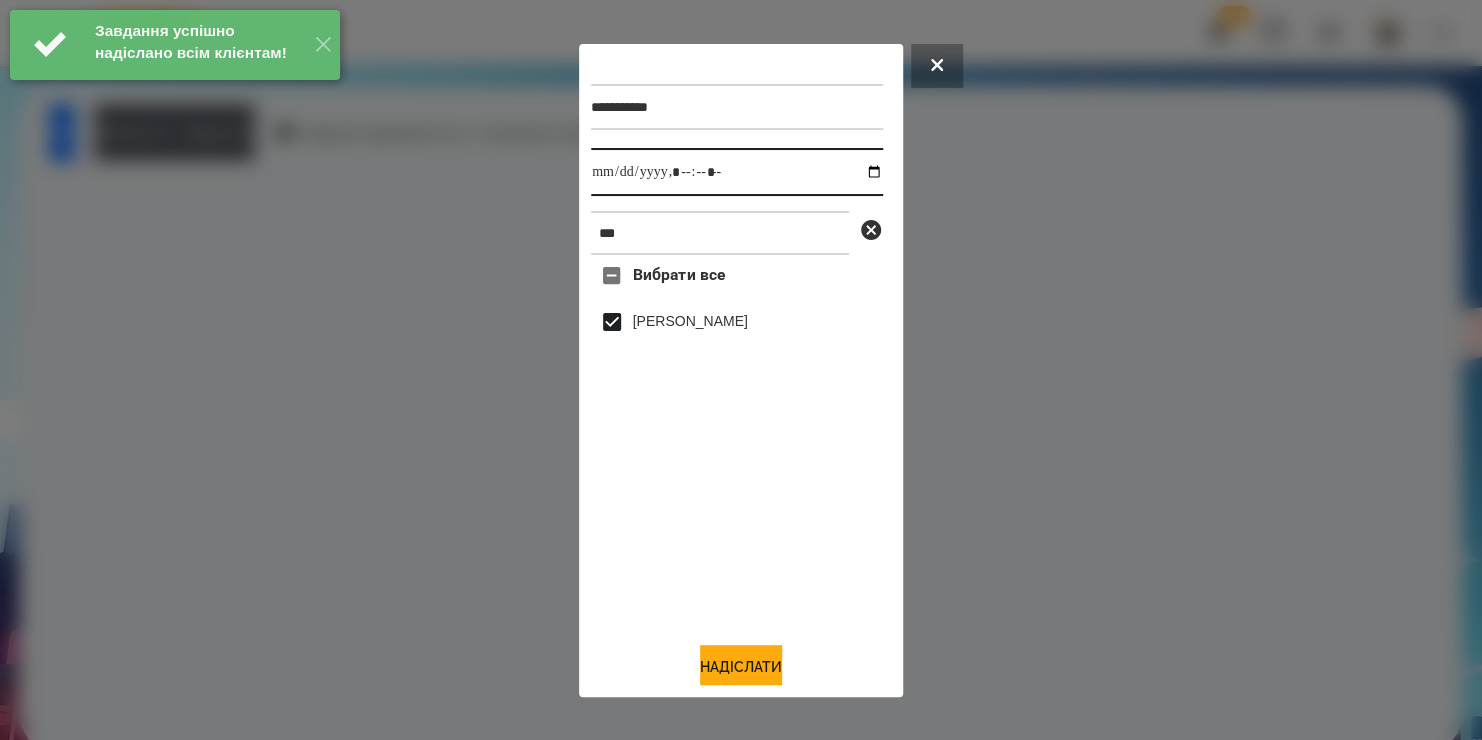 click at bounding box center [737, 172] 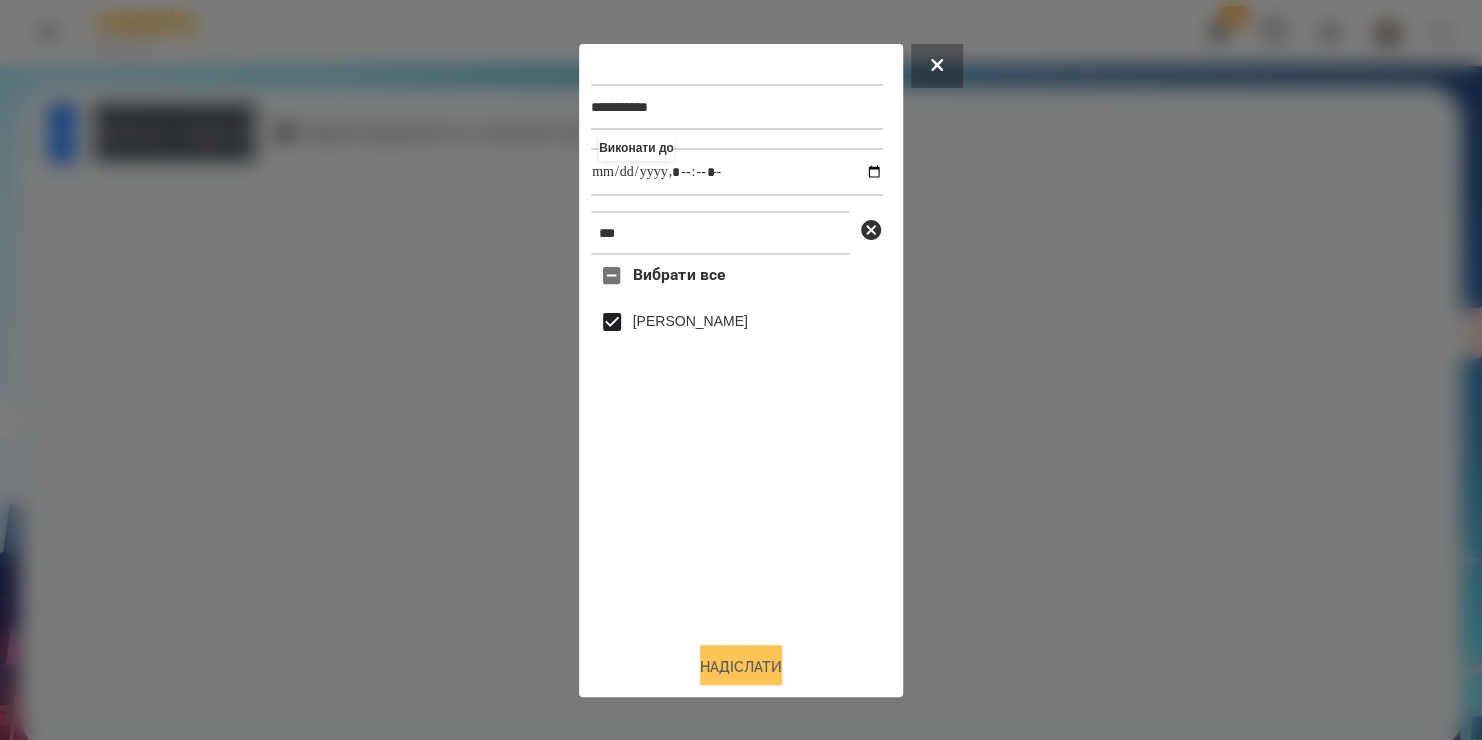 type on "**********" 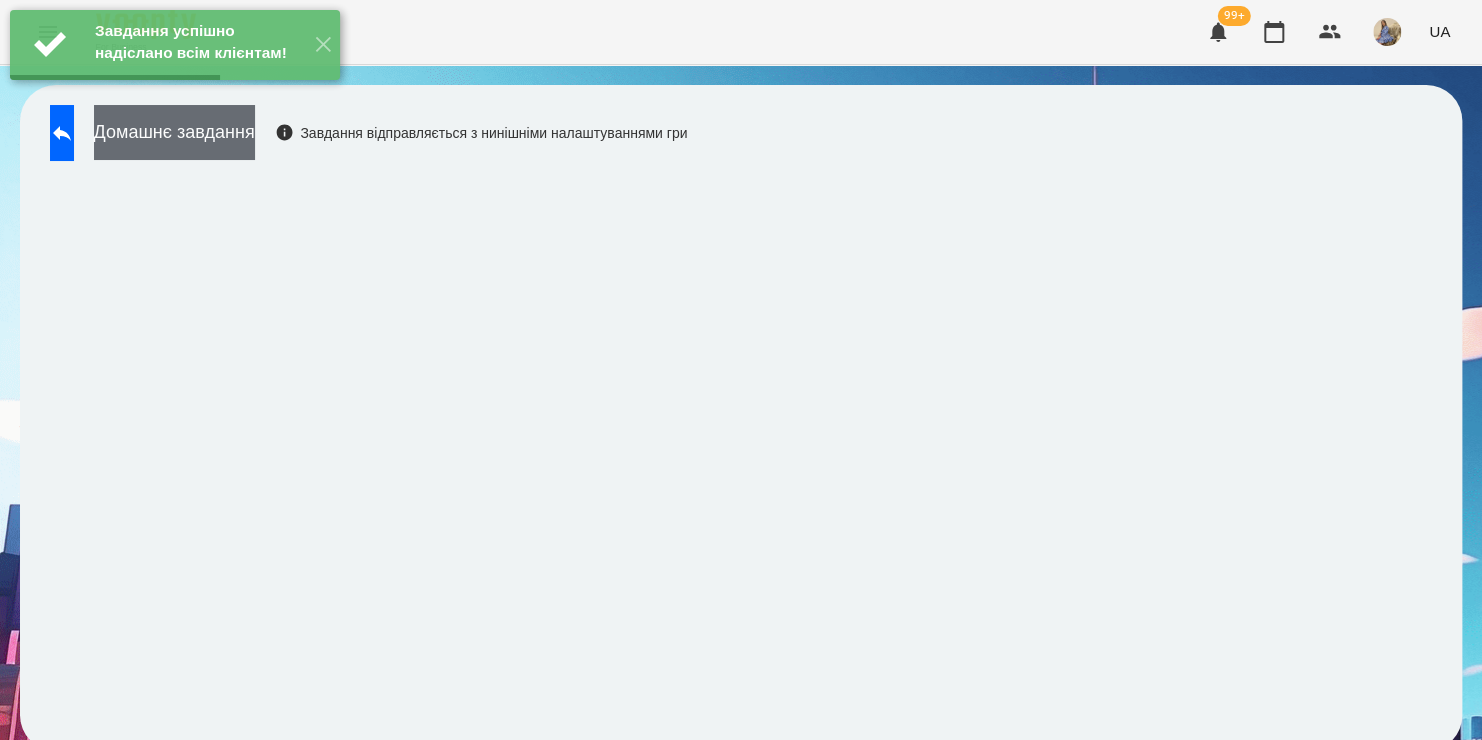 click on "Домашнє завдання" at bounding box center (174, 132) 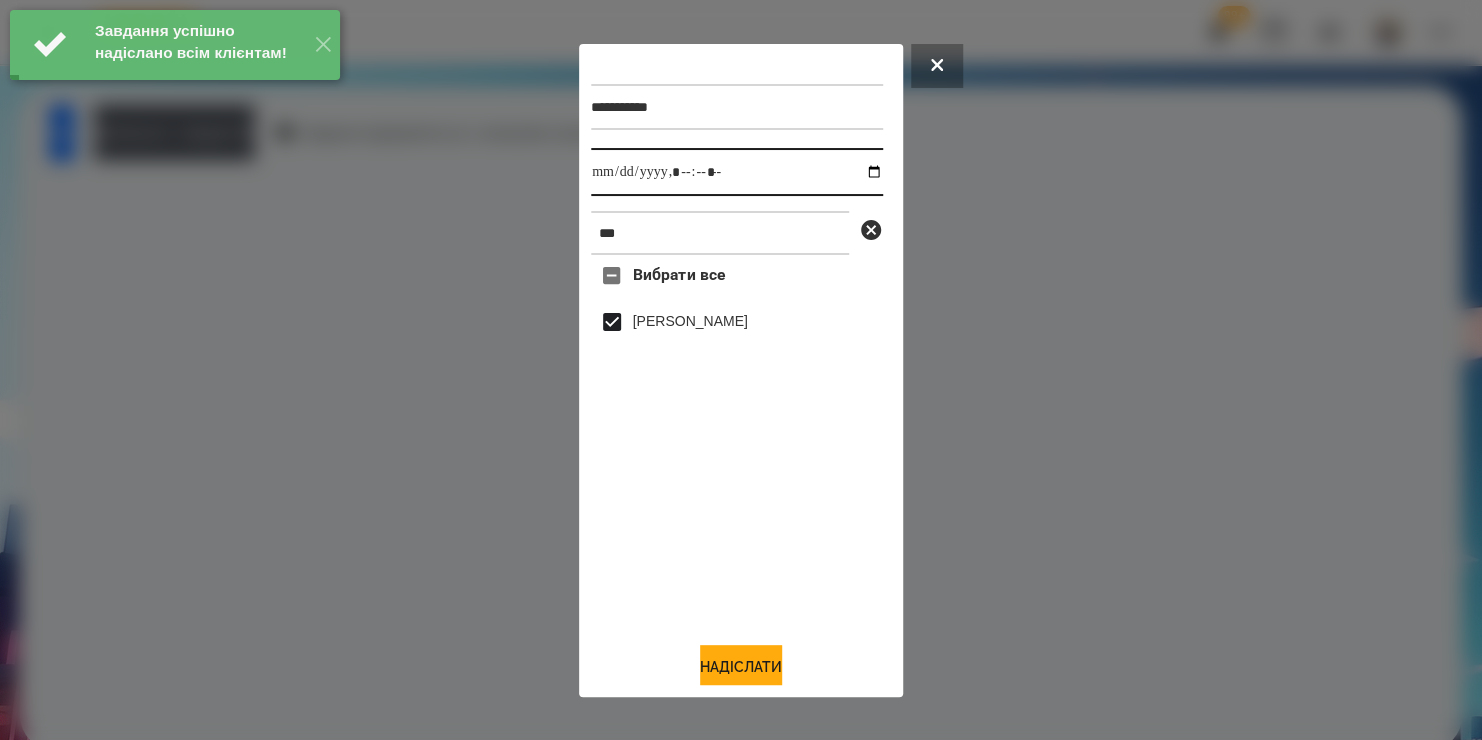 click at bounding box center (737, 172) 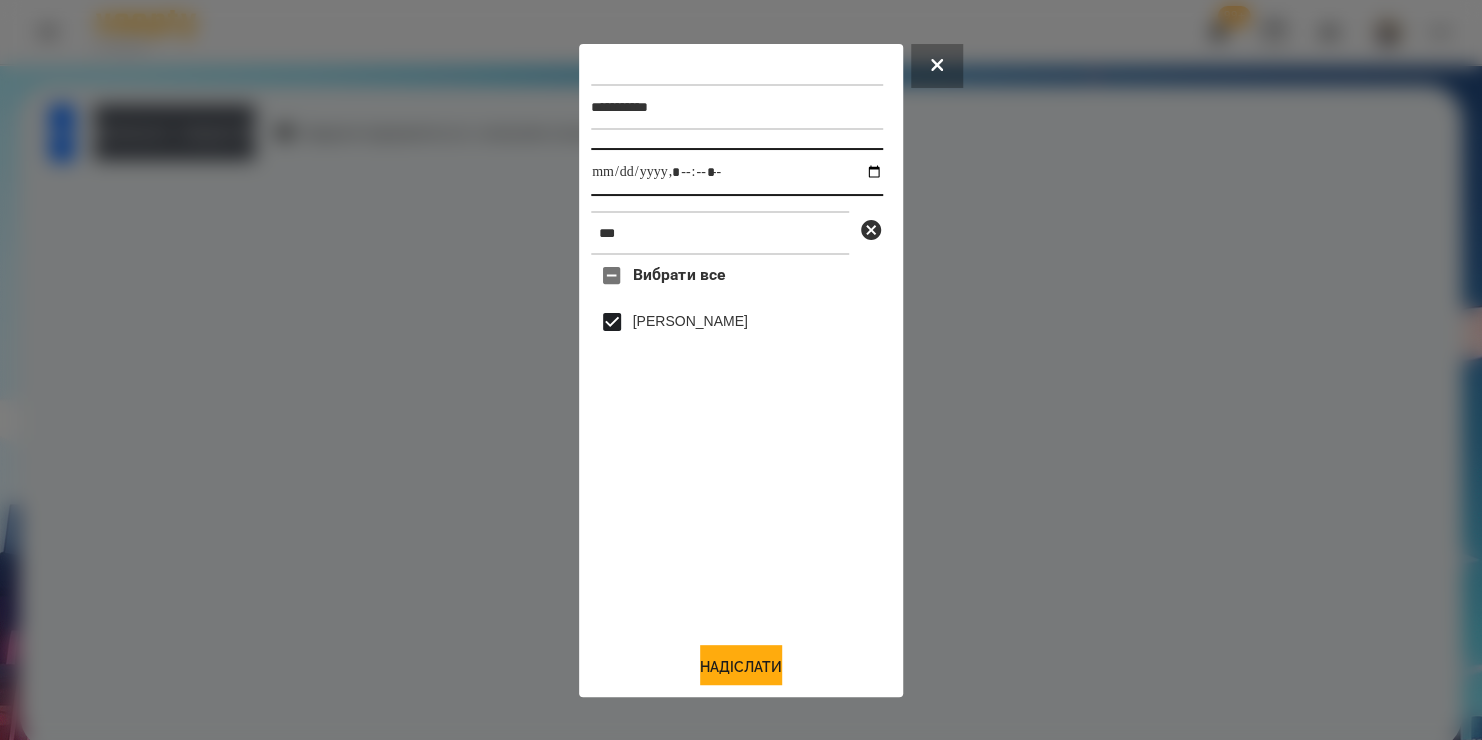 click at bounding box center (737, 172) 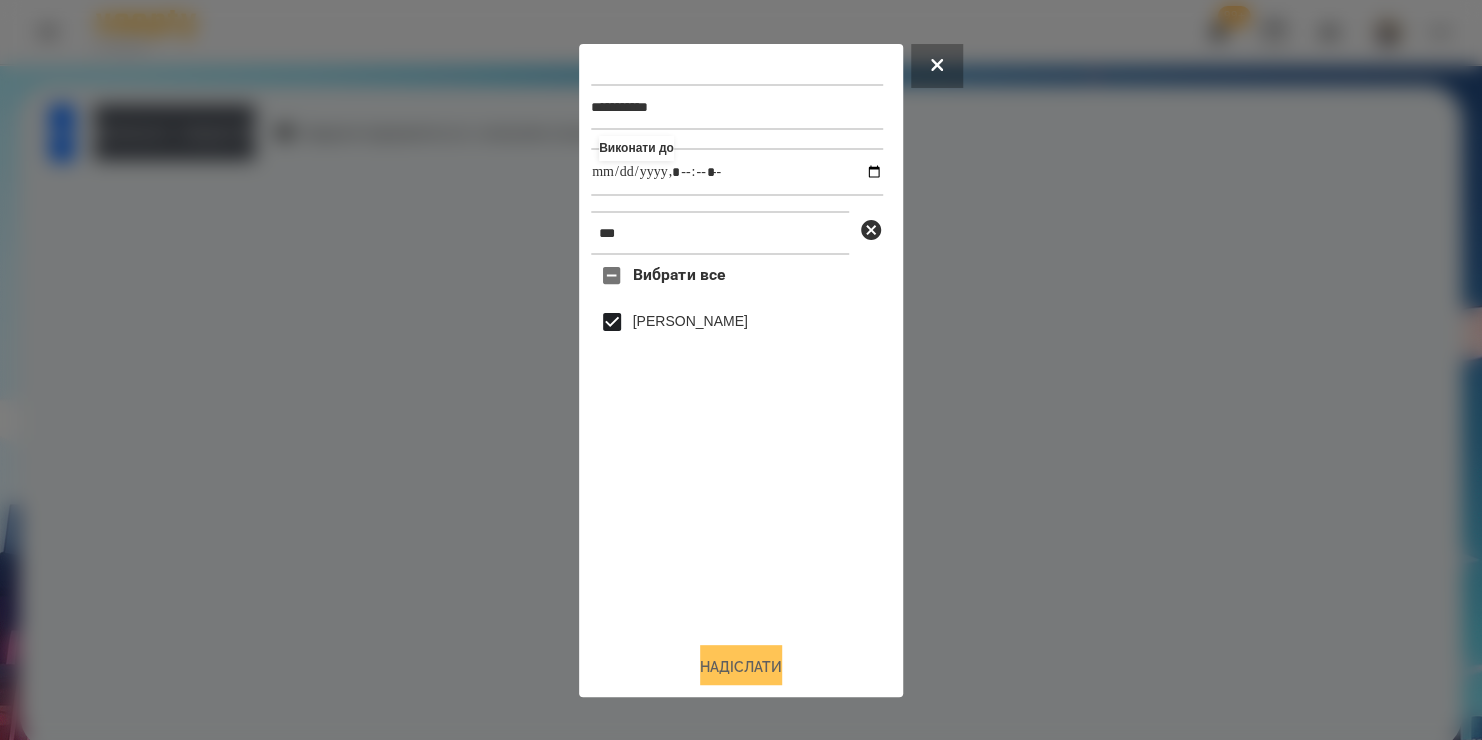 type on "**********" 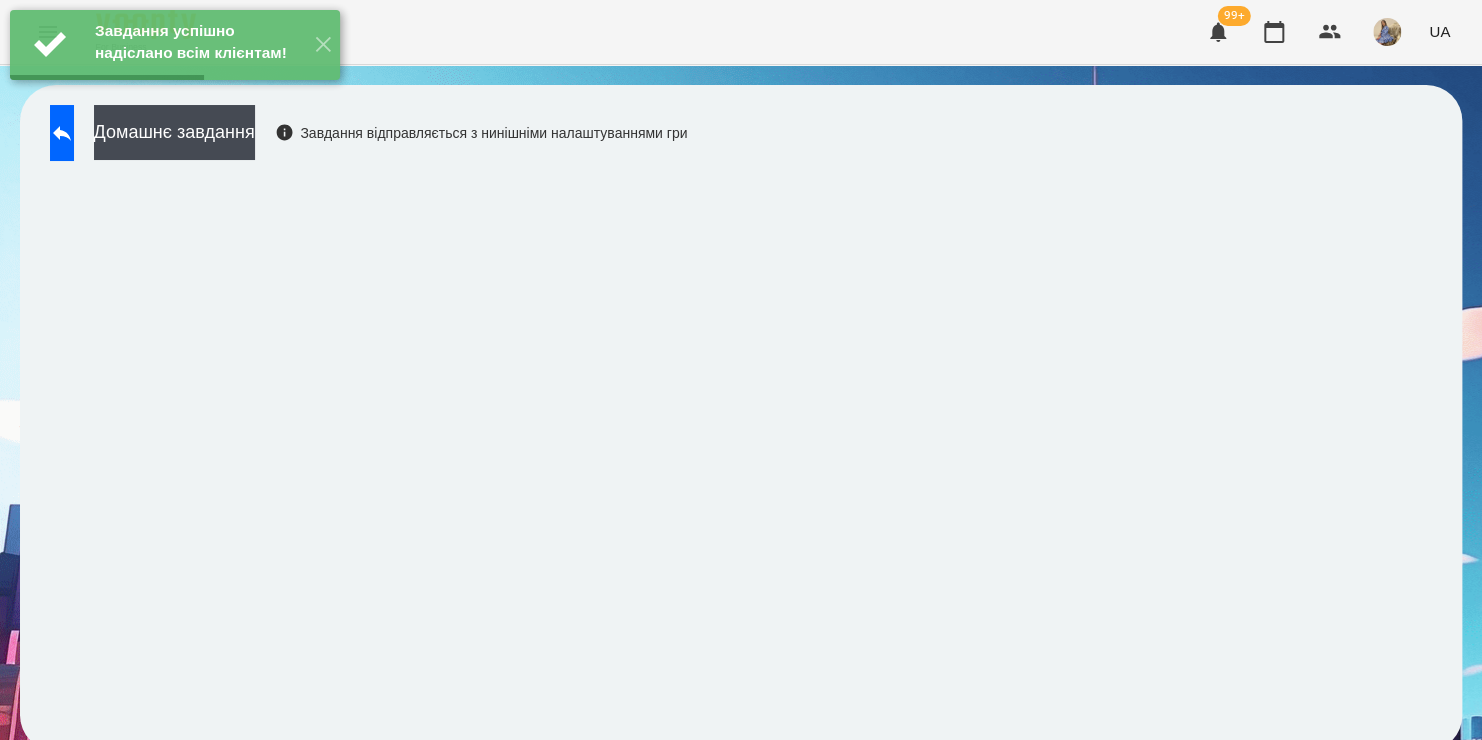 click on "Домашнє завдання Завдання відправляється з нинішніми налаштуваннями гри" at bounding box center (363, 138) 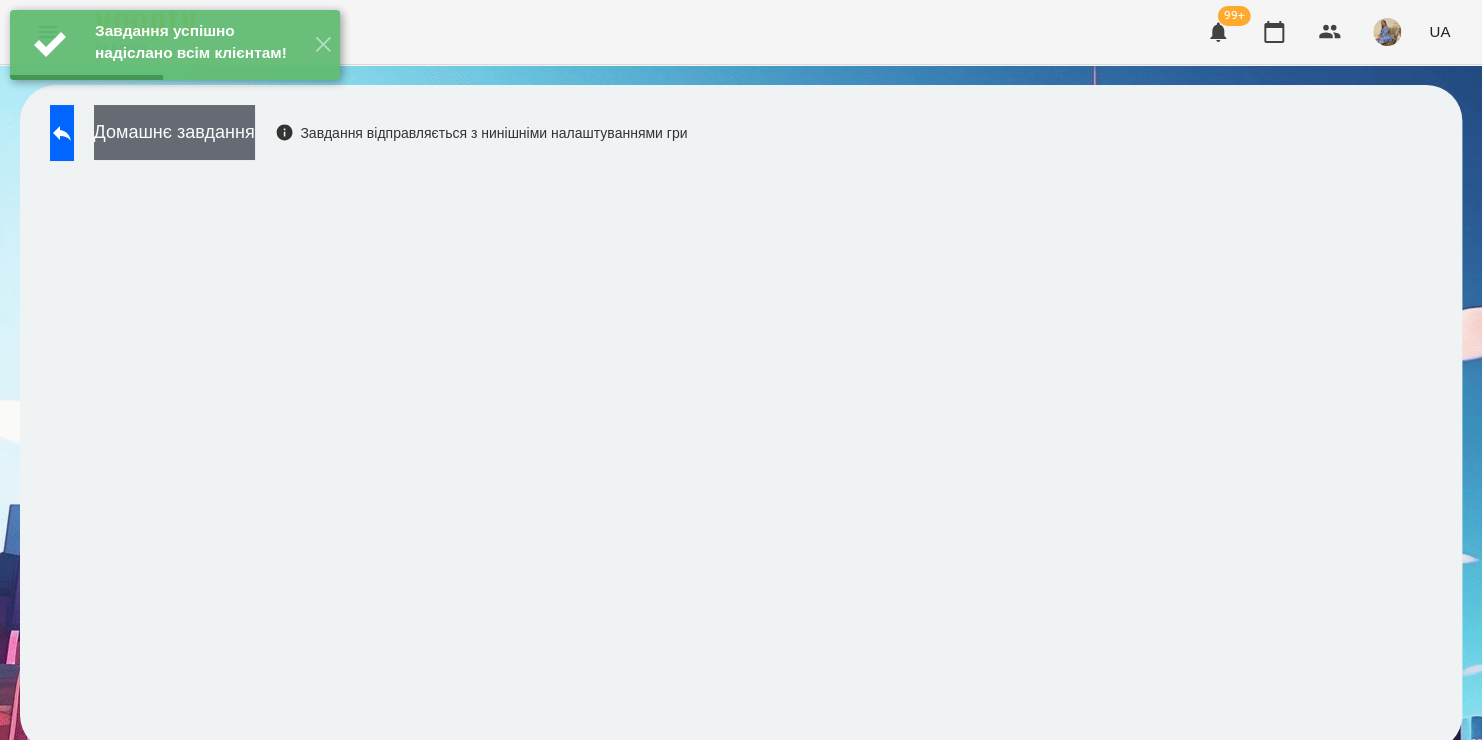 click on "Домашнє завдання" at bounding box center (174, 132) 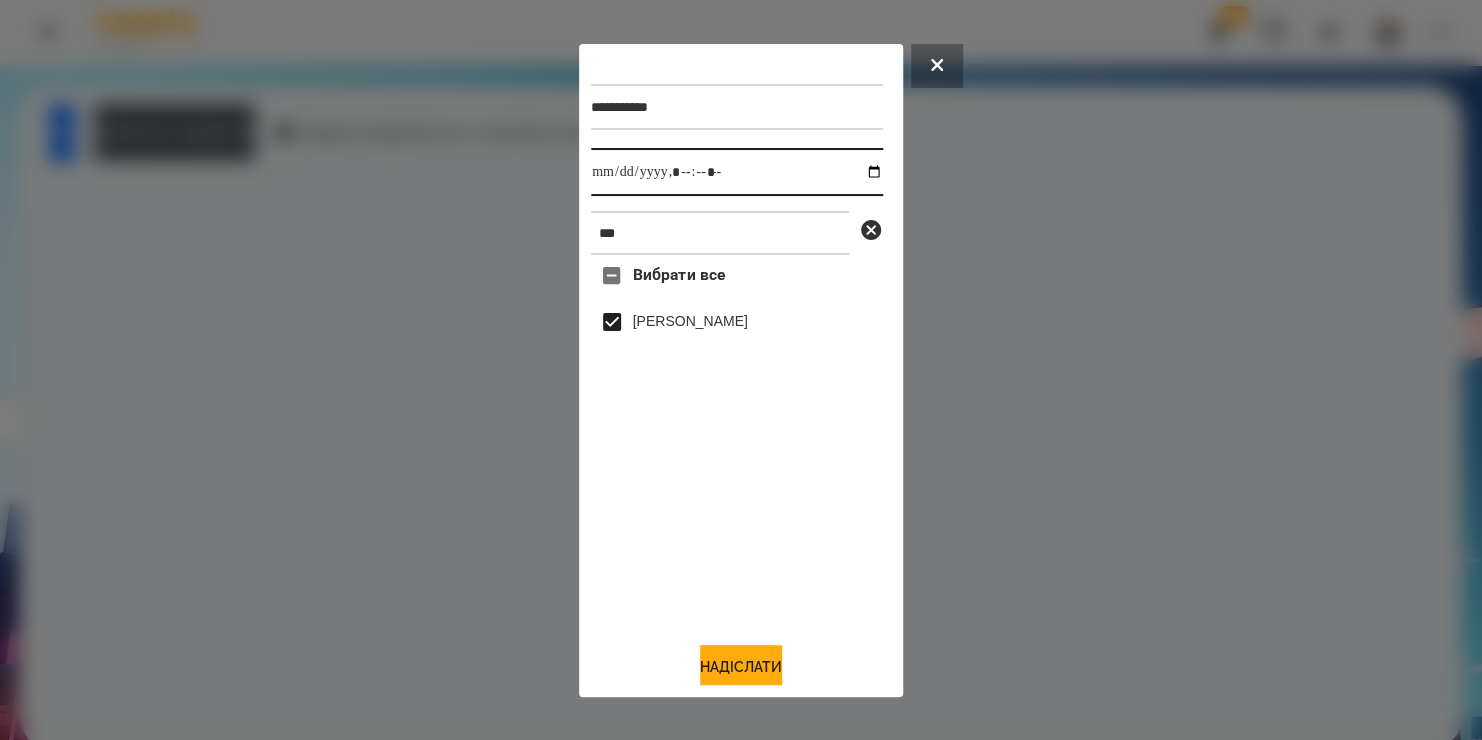 click at bounding box center (737, 172) 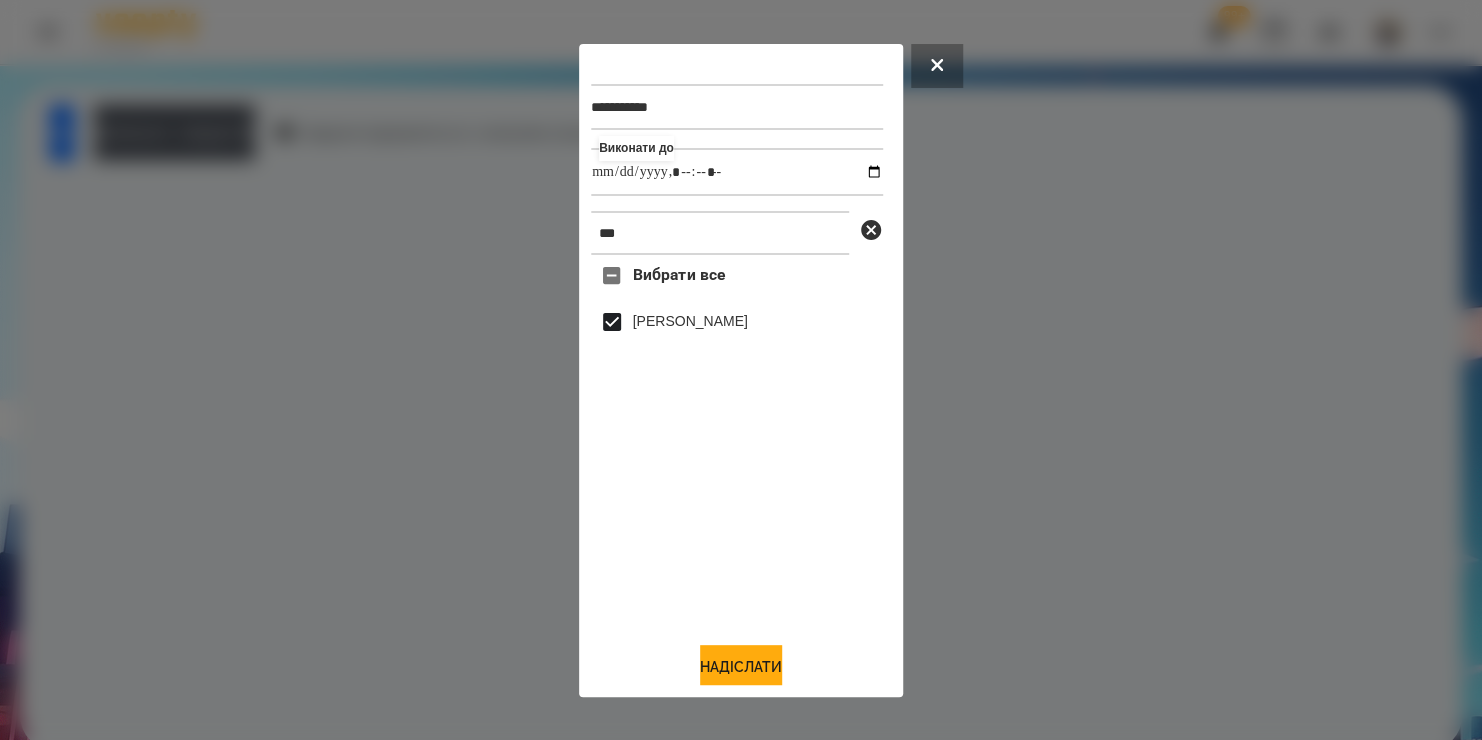 type on "**********" 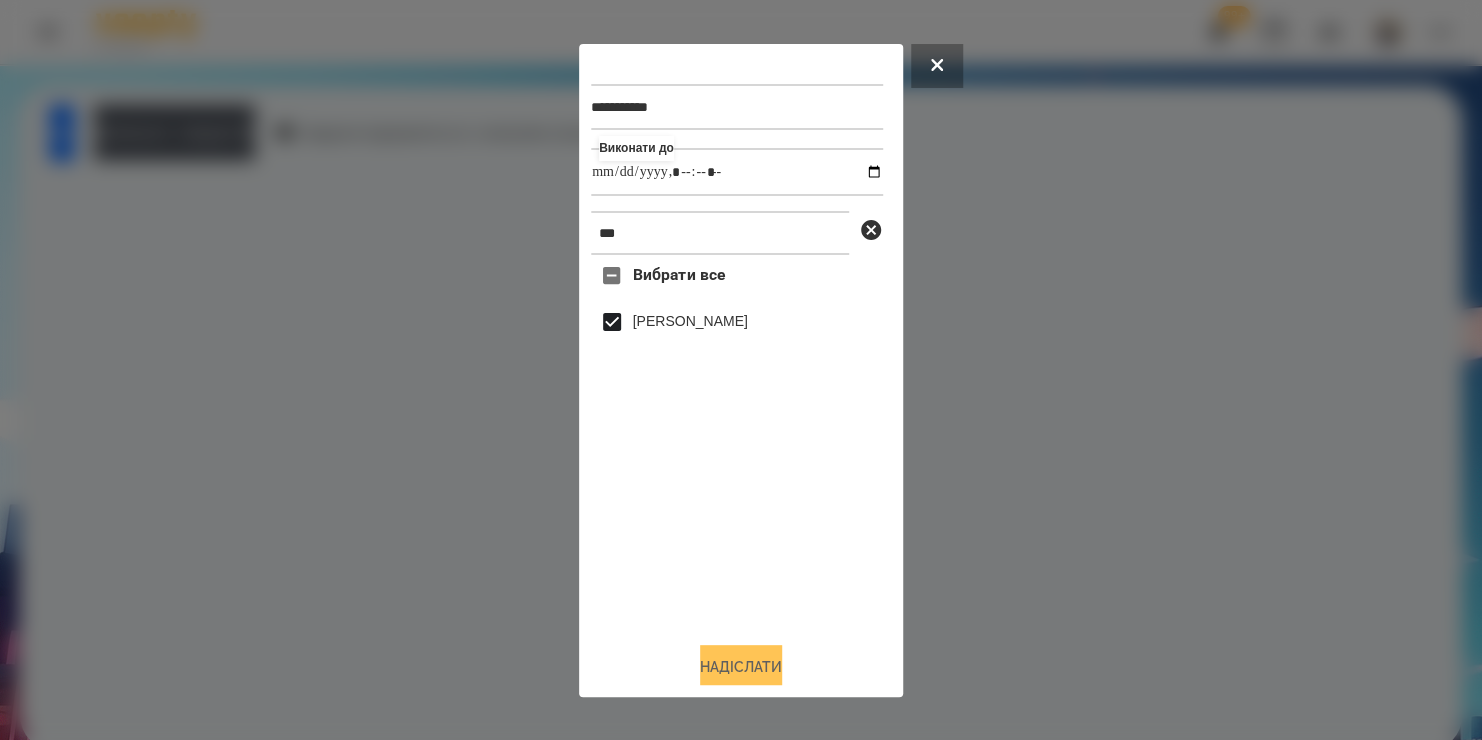 click on "Надіслати" at bounding box center [741, 667] 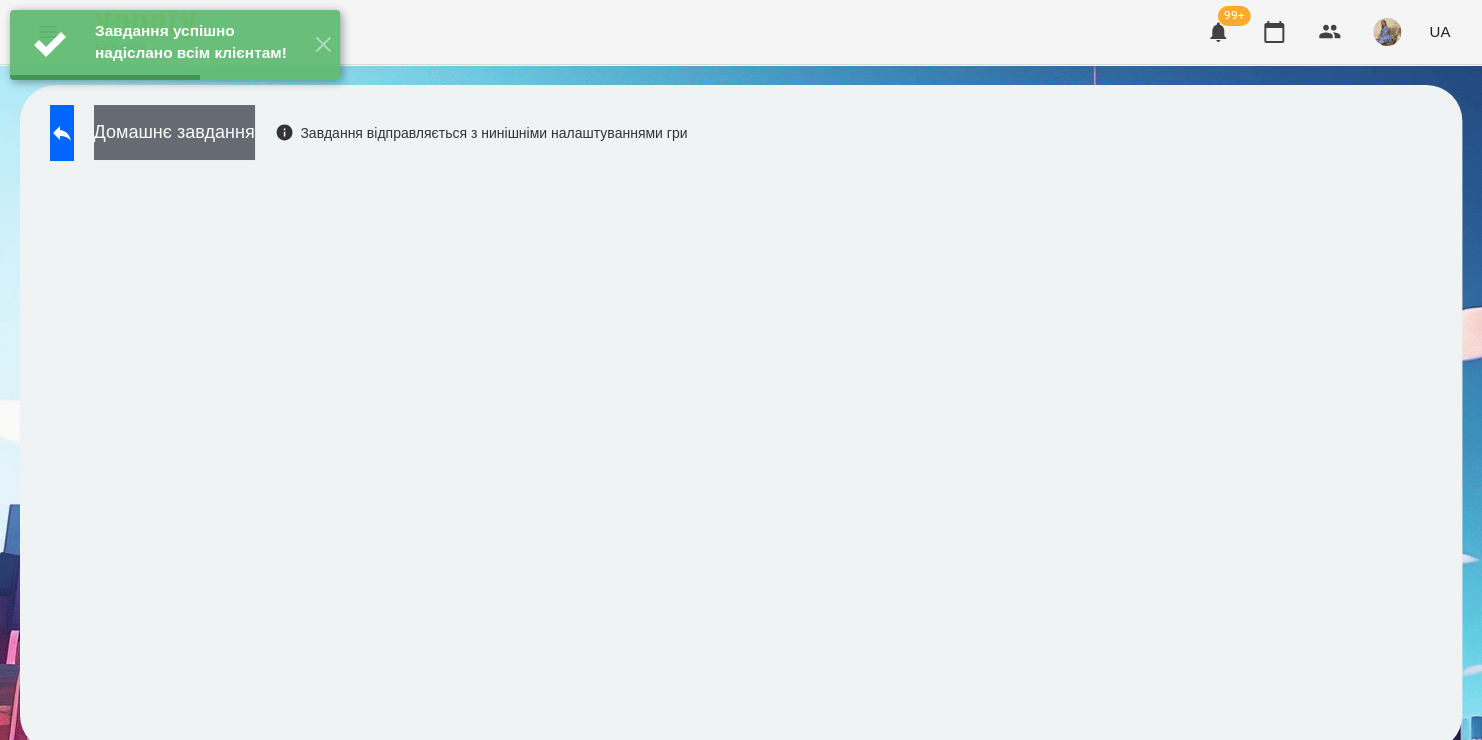 click on "Домашнє завдання" at bounding box center [174, 132] 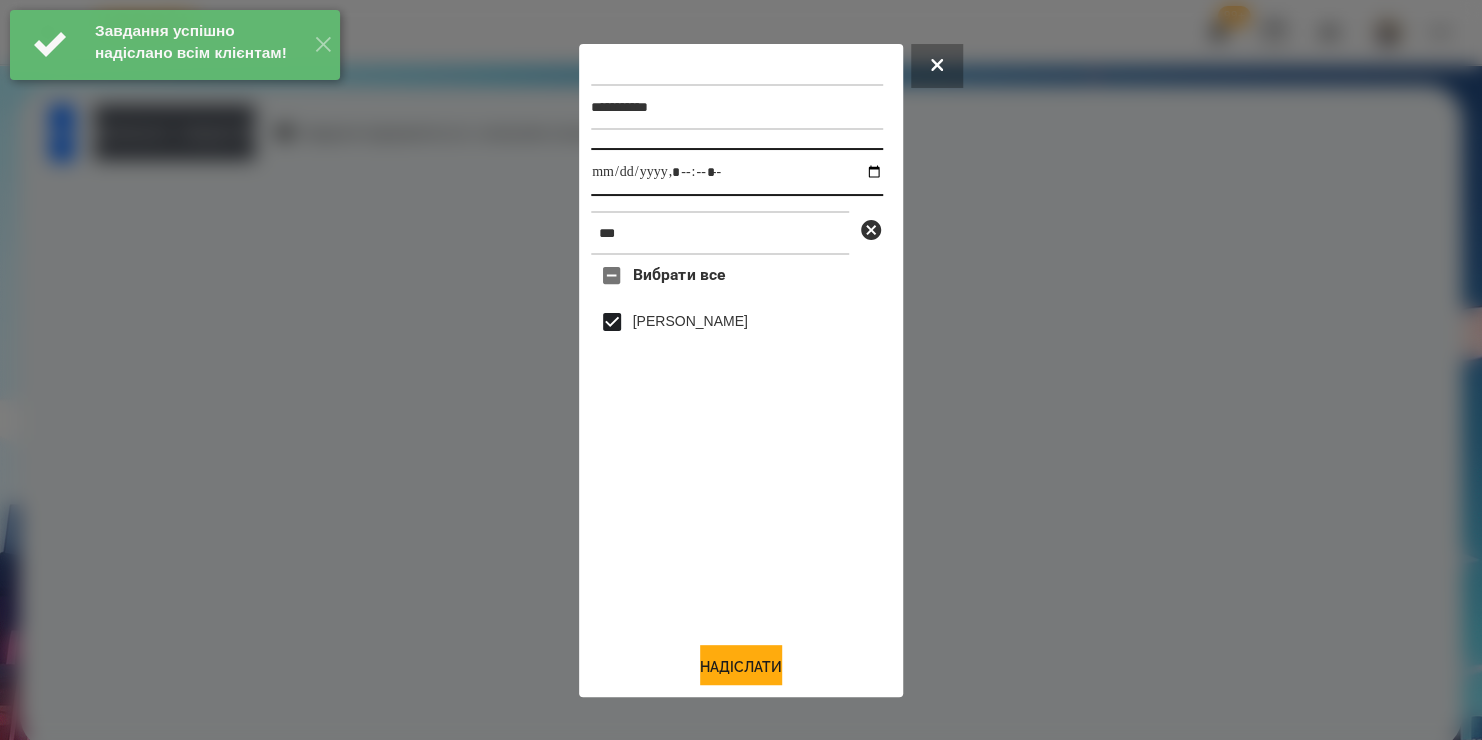 click at bounding box center (737, 172) 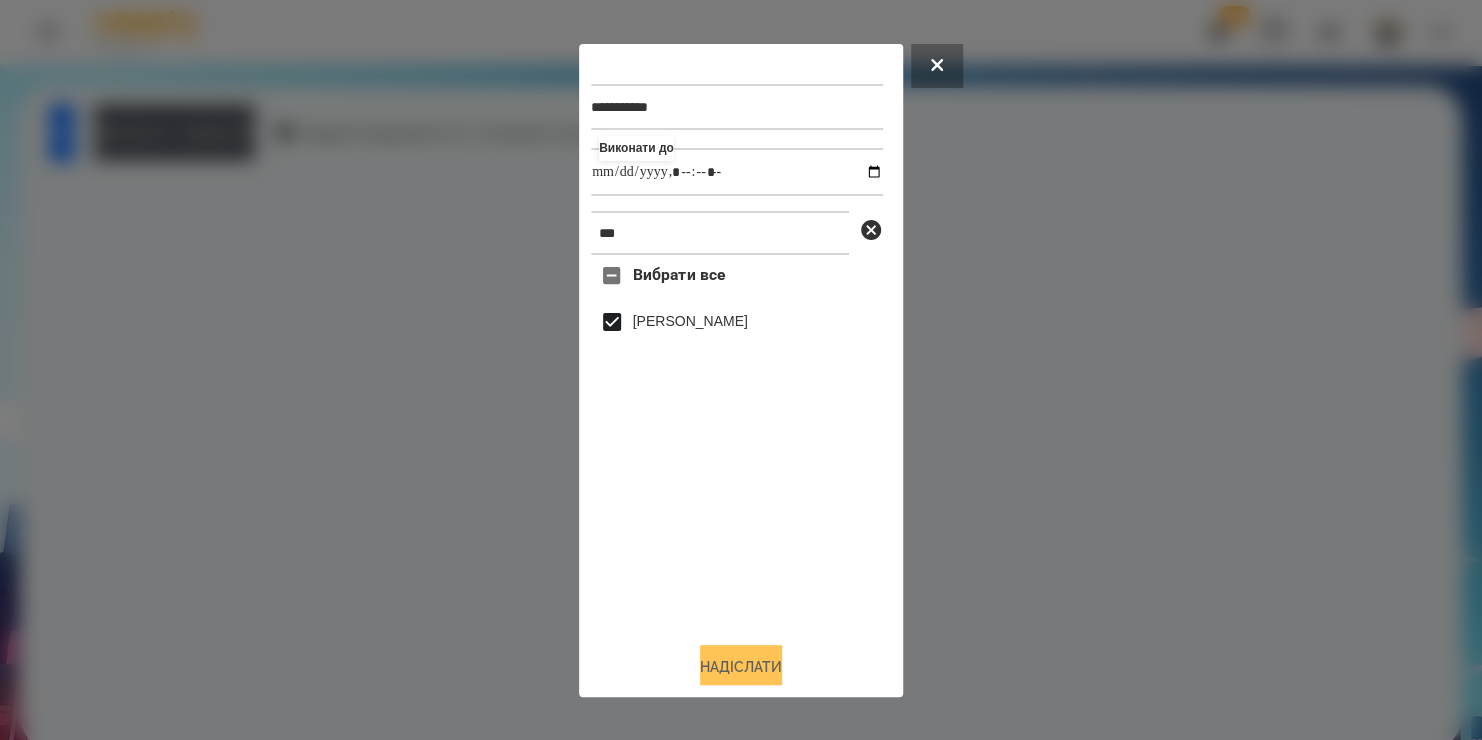 type on "**********" 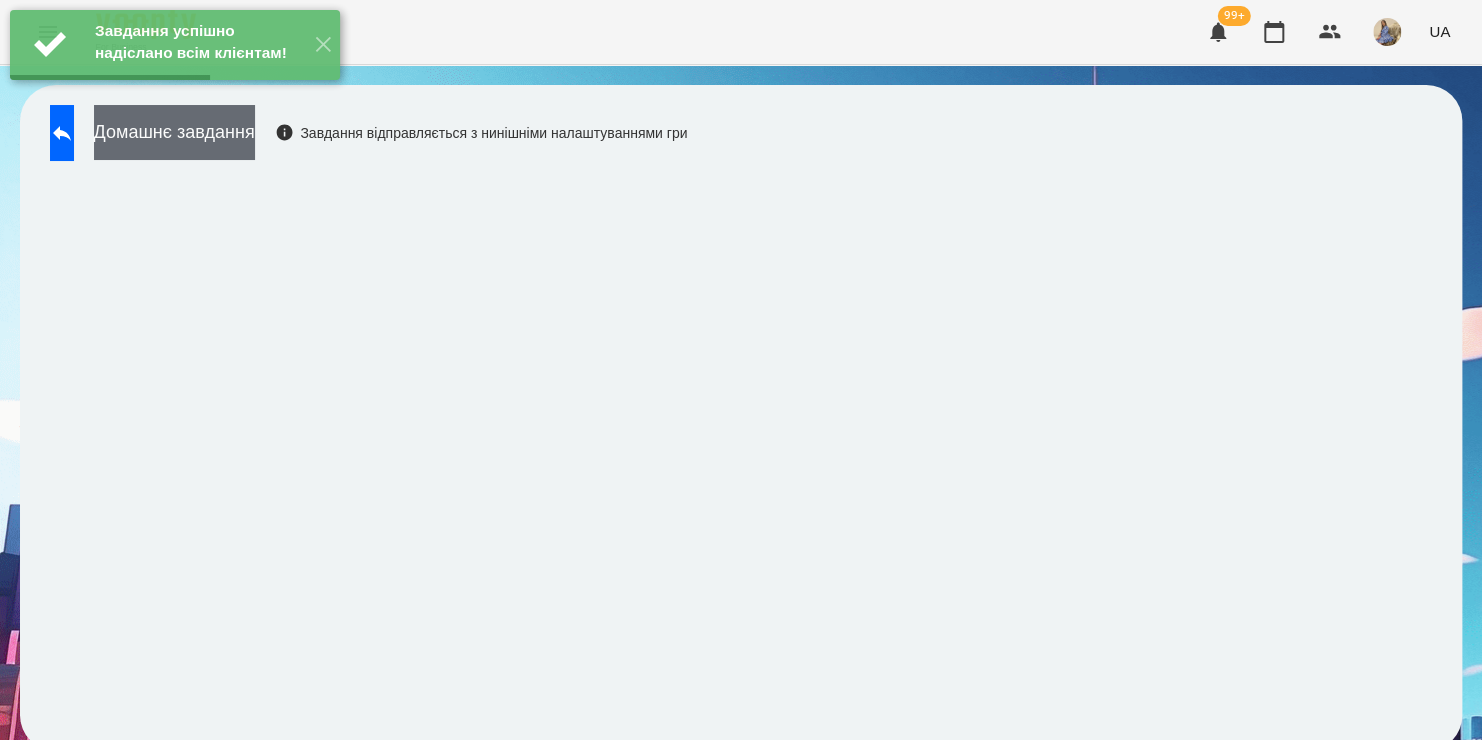 click on "Домашнє завдання" at bounding box center [174, 132] 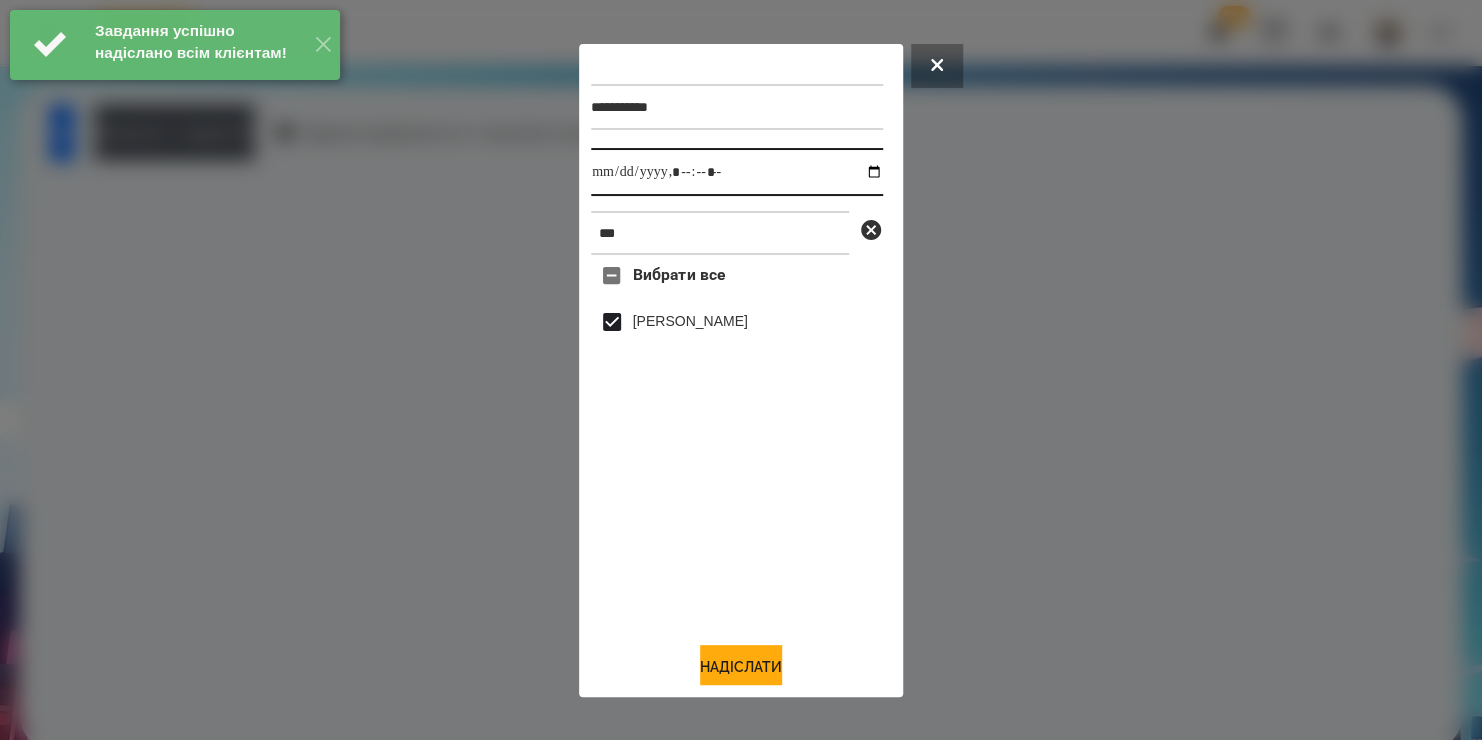 click at bounding box center [737, 172] 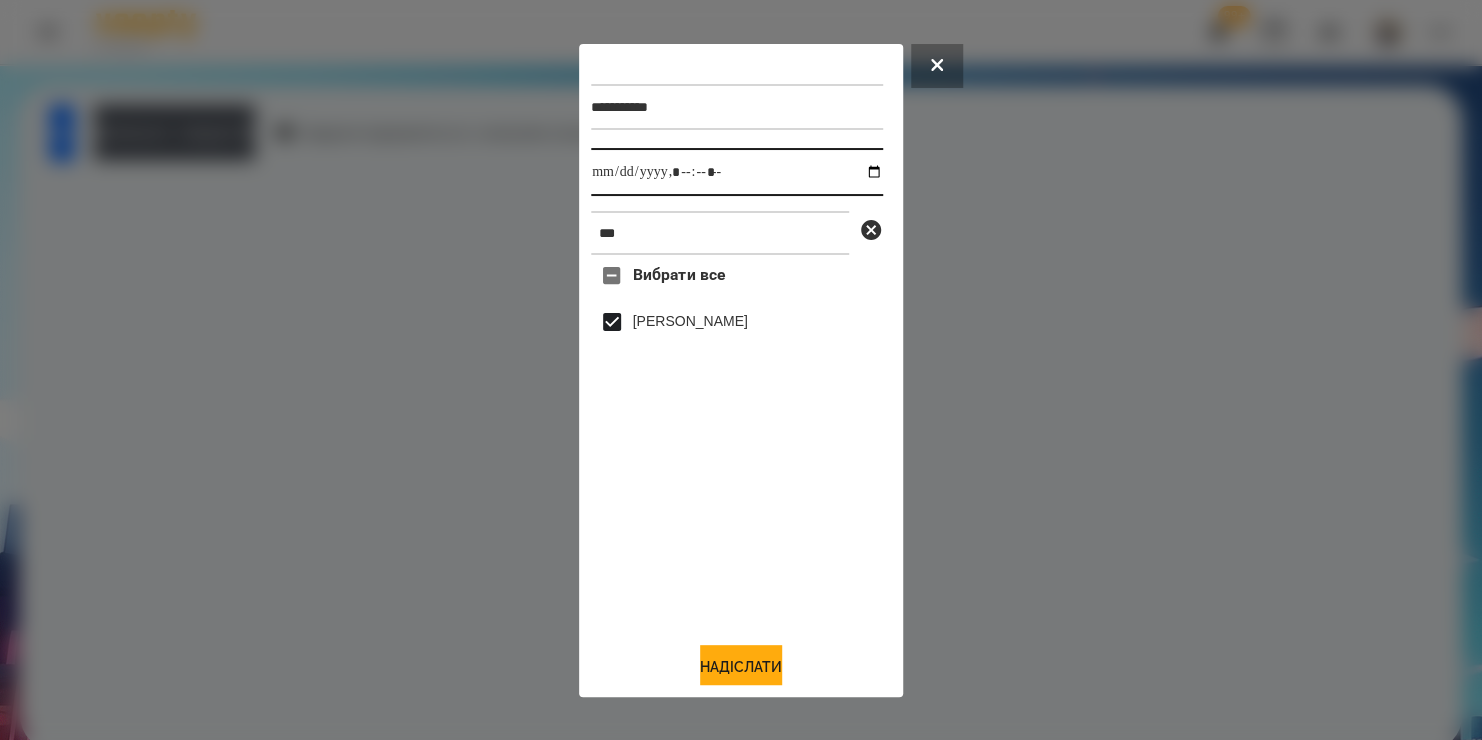 click at bounding box center (737, 172) 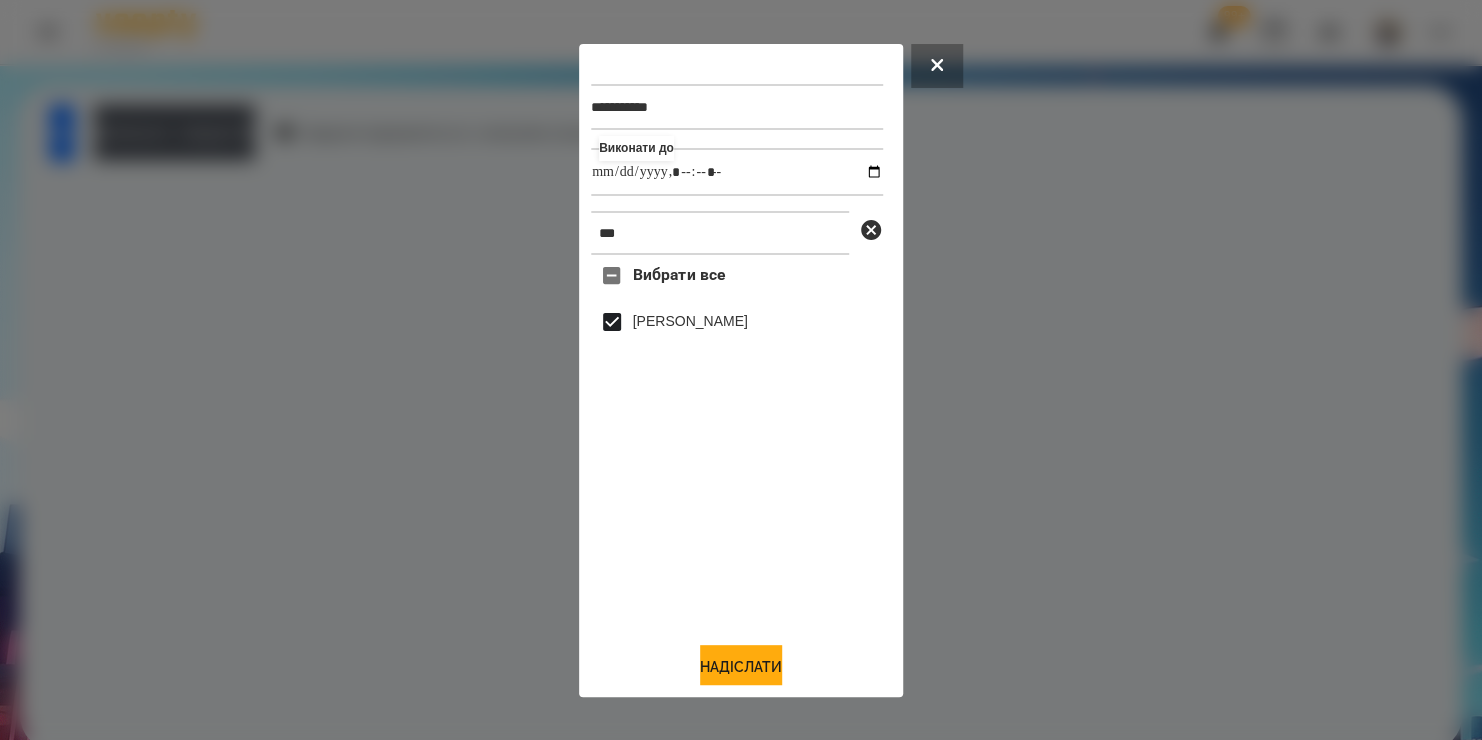 type on "**********" 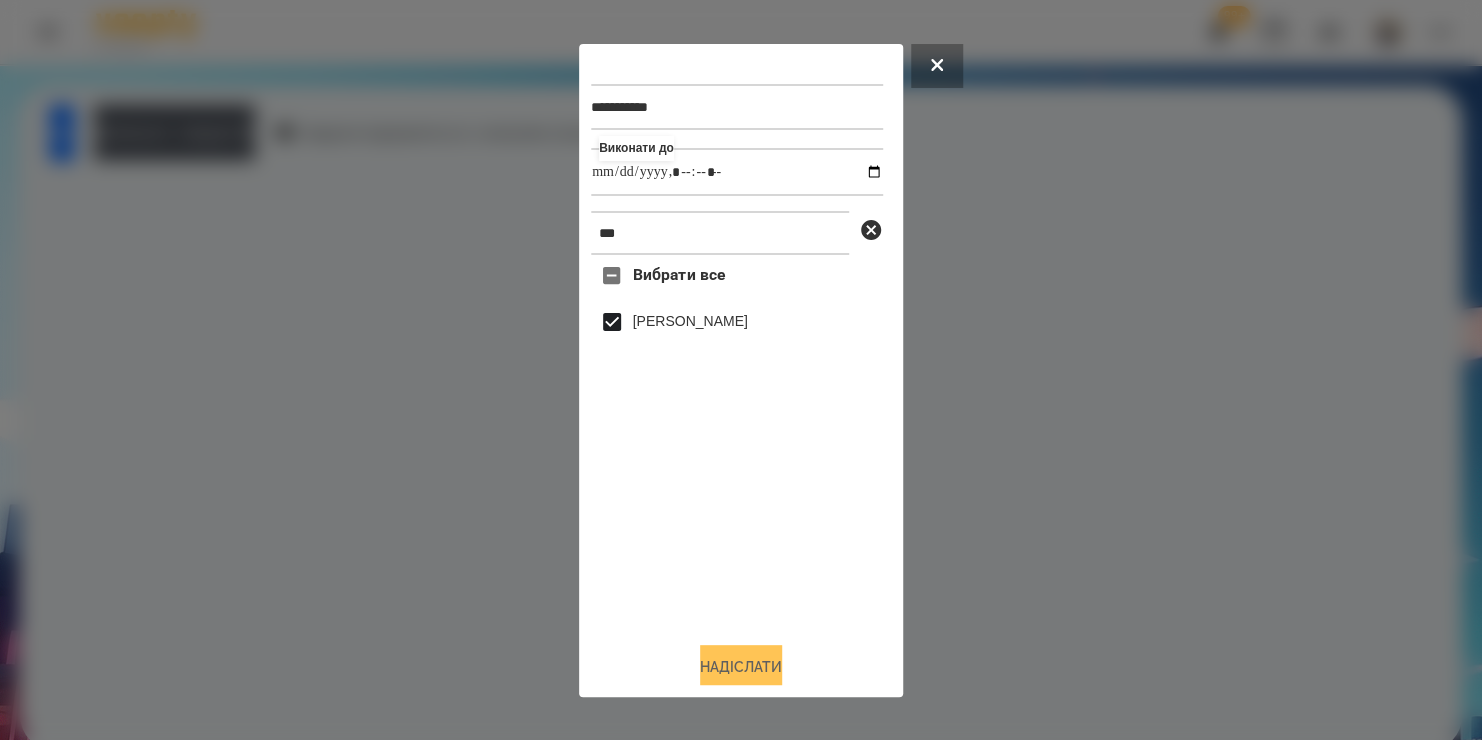 click on "Надіслати" at bounding box center (741, 667) 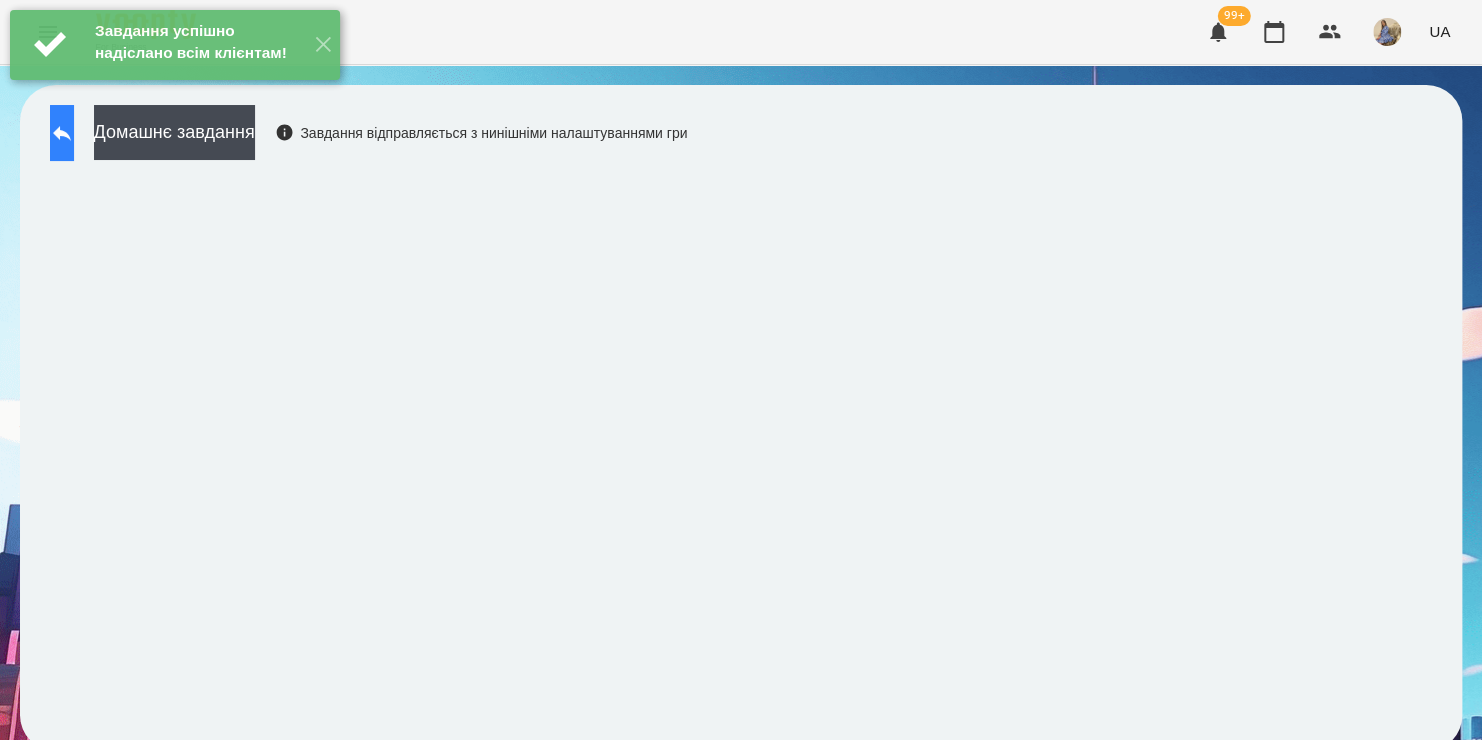click at bounding box center [62, 133] 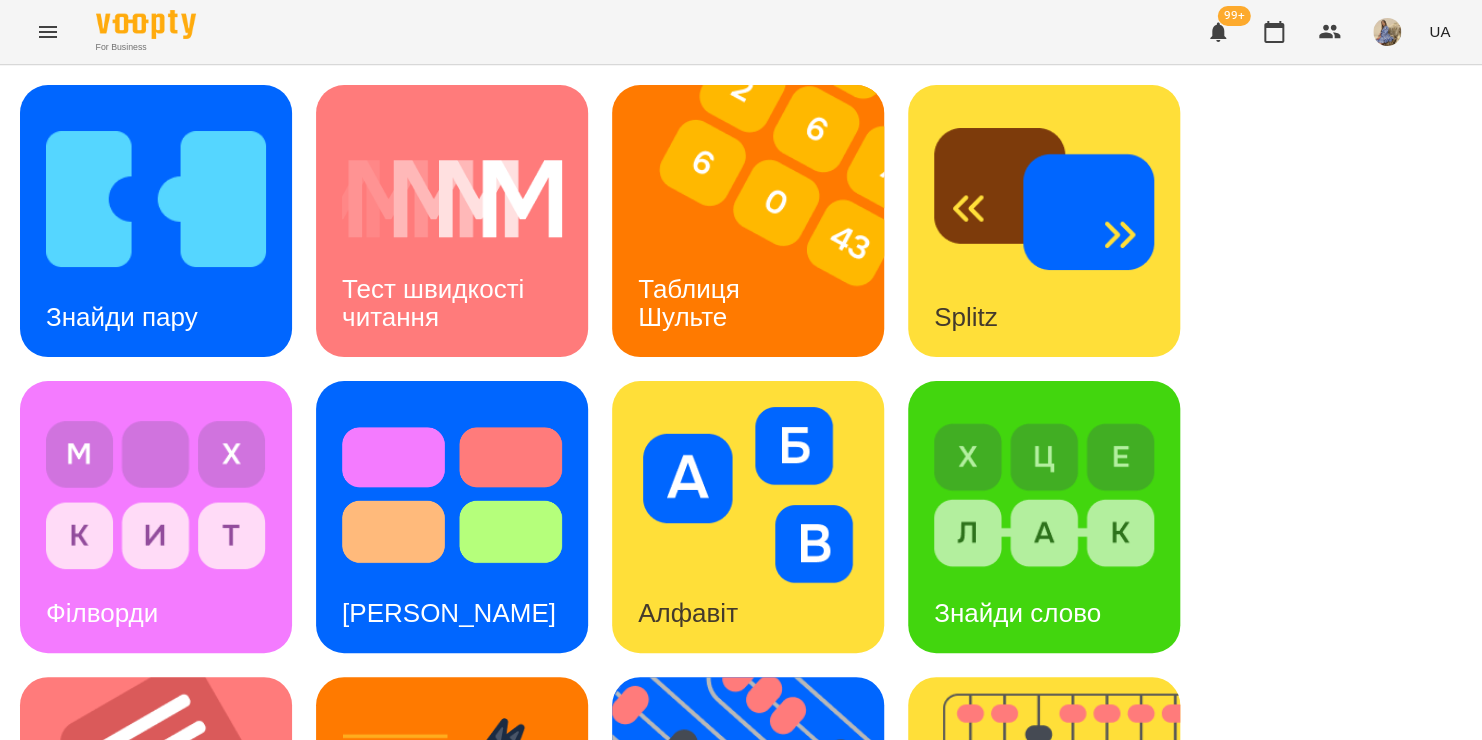 scroll, scrollTop: 491, scrollLeft: 0, axis: vertical 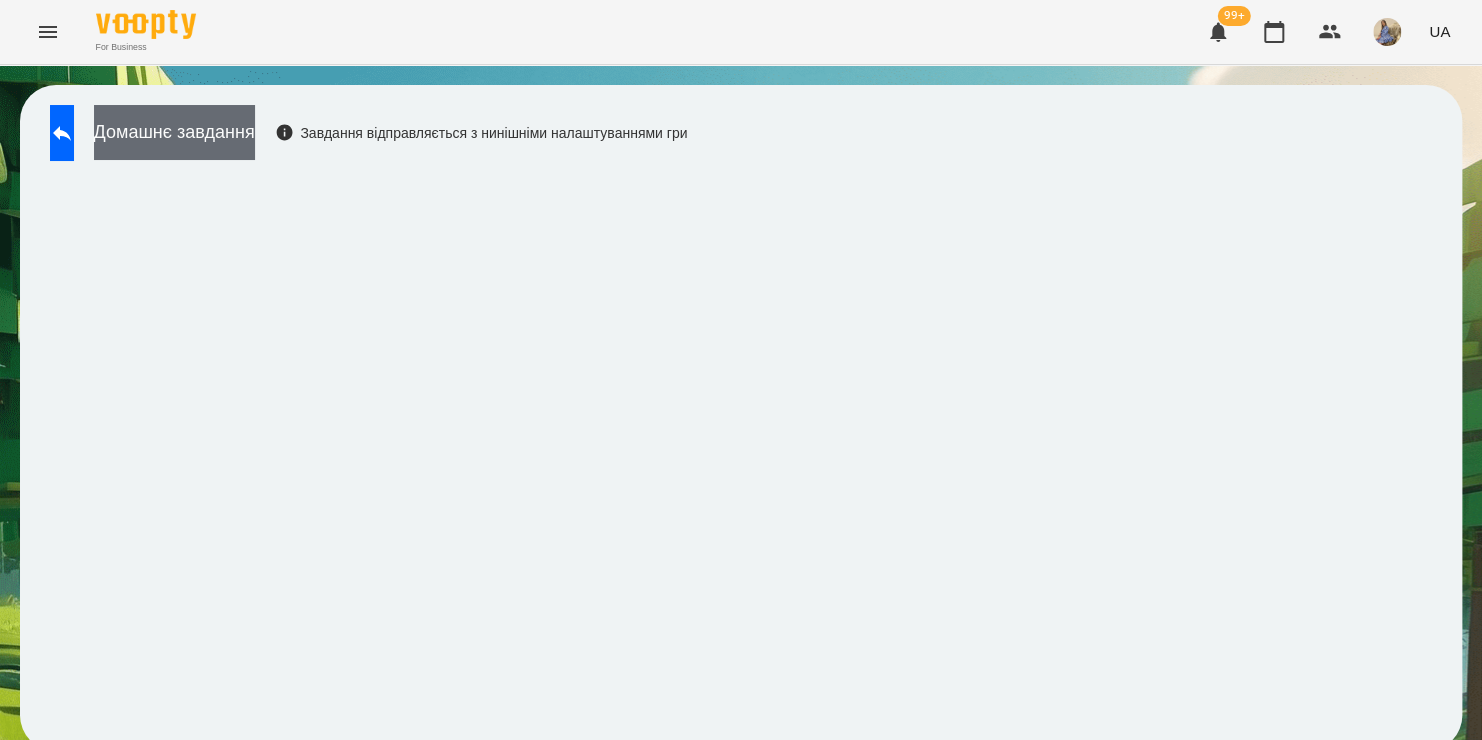 click on "Домашнє завдання" at bounding box center (174, 132) 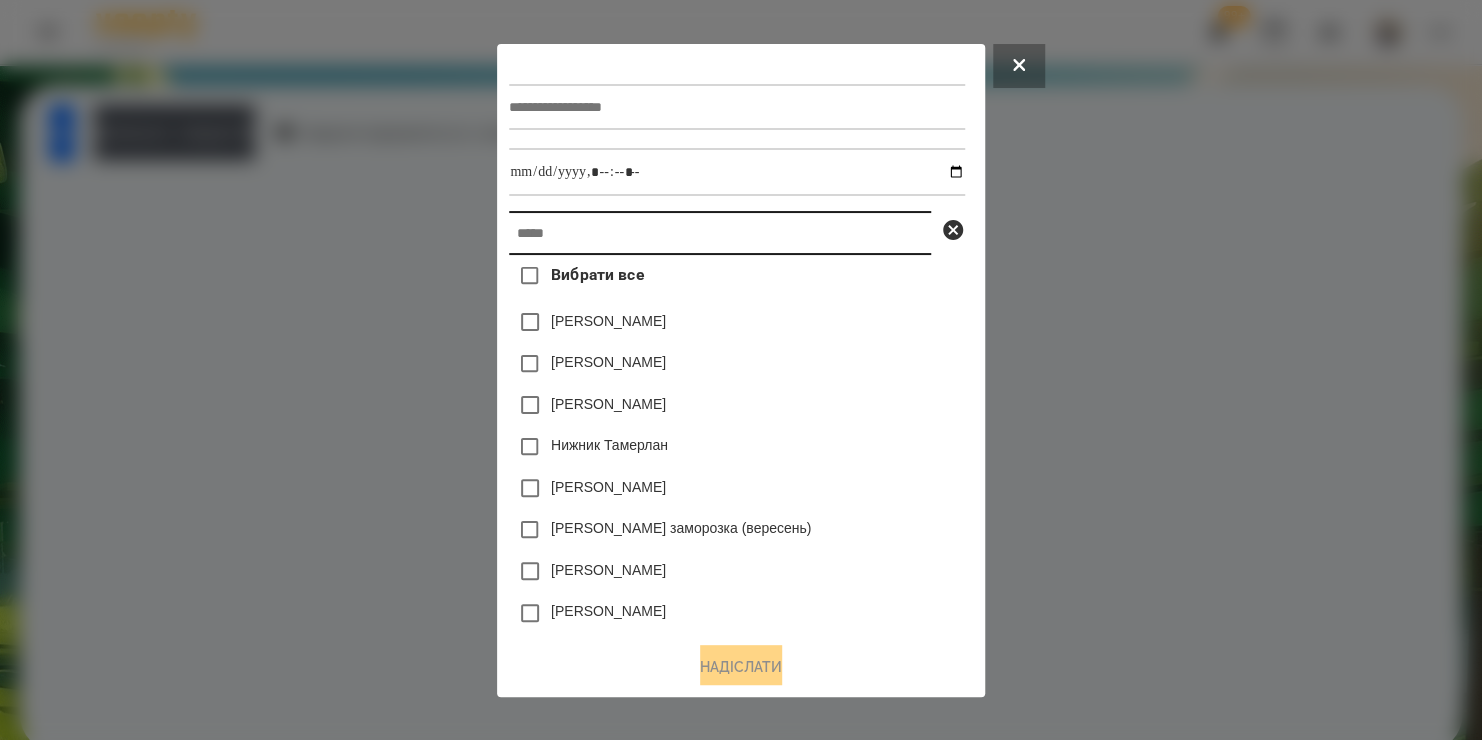 click at bounding box center (720, 233) 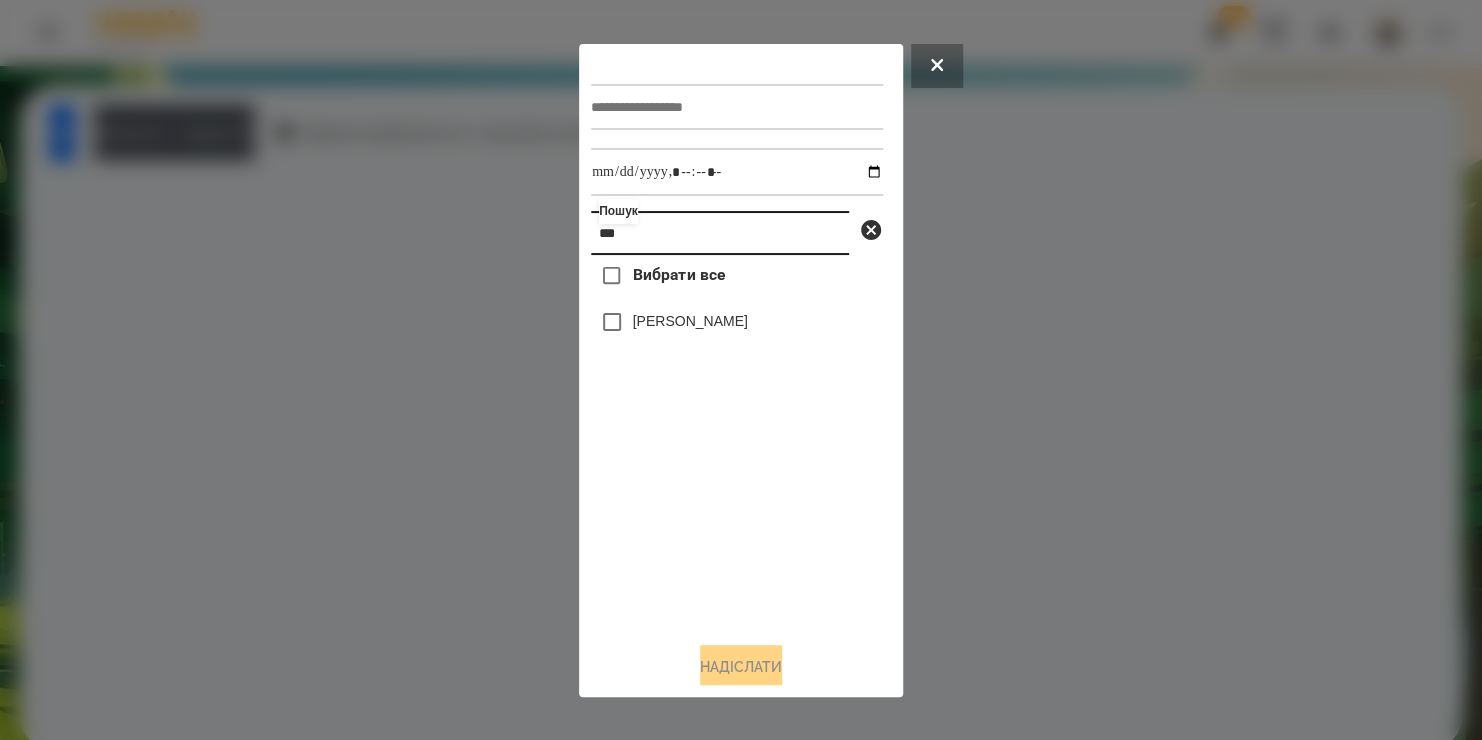 type on "***" 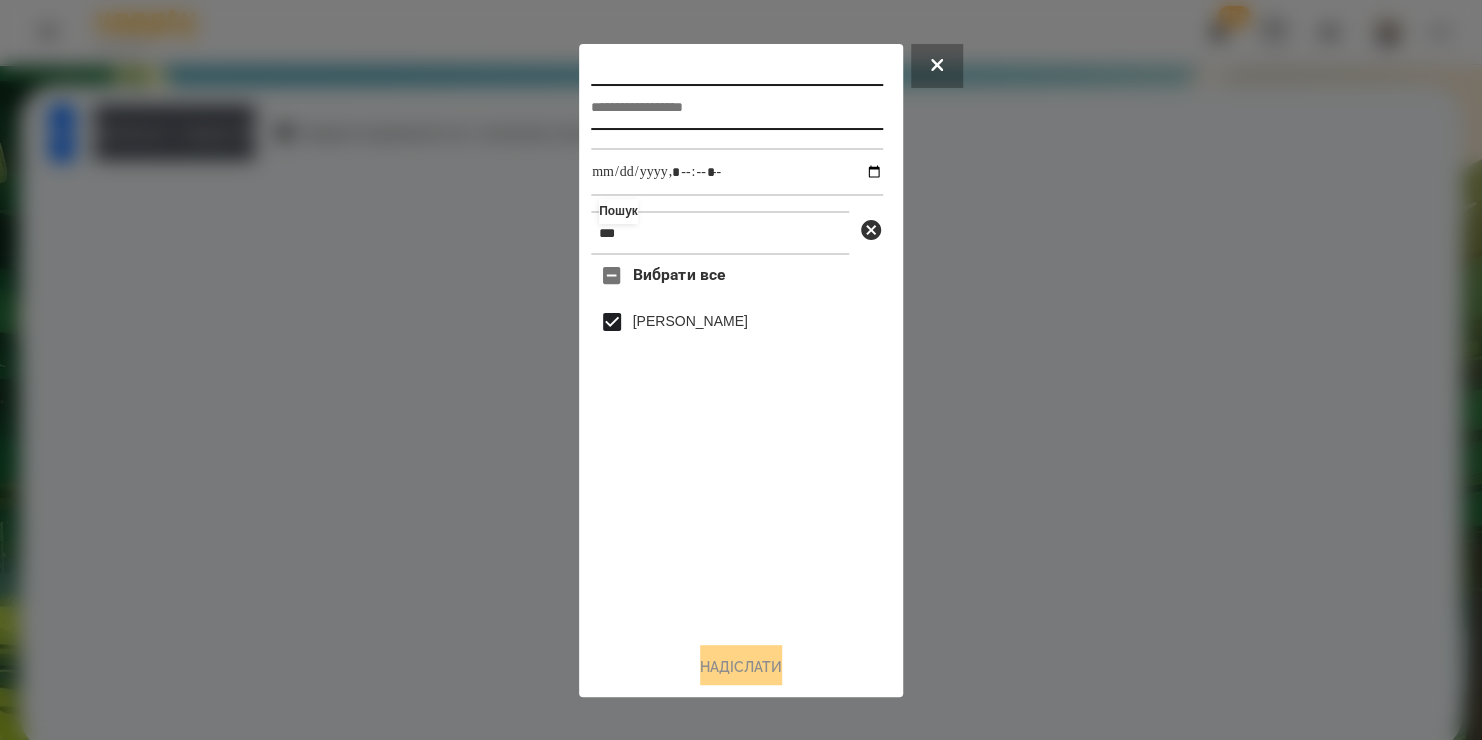 click at bounding box center (737, 107) 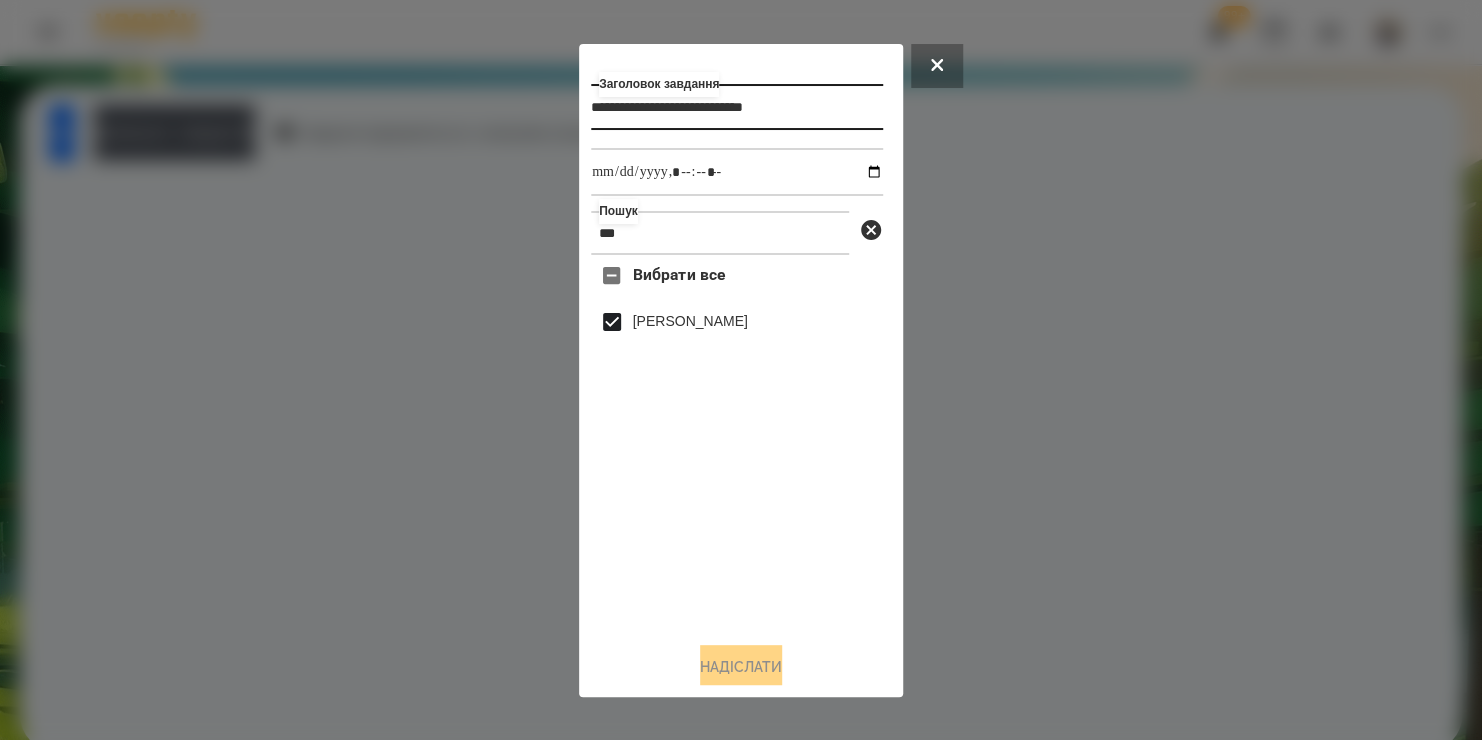 type on "**********" 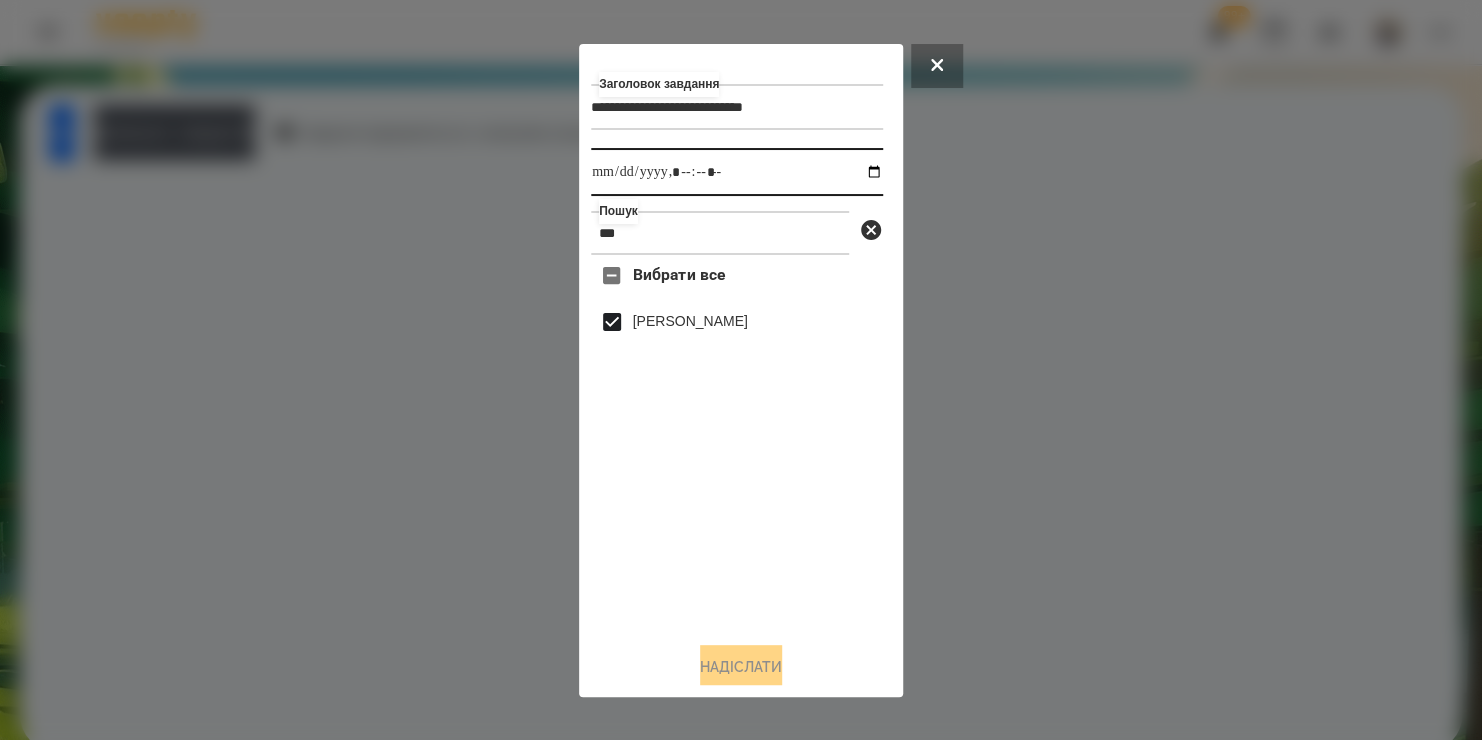 click at bounding box center (737, 172) 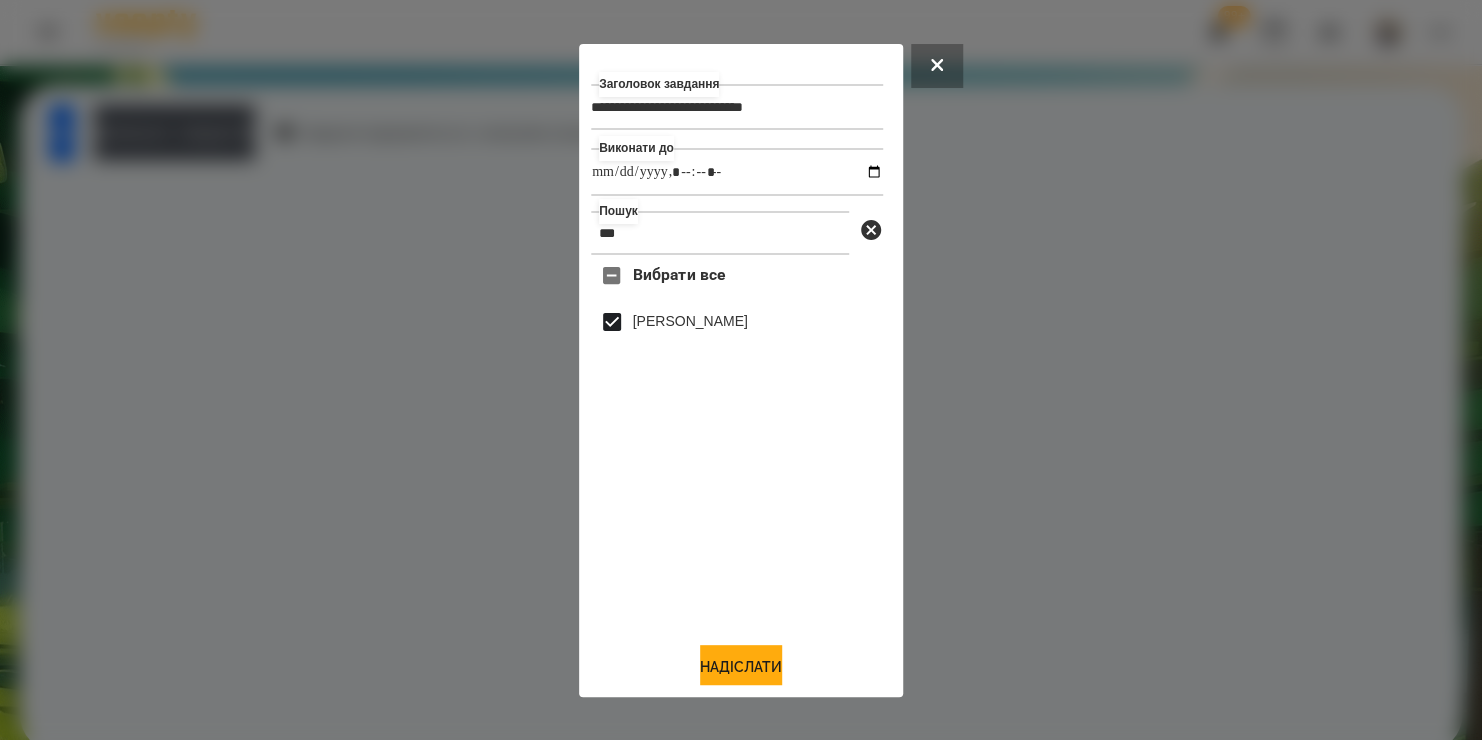 type on "**********" 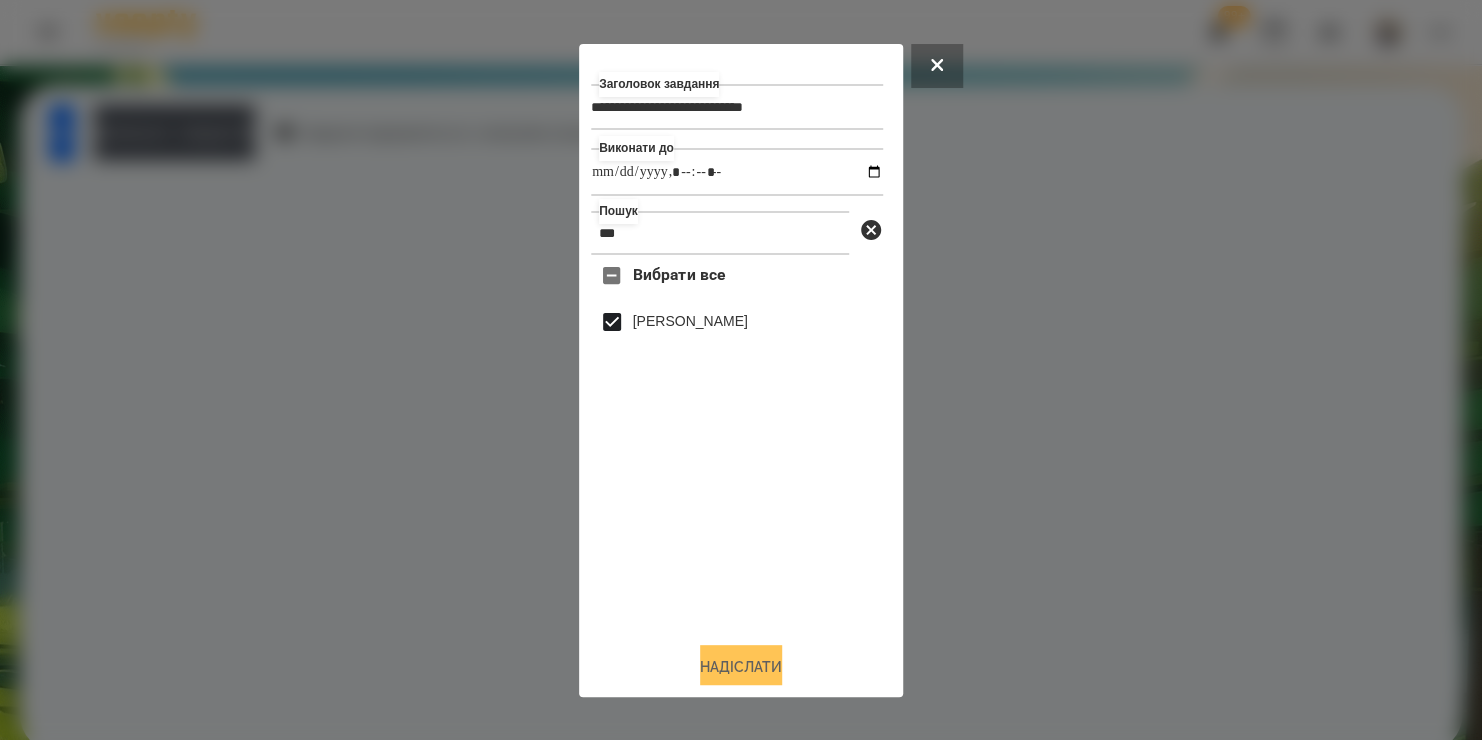 click on "Надіслати" at bounding box center (741, 667) 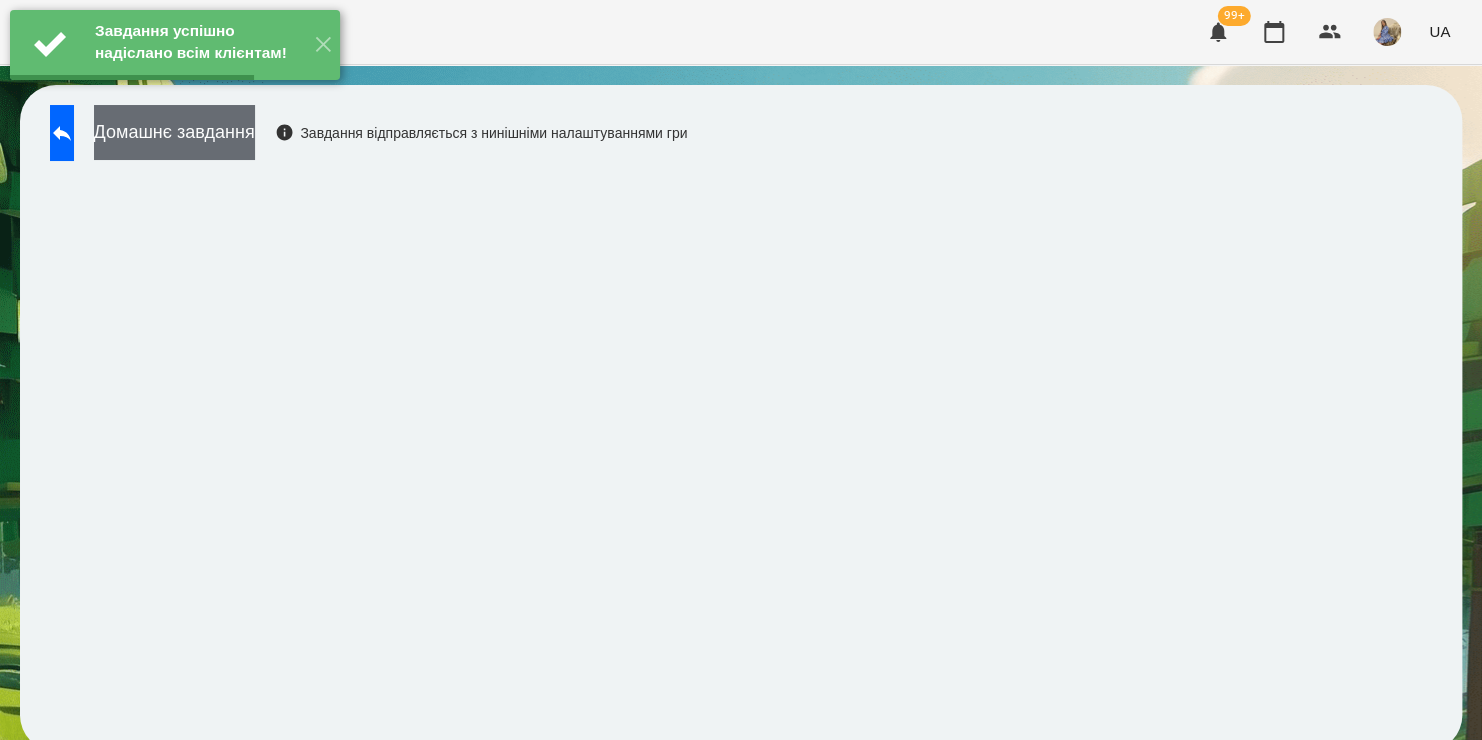 click on "Домашнє завдання" at bounding box center [174, 132] 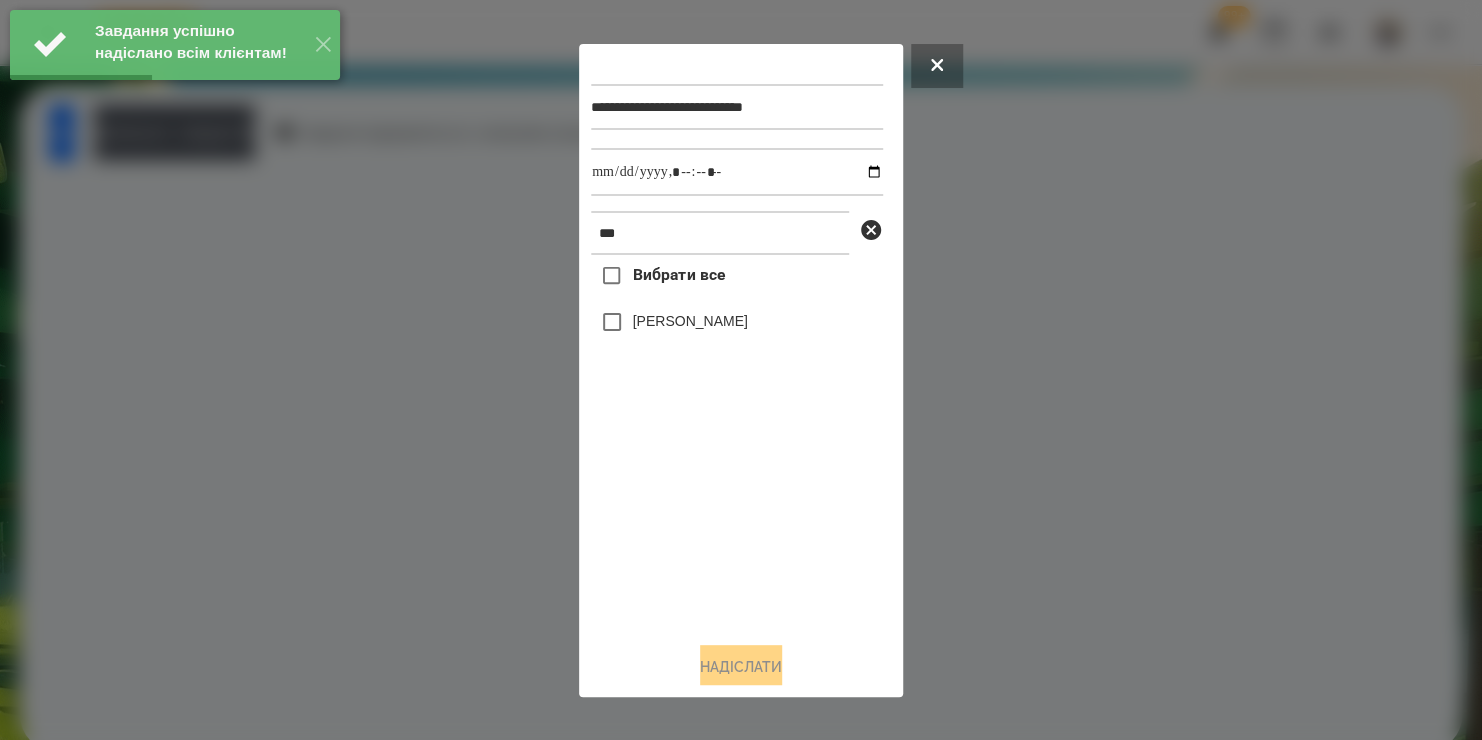click on "Кимач Тавік" at bounding box center (690, 321) 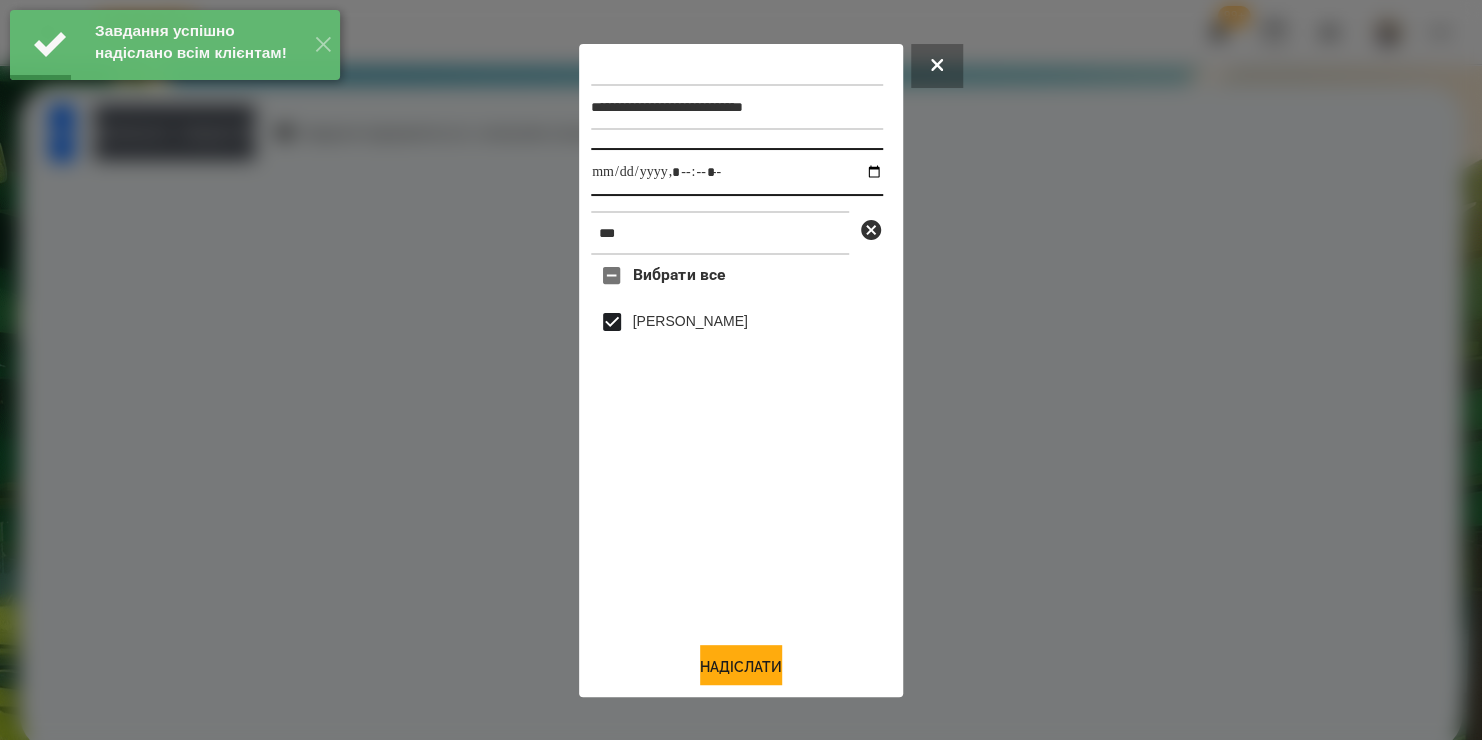 click at bounding box center [737, 172] 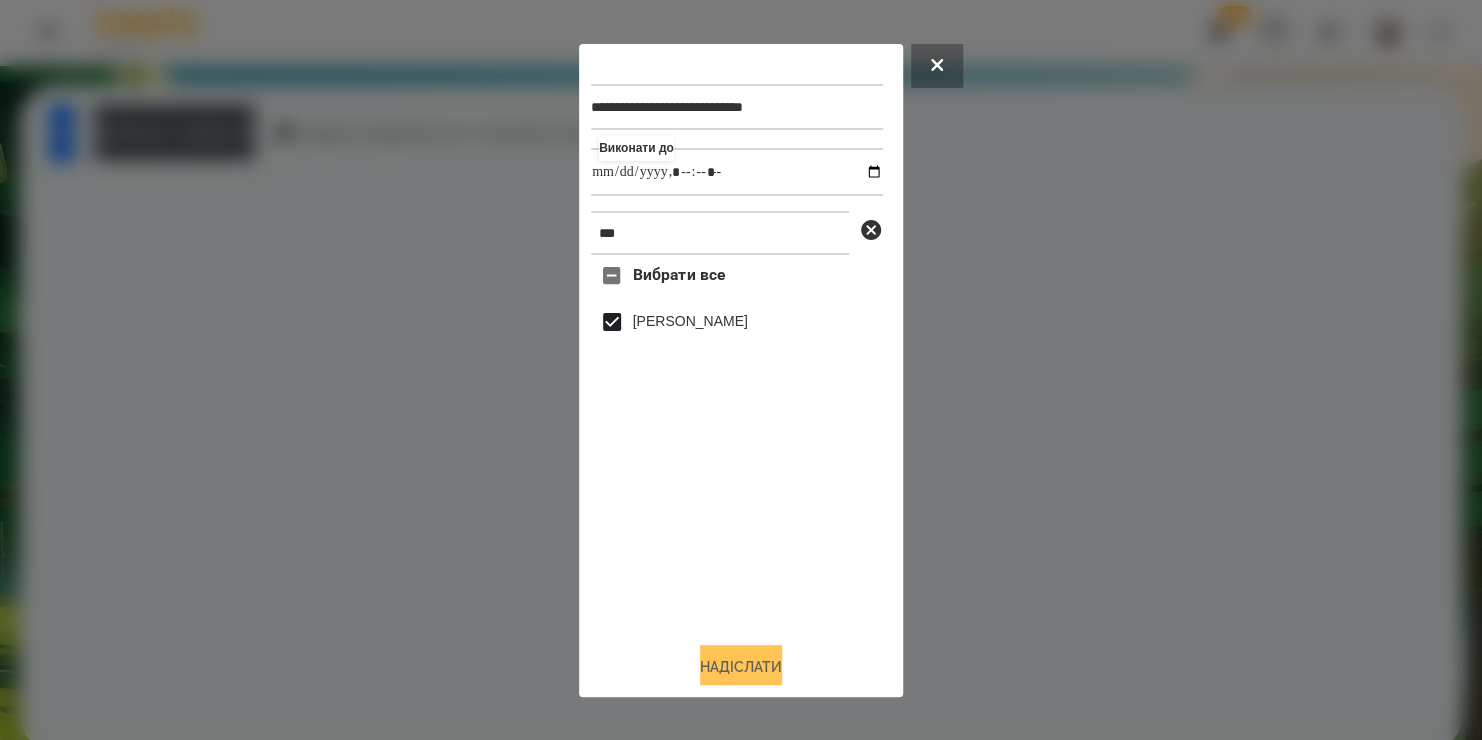 type on "**********" 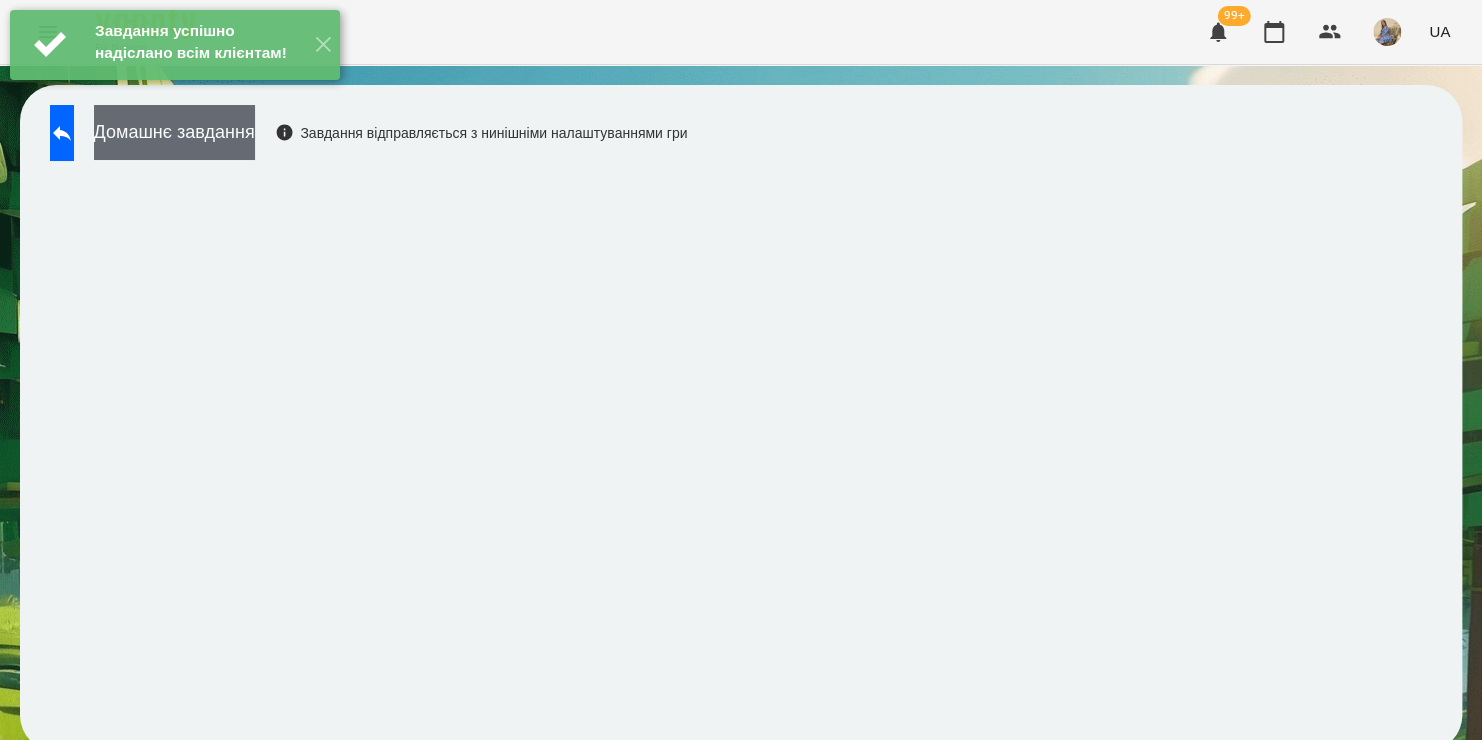 click on "Домашнє завдання" at bounding box center [174, 132] 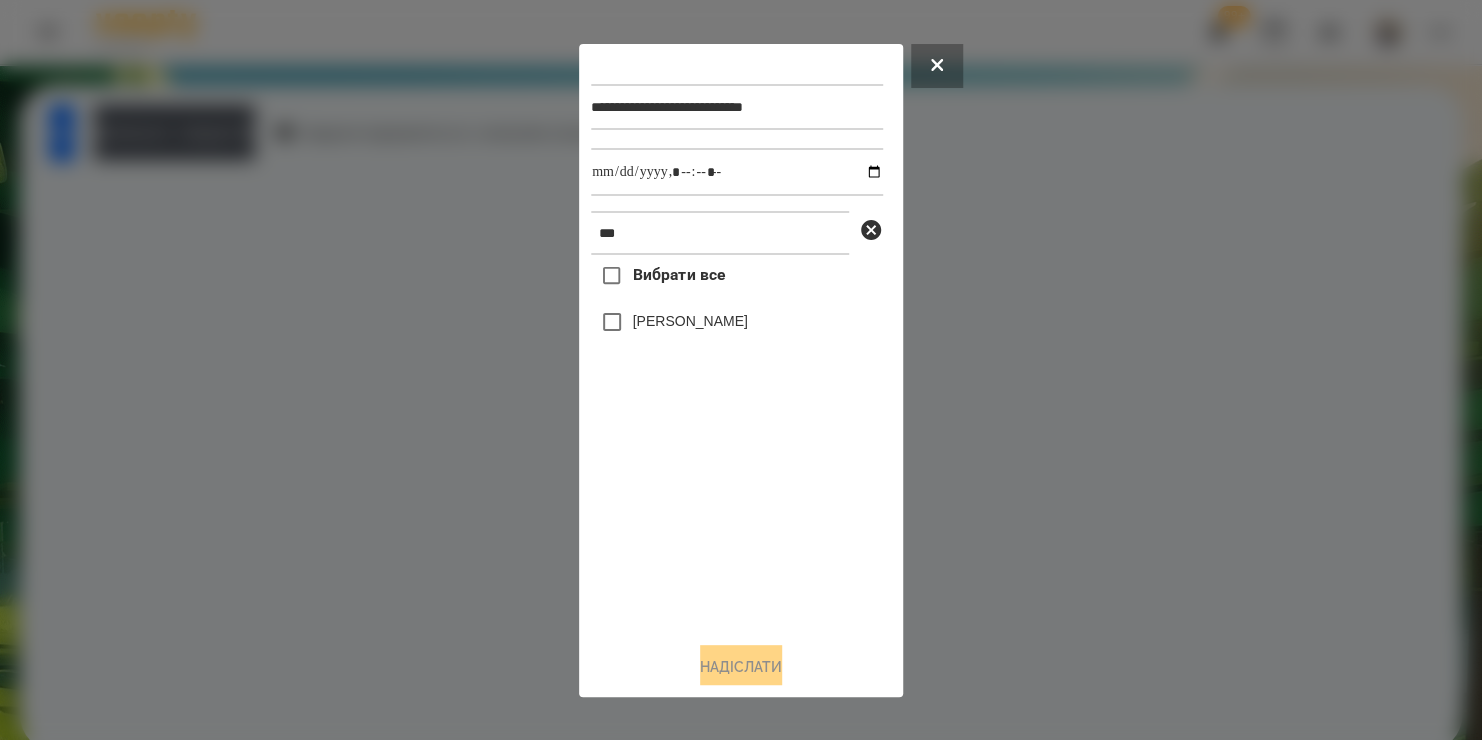click on "Кимач Тавік" at bounding box center [690, 321] 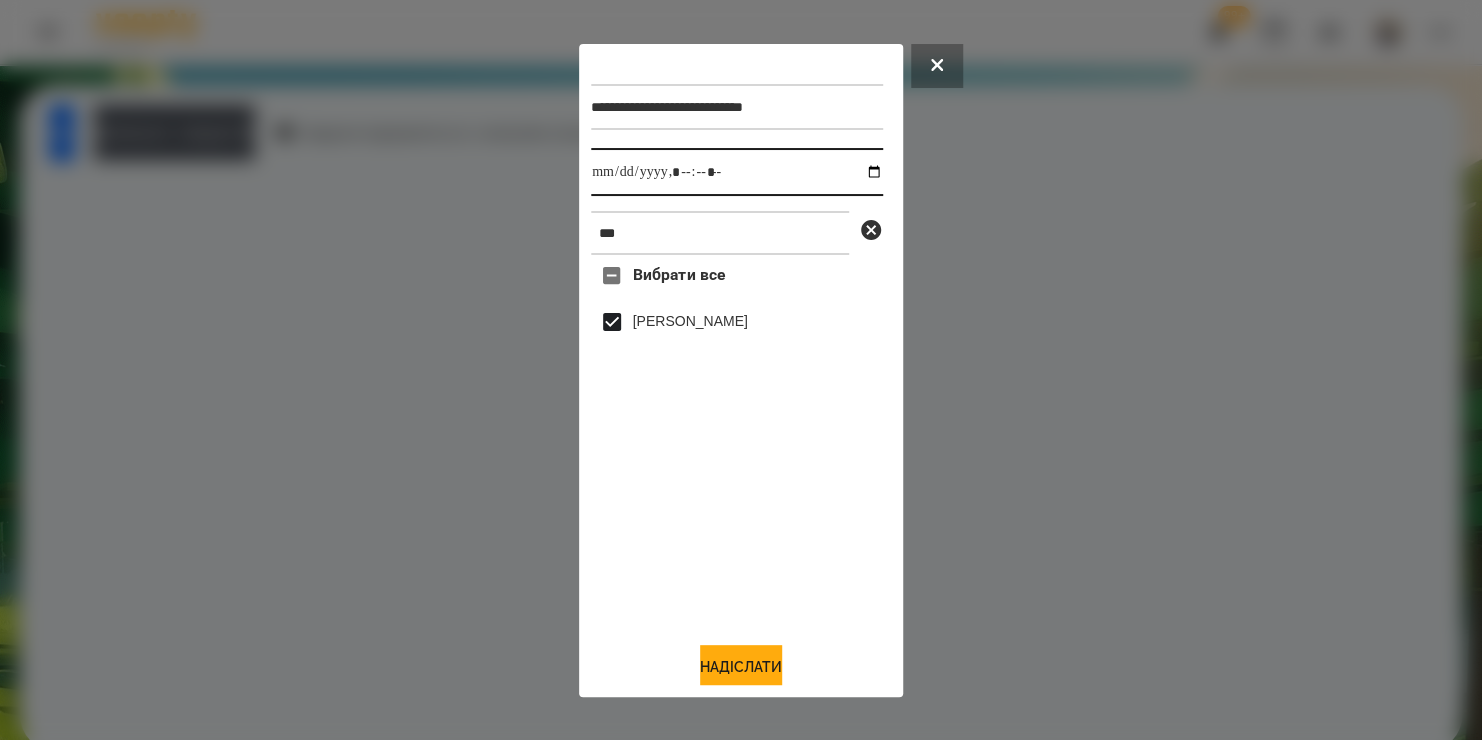 click at bounding box center (737, 172) 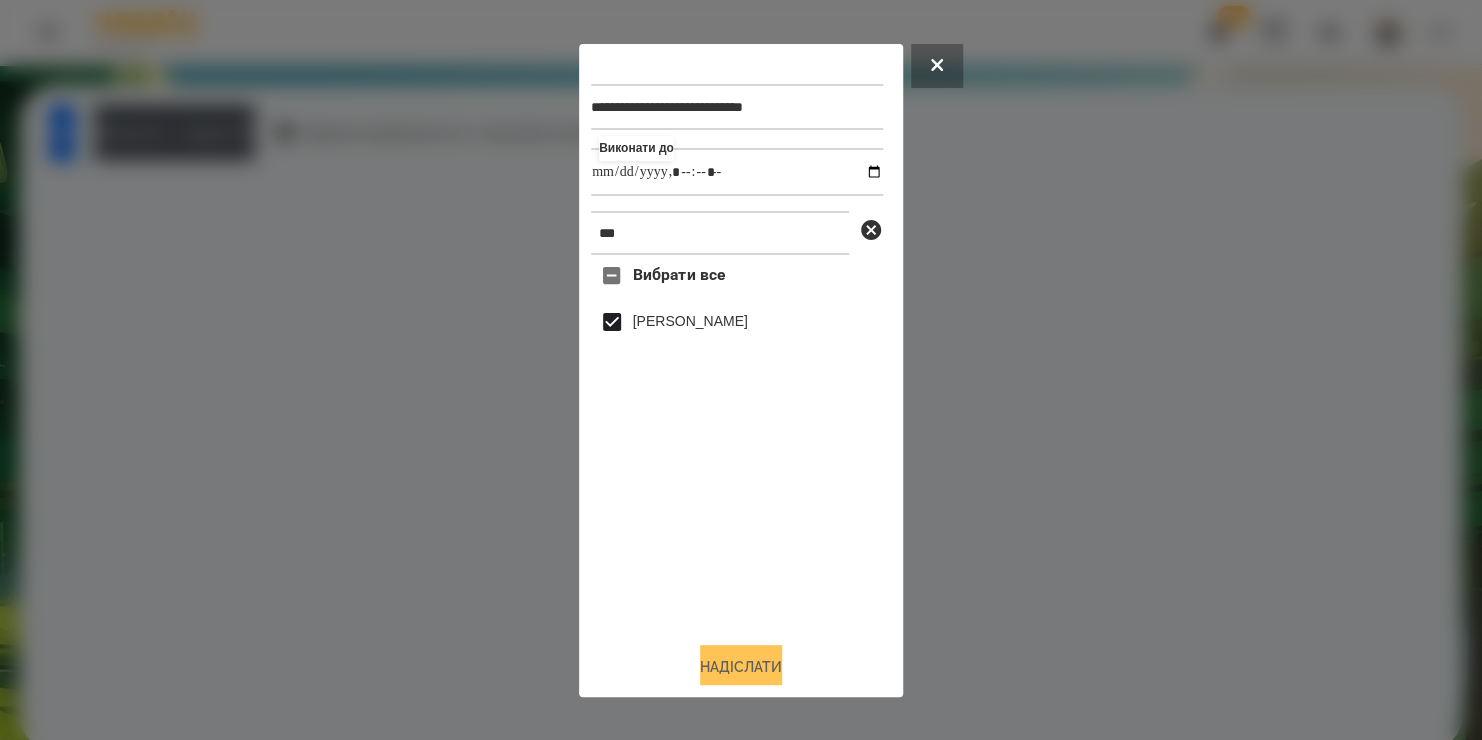 type on "**********" 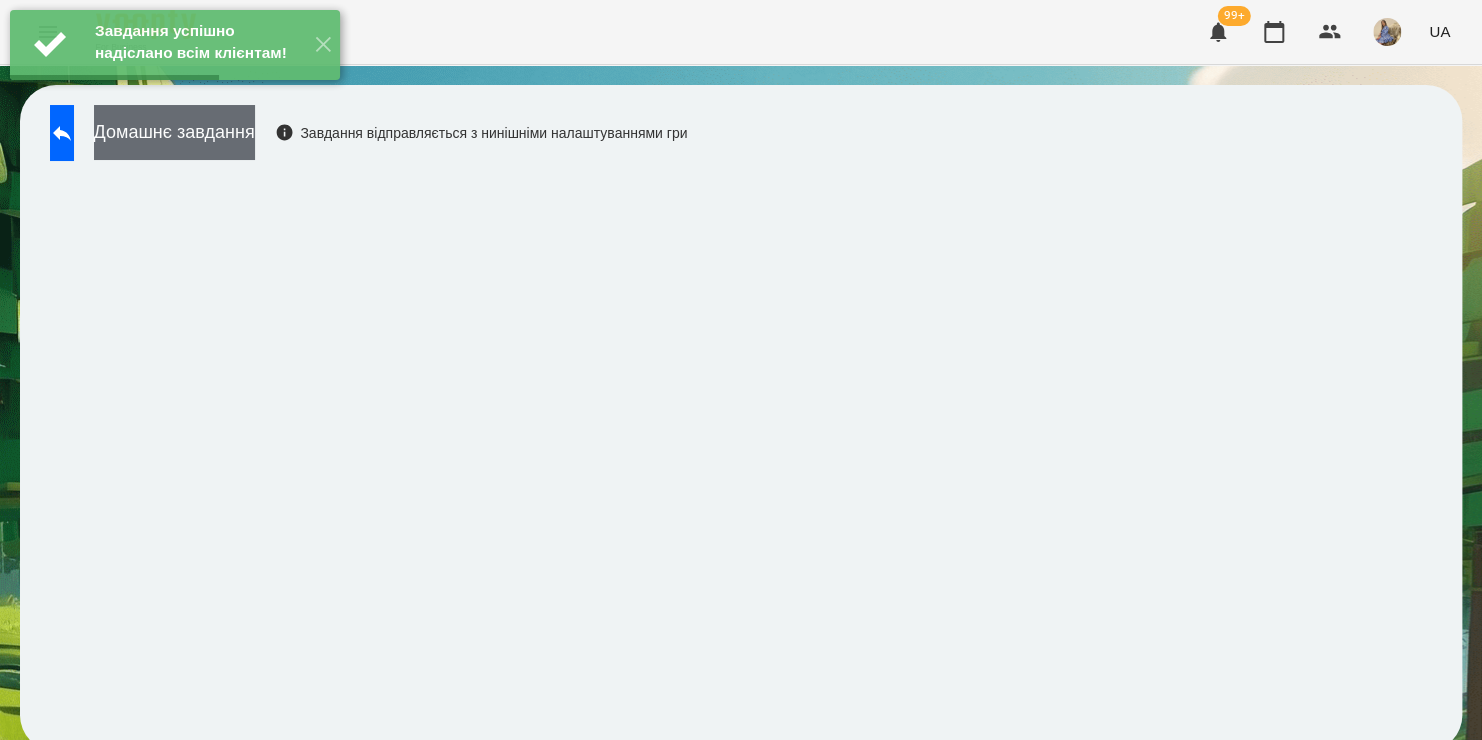 click on "Домашнє завдання" at bounding box center (174, 132) 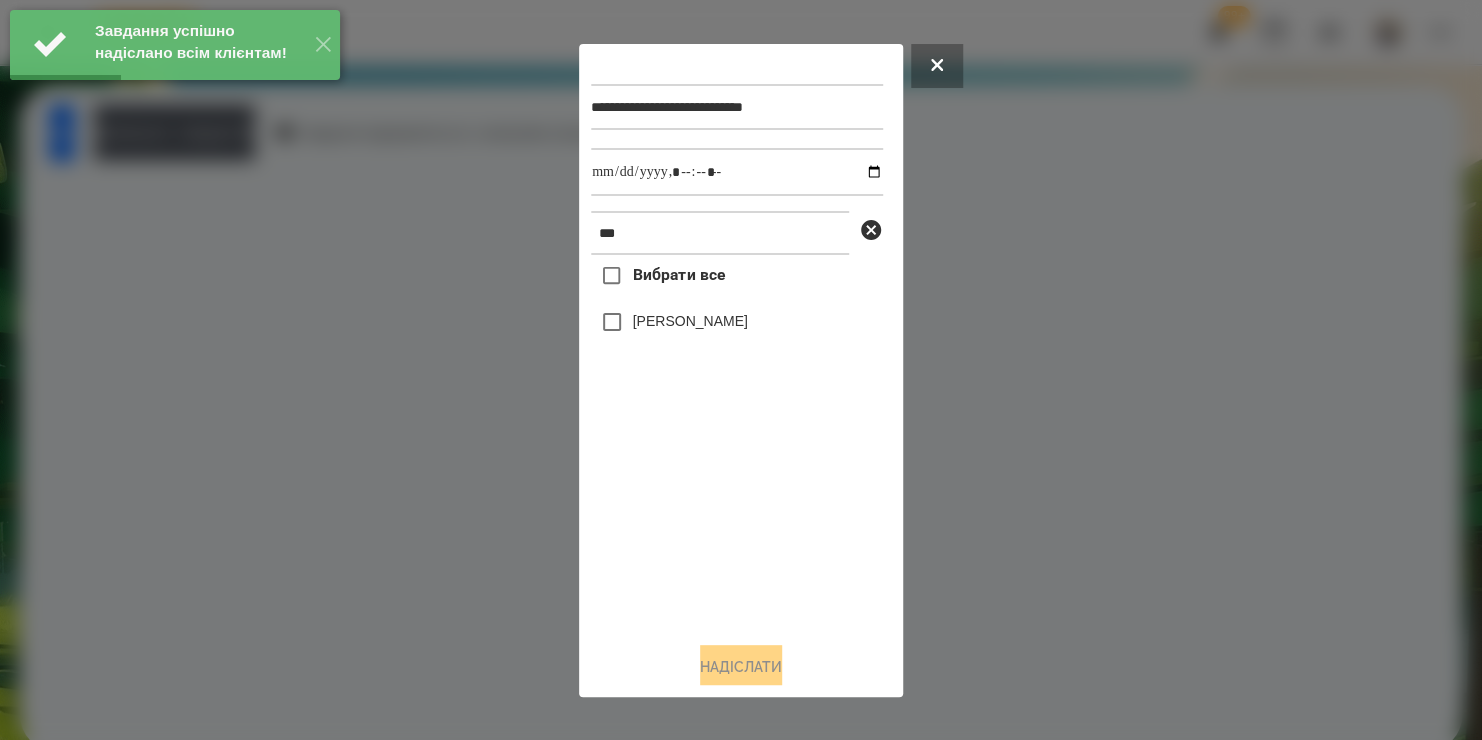 click on "Кимач Тавік" at bounding box center [690, 321] 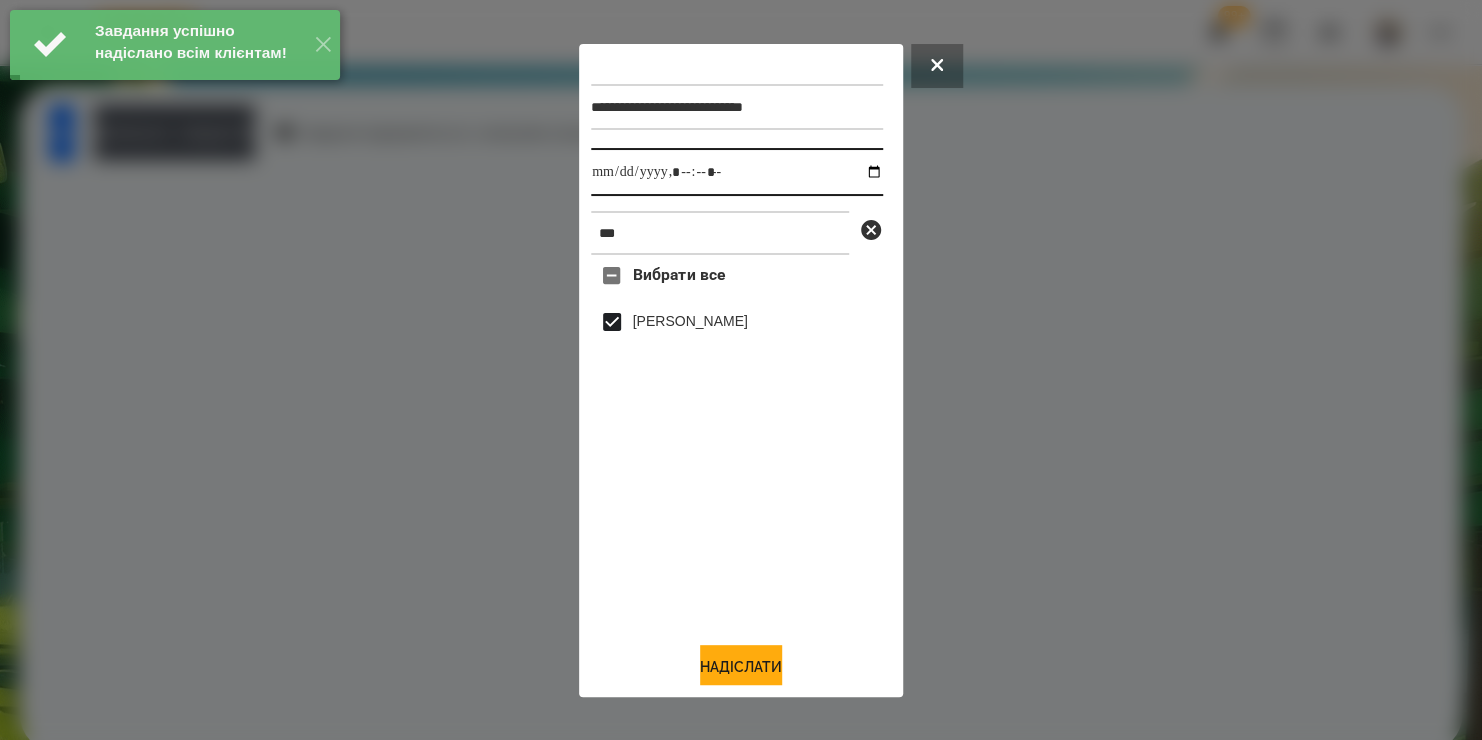 click at bounding box center [737, 172] 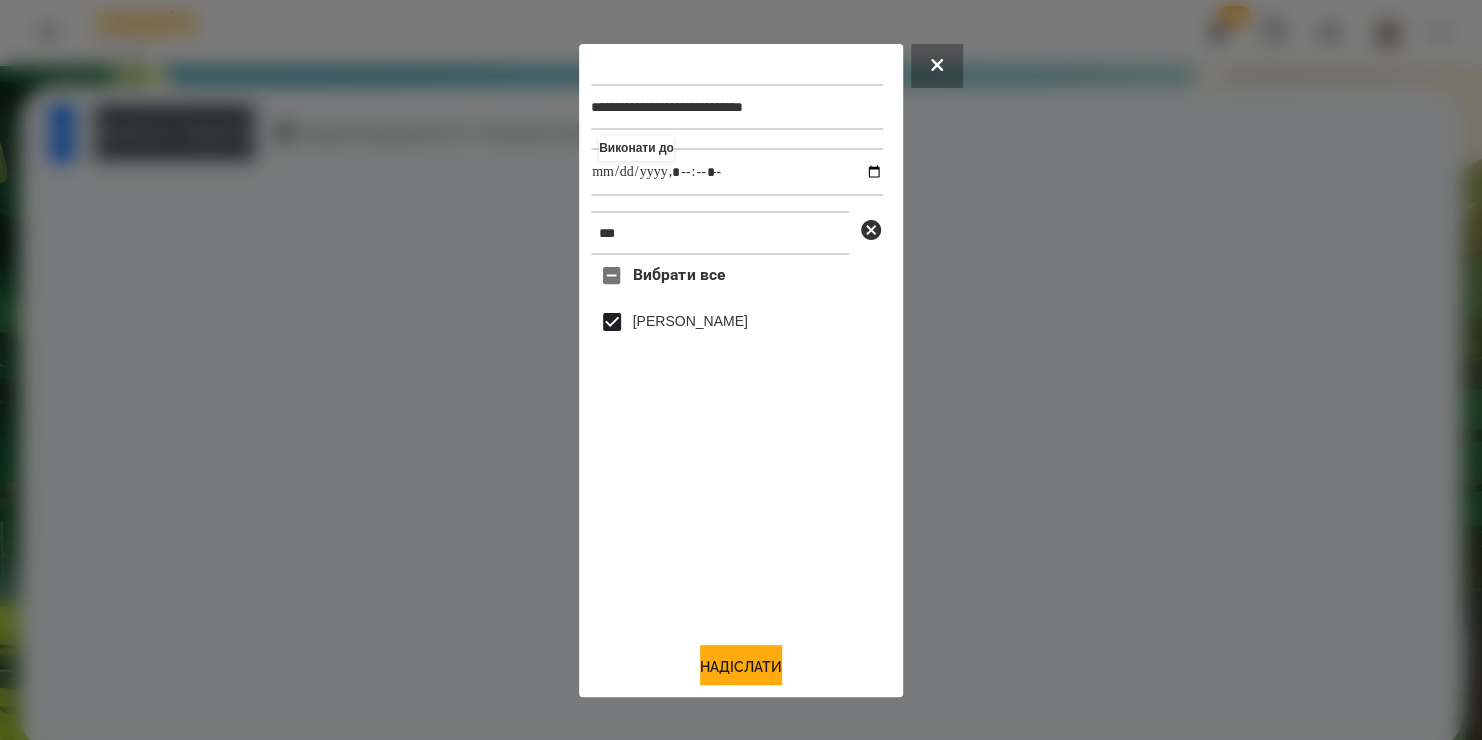 type on "**********" 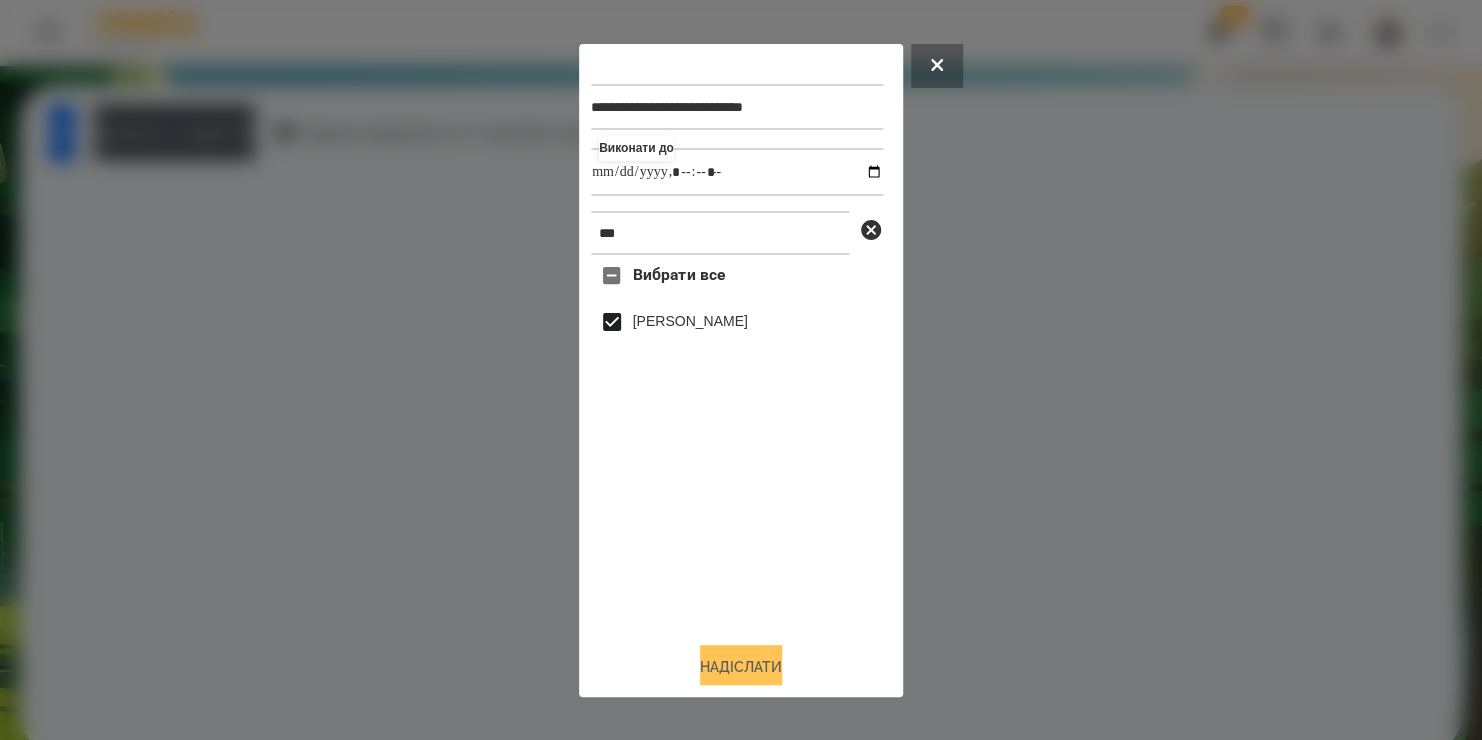 click on "Надіслати" at bounding box center [741, 667] 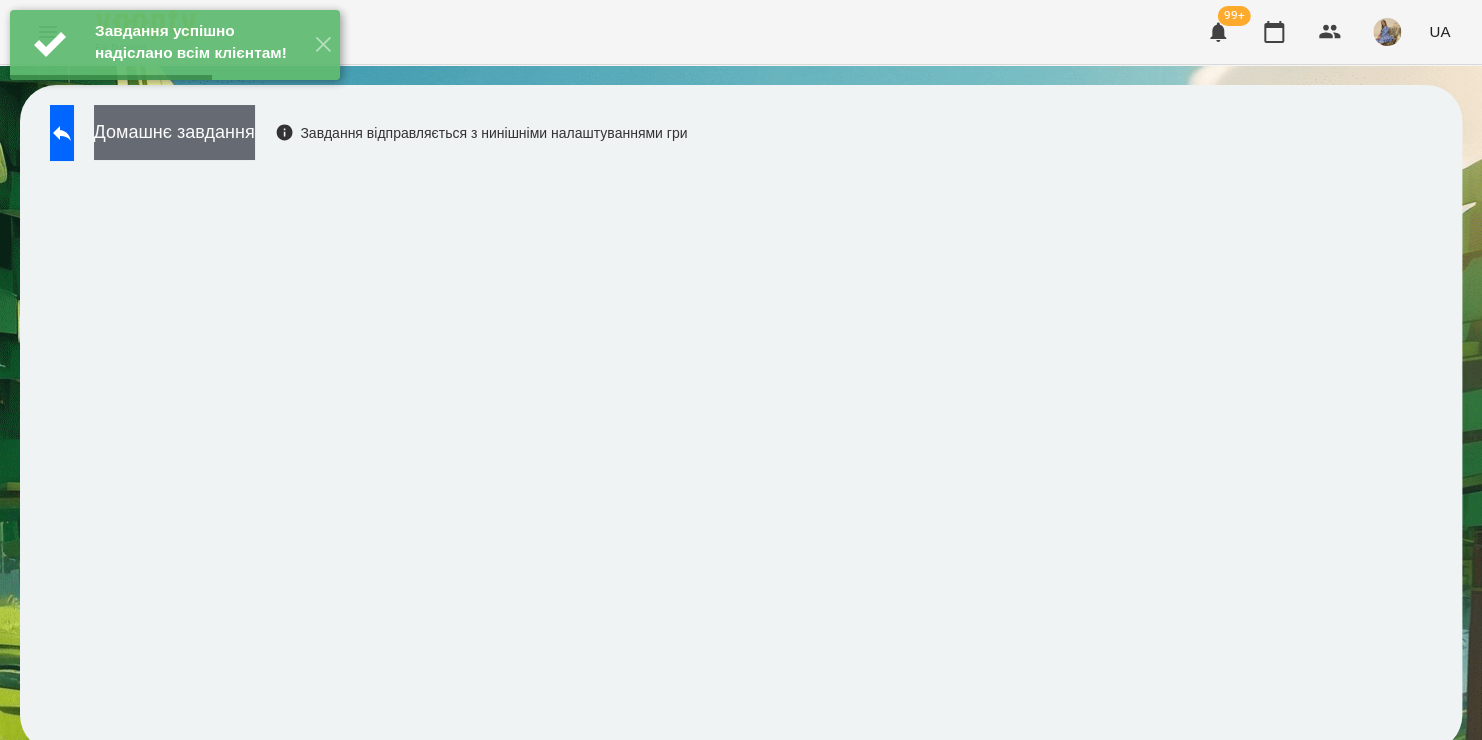 click on "Домашнє завдання" at bounding box center [174, 132] 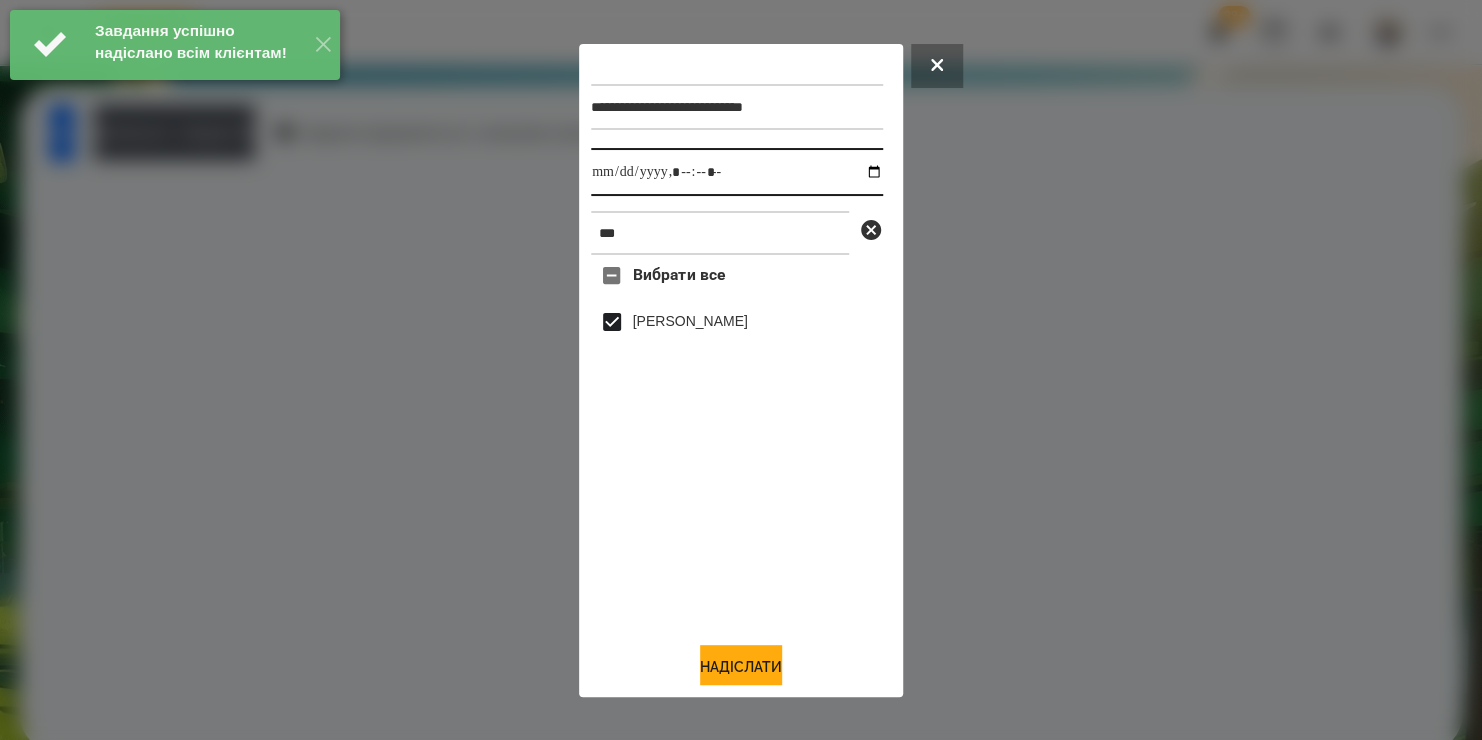 click at bounding box center (737, 172) 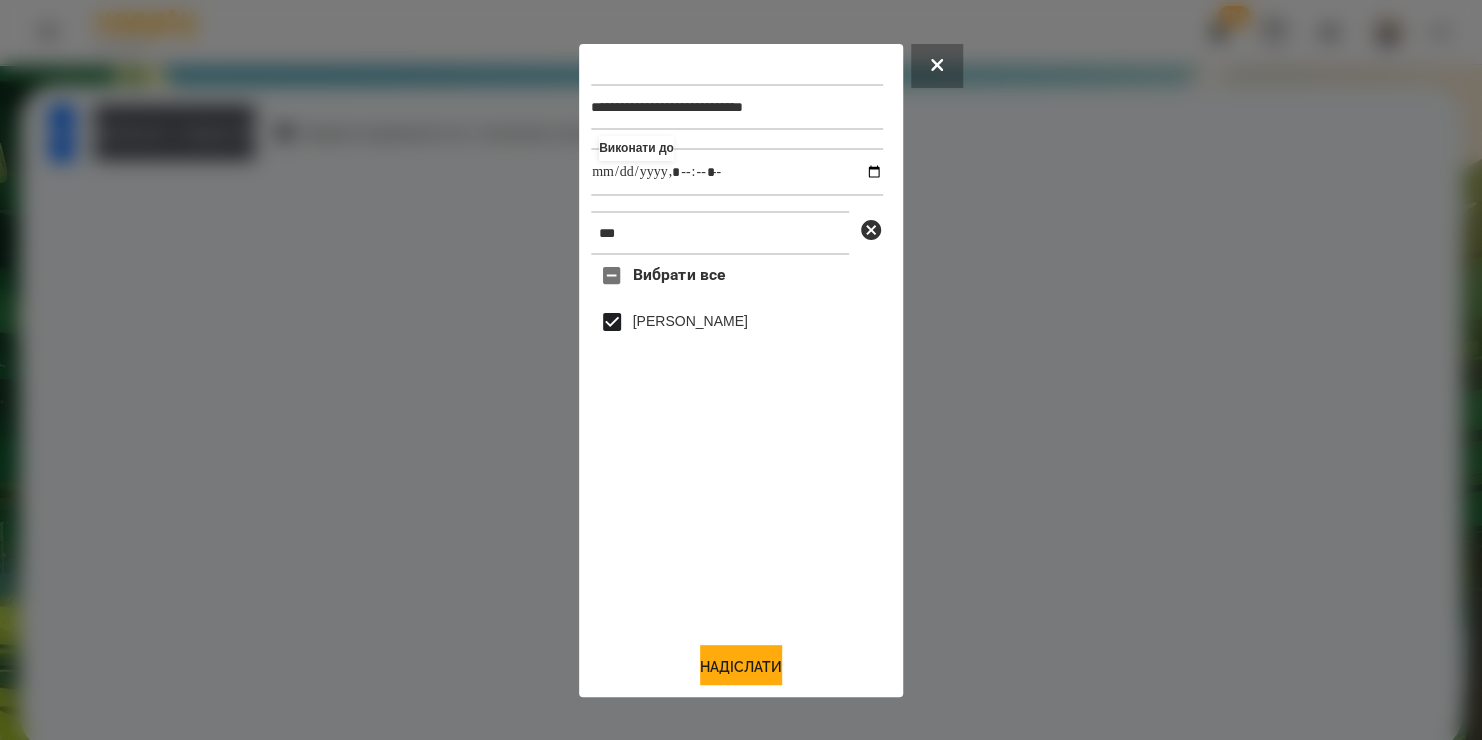 type on "**********" 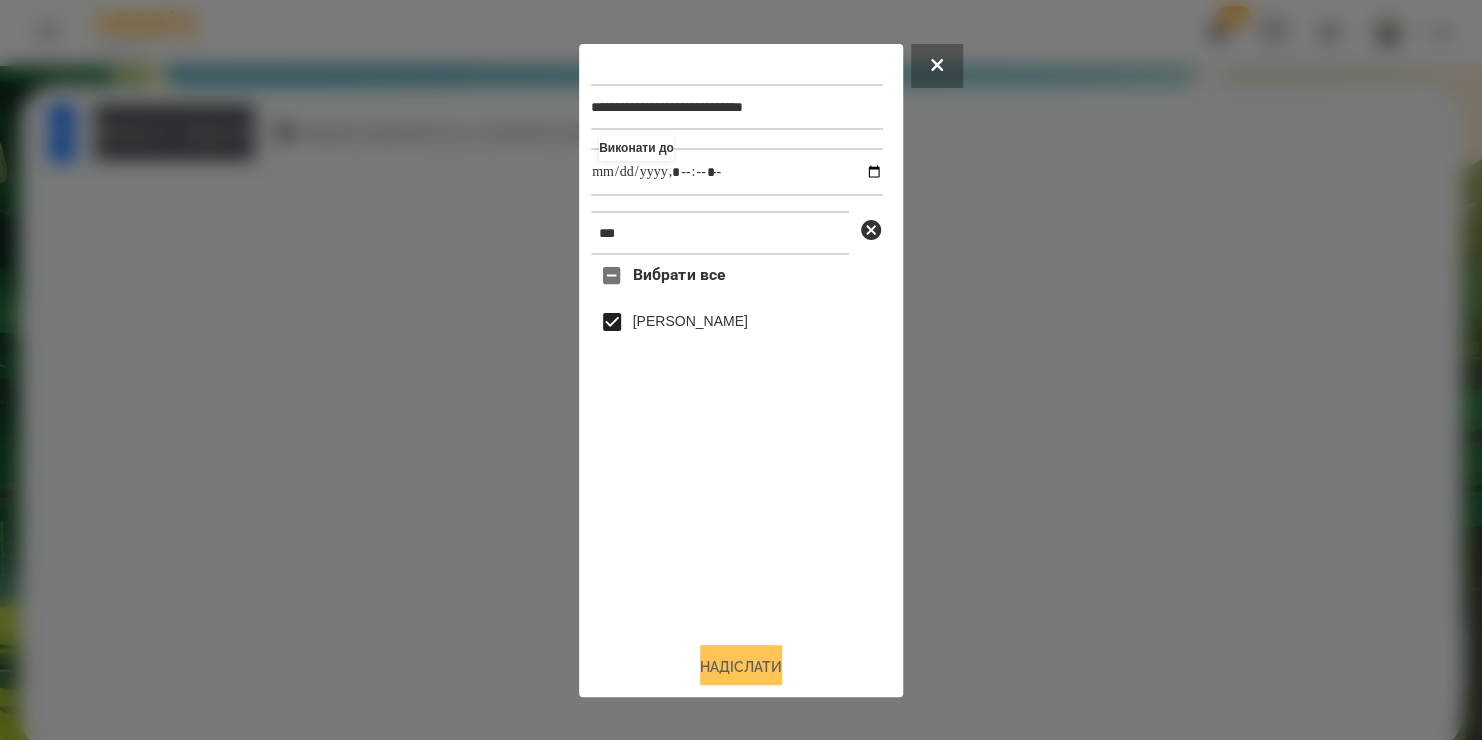 click on "Надіслати" at bounding box center (741, 667) 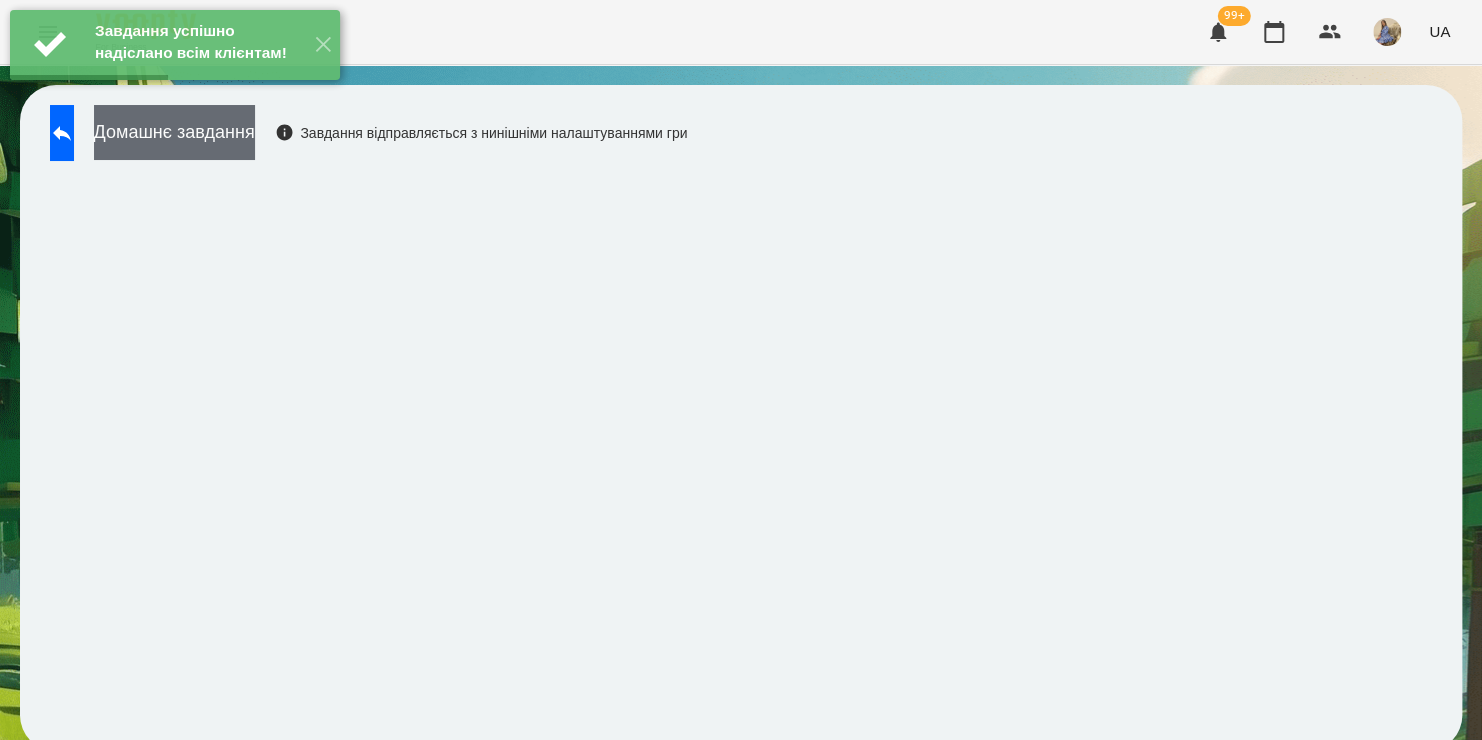 click on "Домашнє завдання" at bounding box center (174, 132) 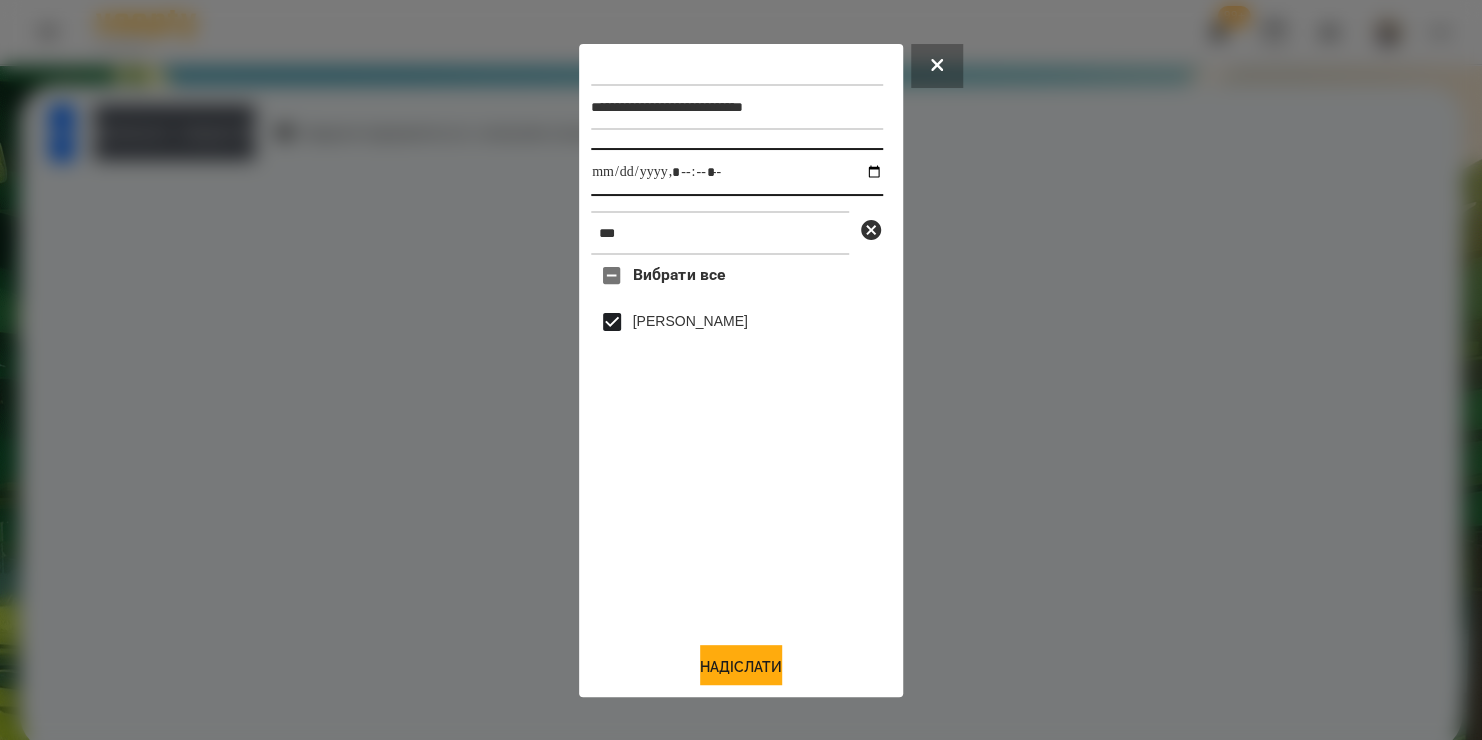 click at bounding box center [737, 172] 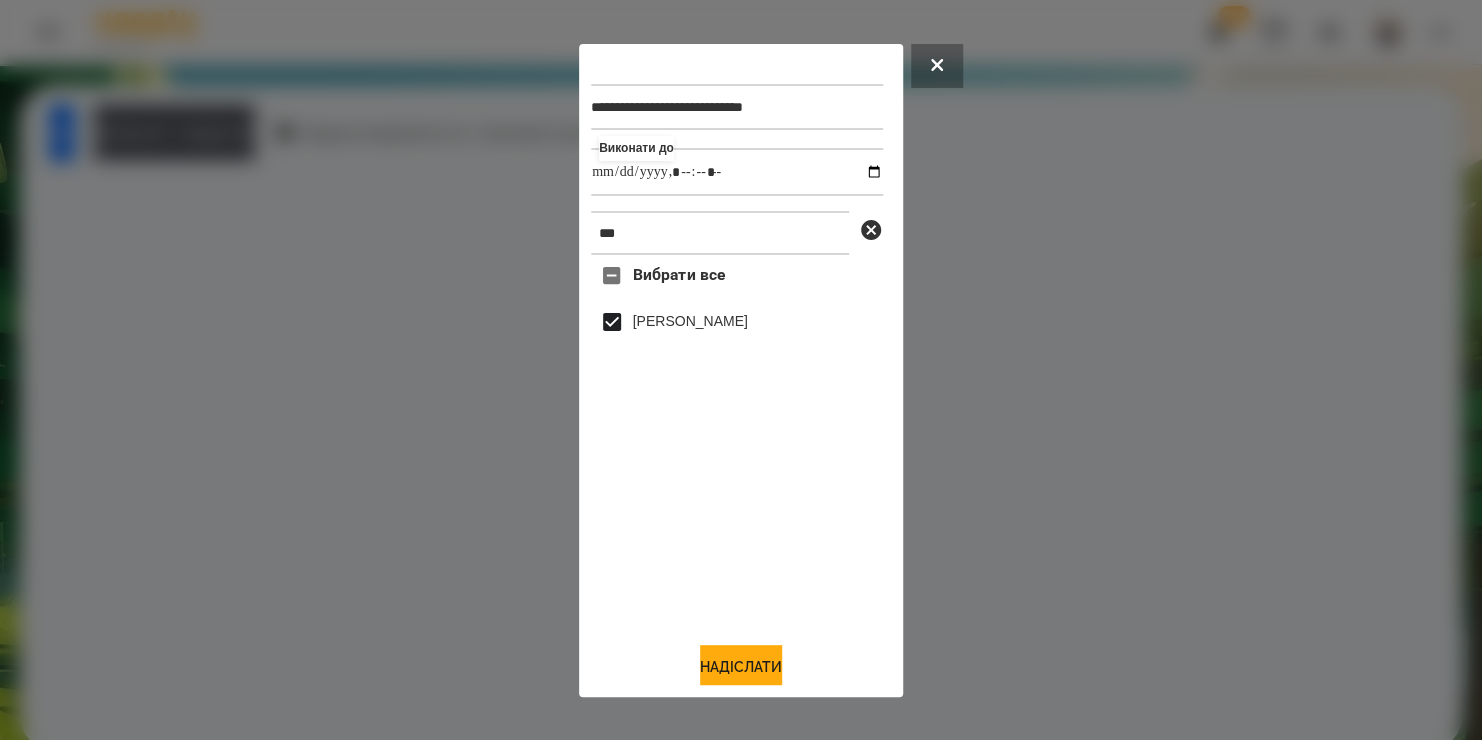 type on "**********" 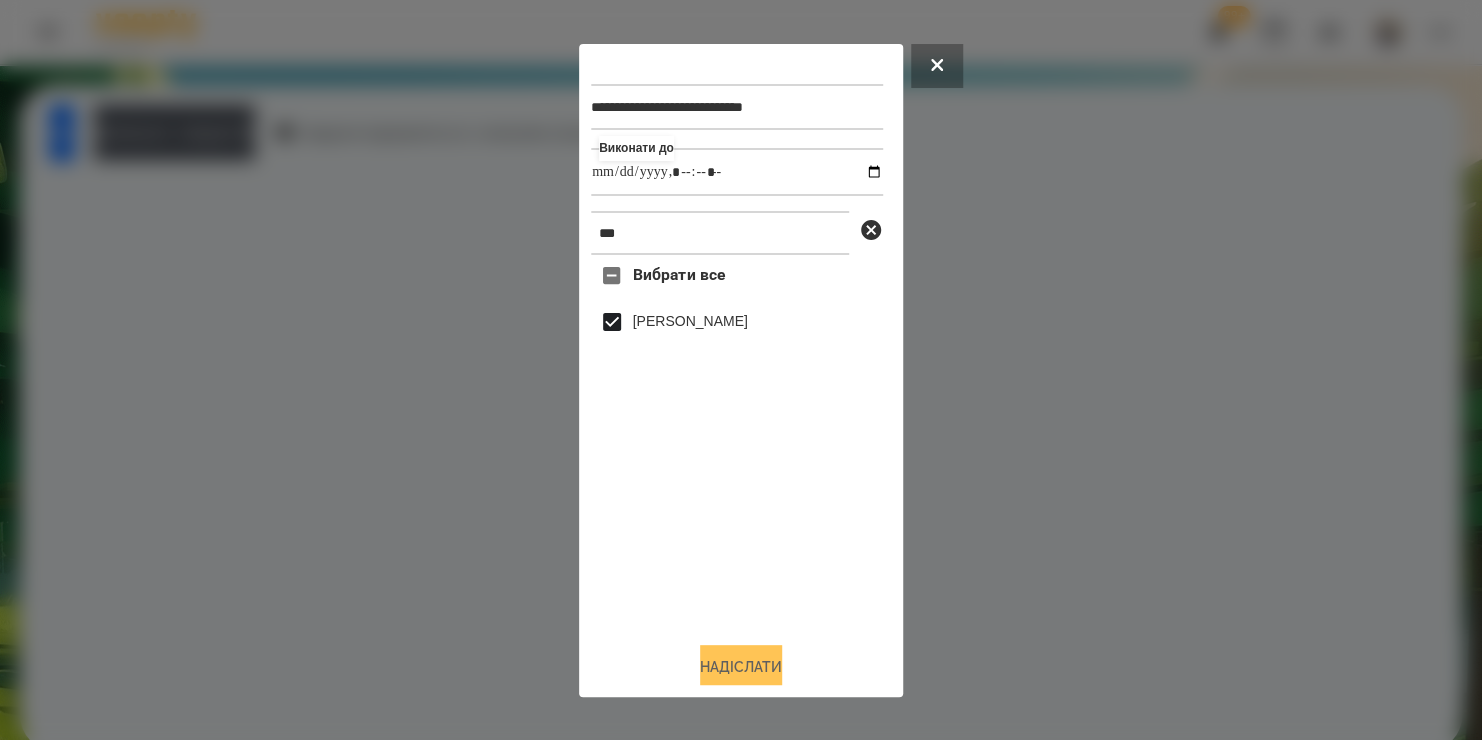 click on "Надіслати" at bounding box center [741, 667] 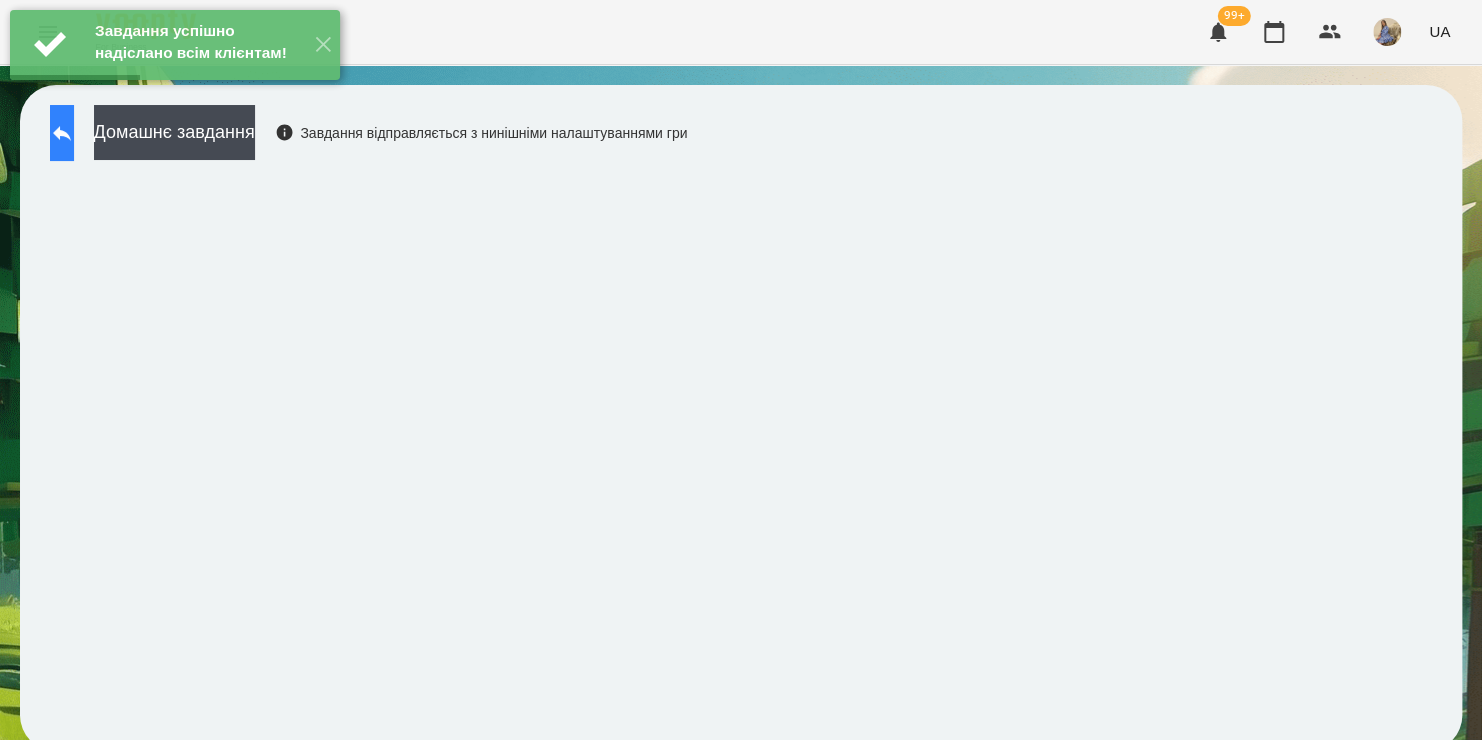 click at bounding box center [62, 133] 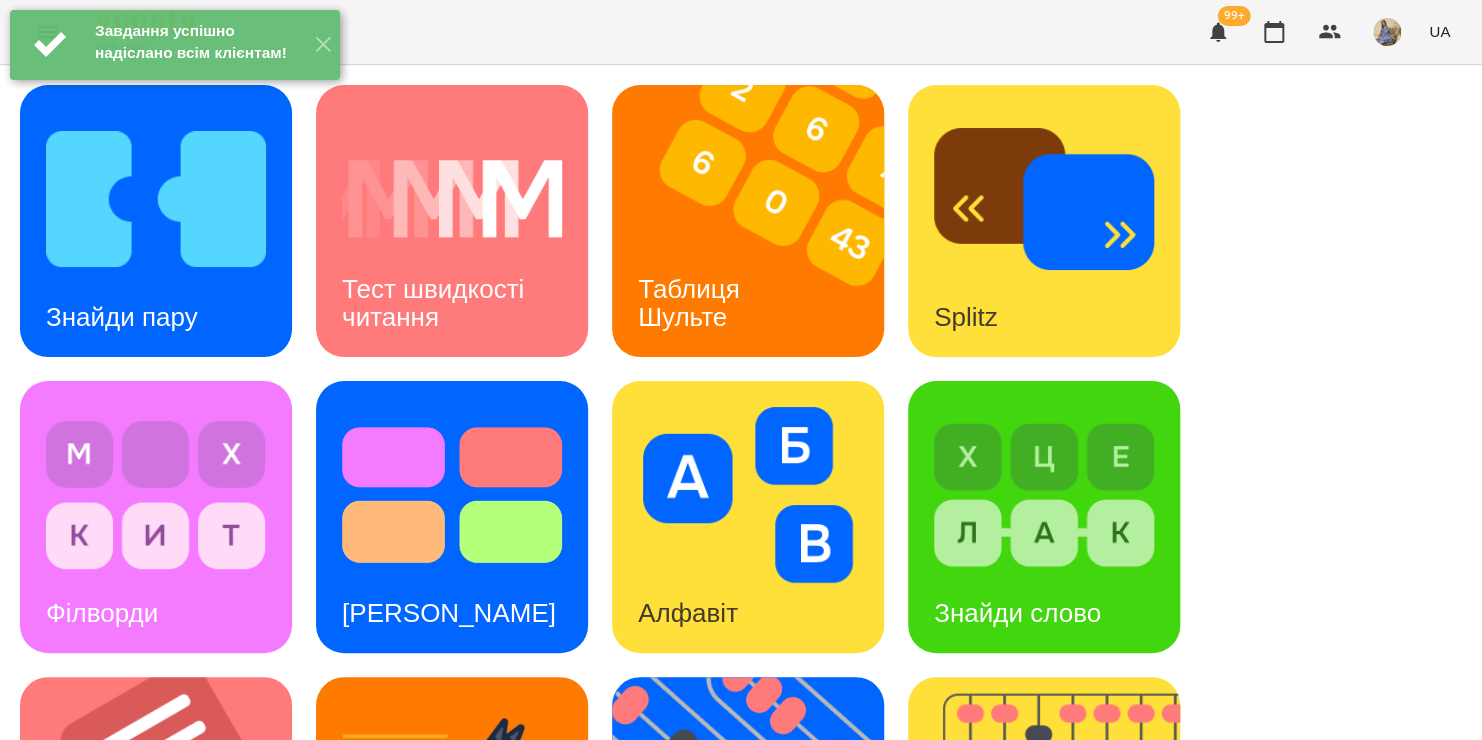 scroll, scrollTop: 0, scrollLeft: 0, axis: both 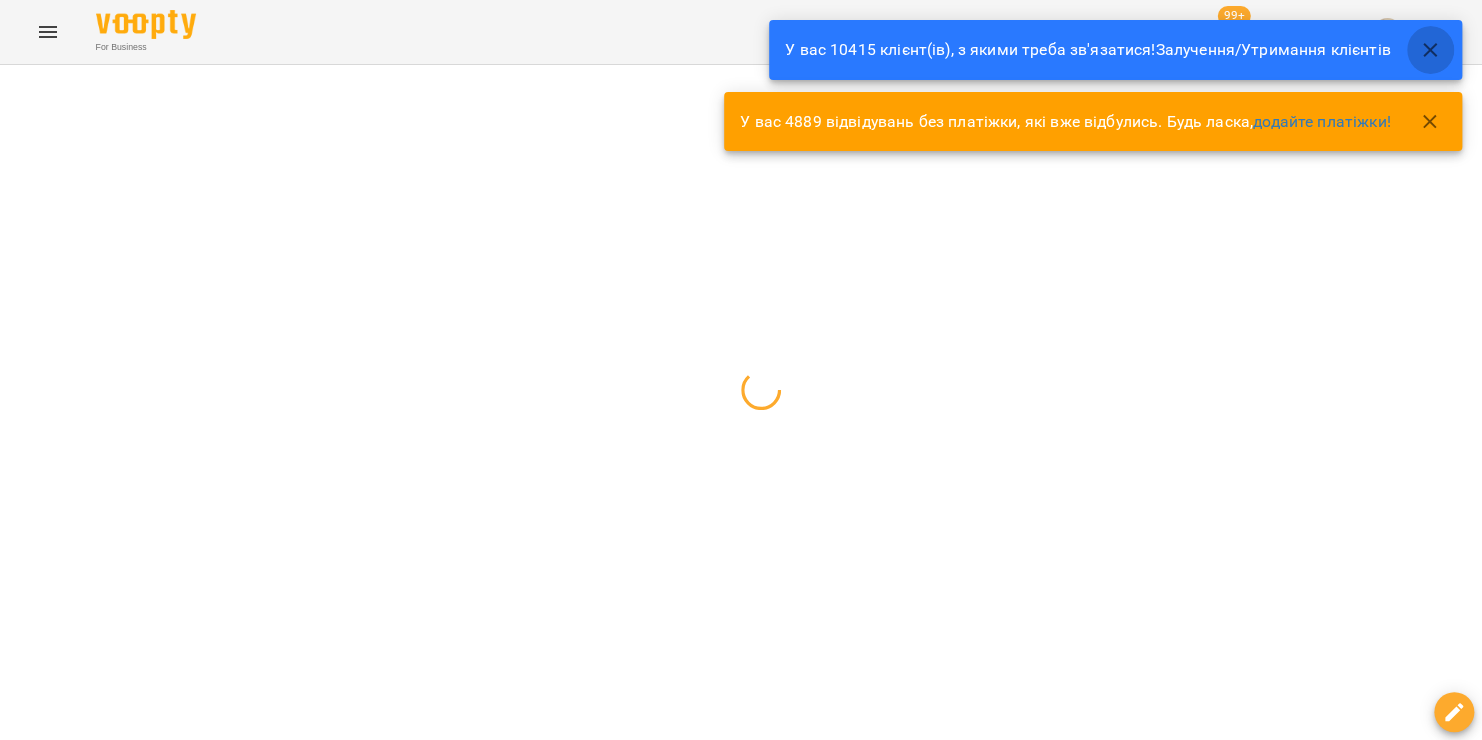 click 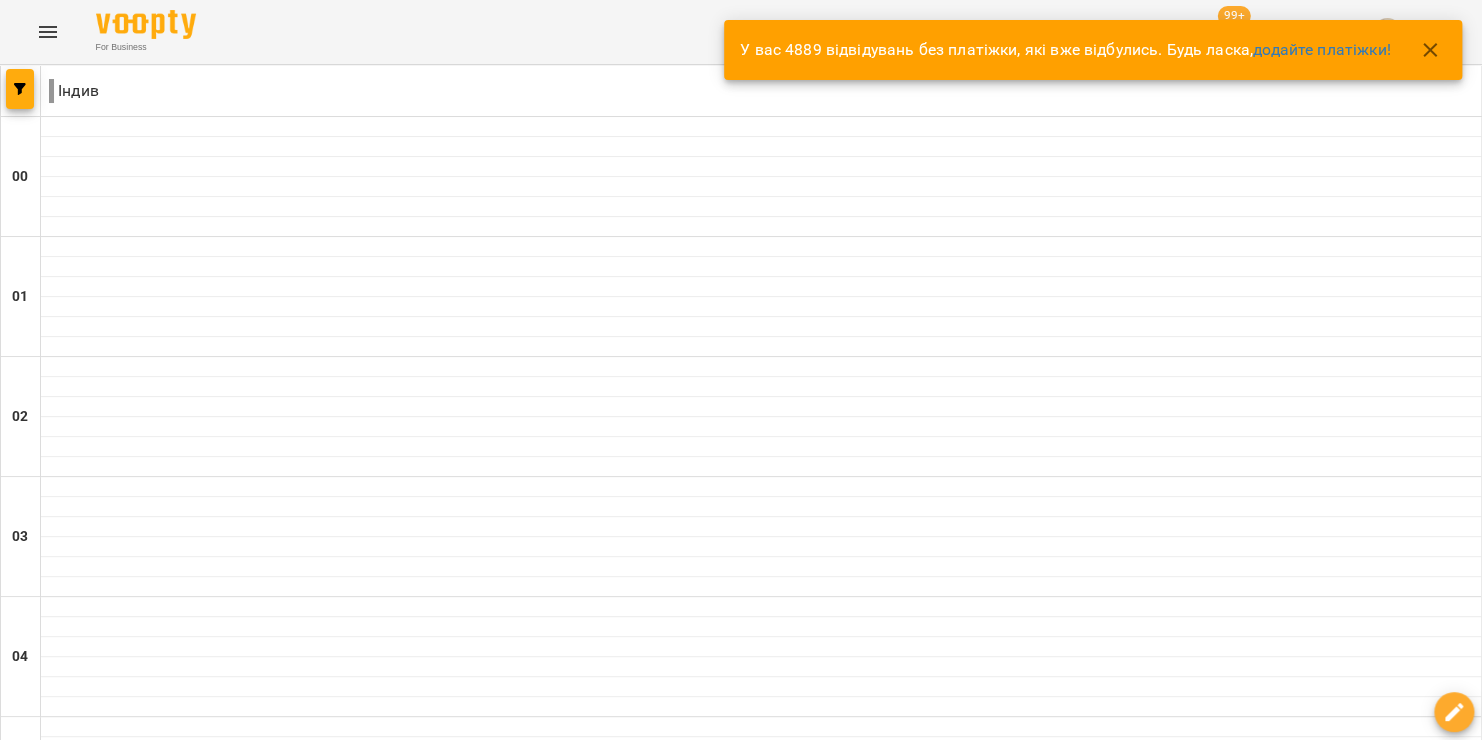 click 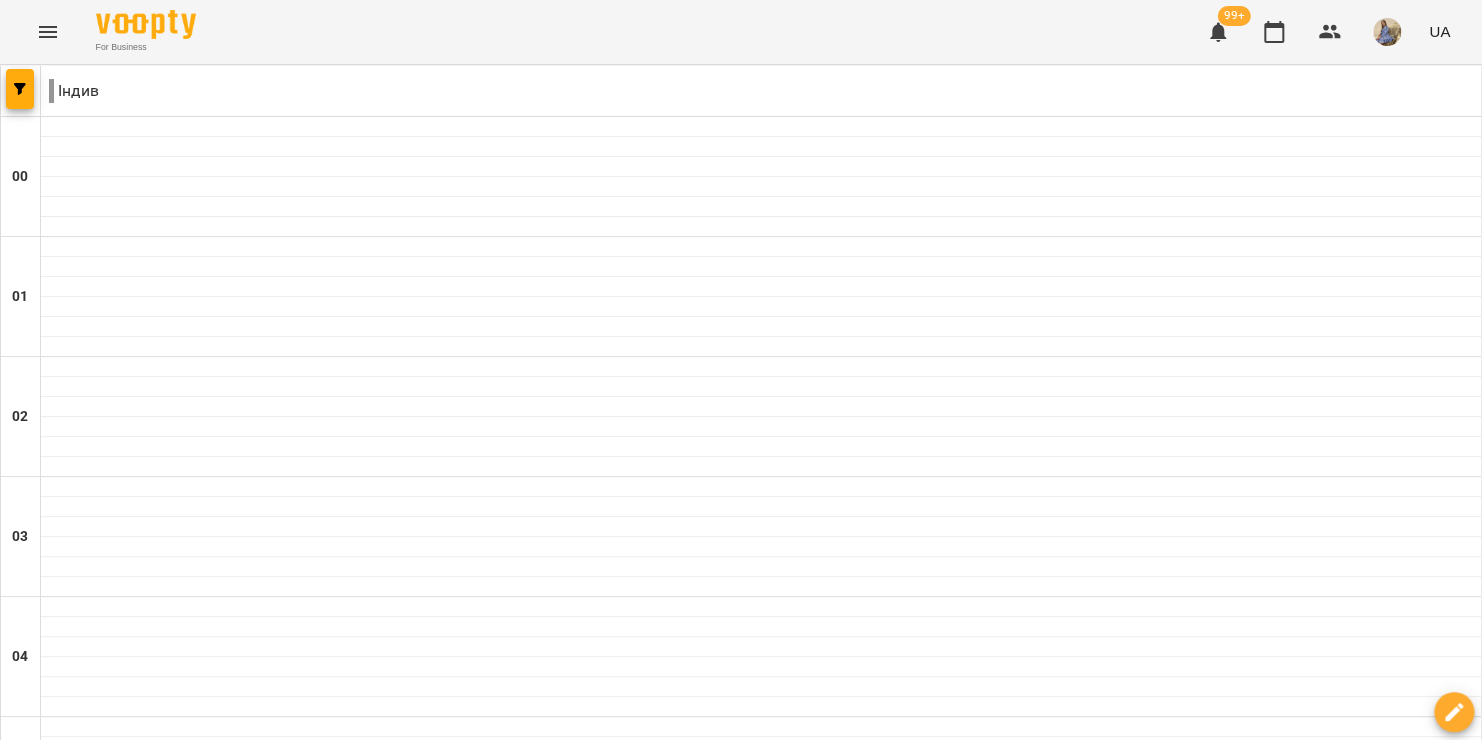 scroll, scrollTop: 2189, scrollLeft: 0, axis: vertical 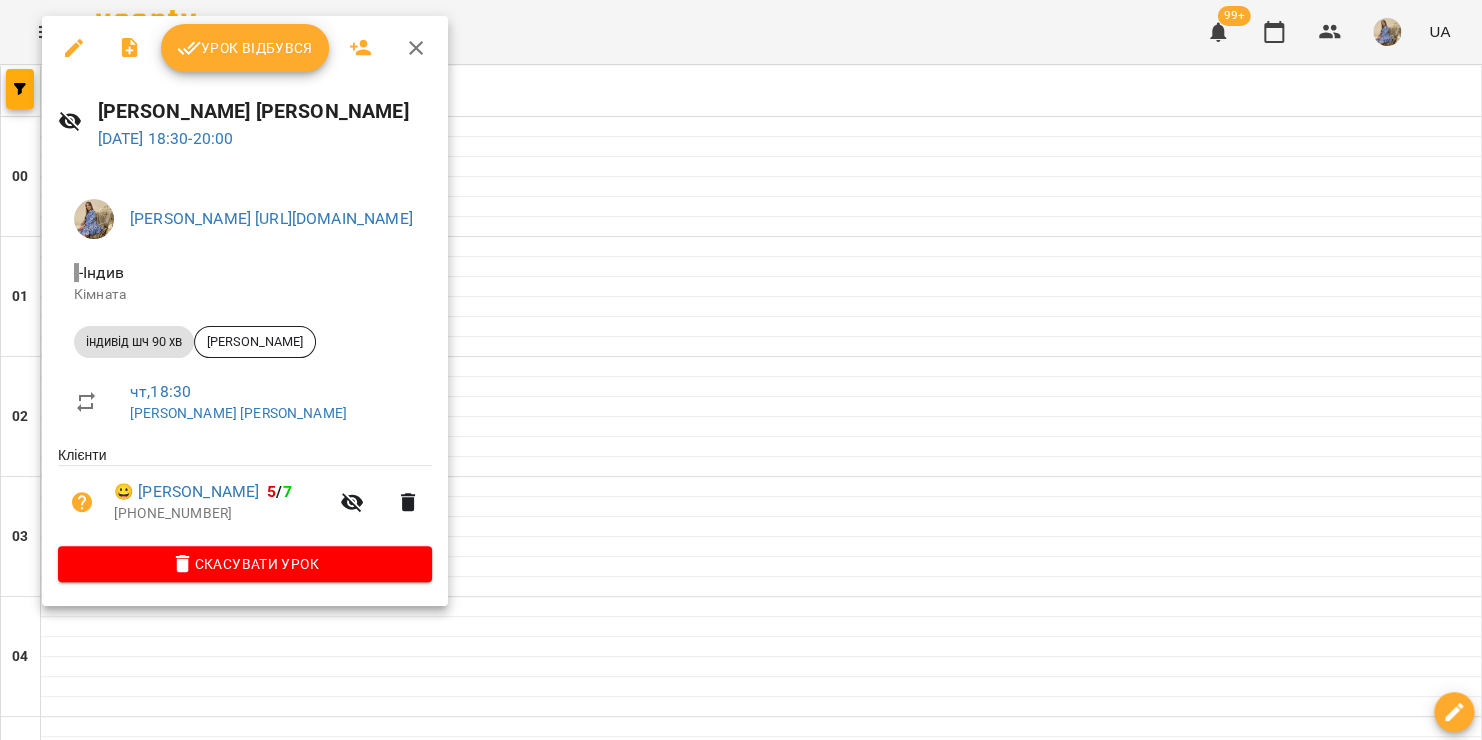 click on "Урок відбувся" at bounding box center (245, 48) 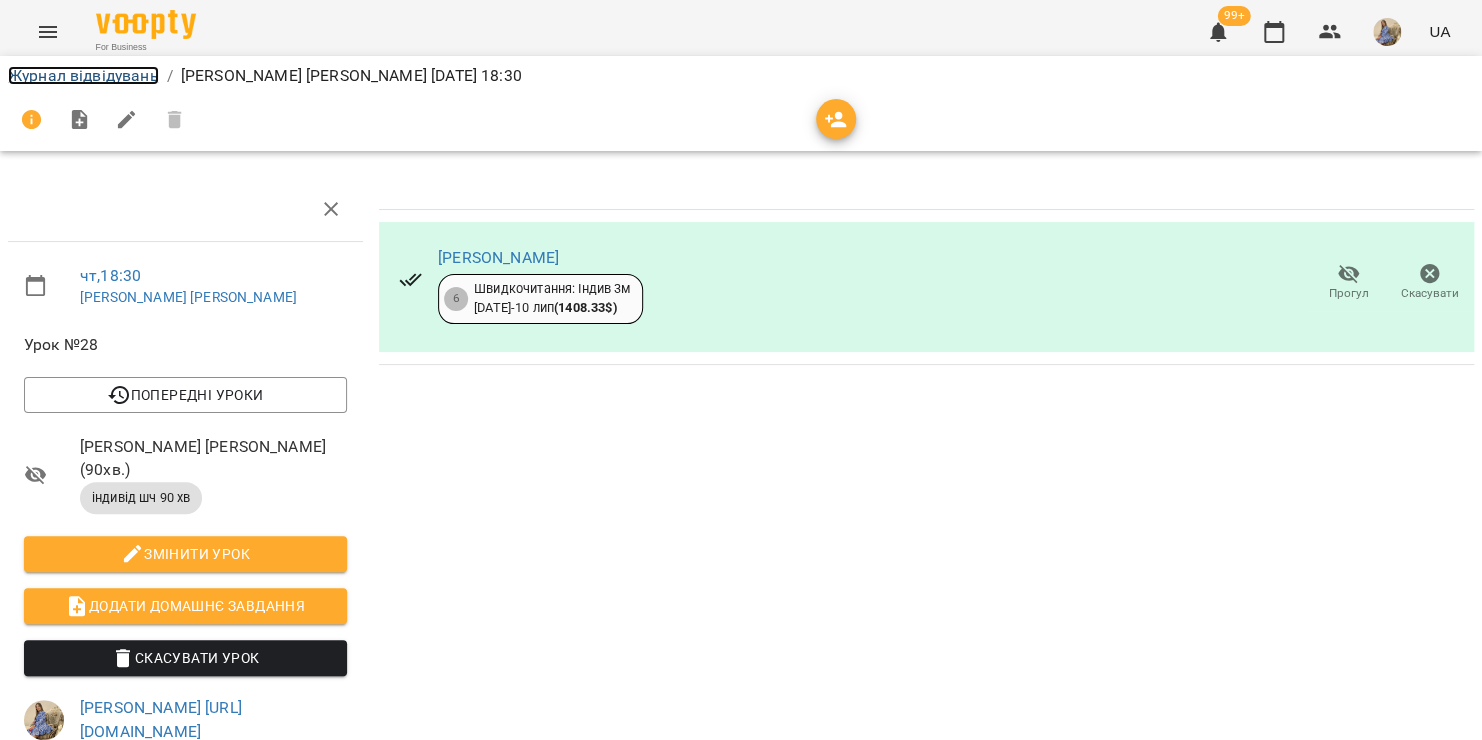 click on "Журнал відвідувань" at bounding box center [83, 75] 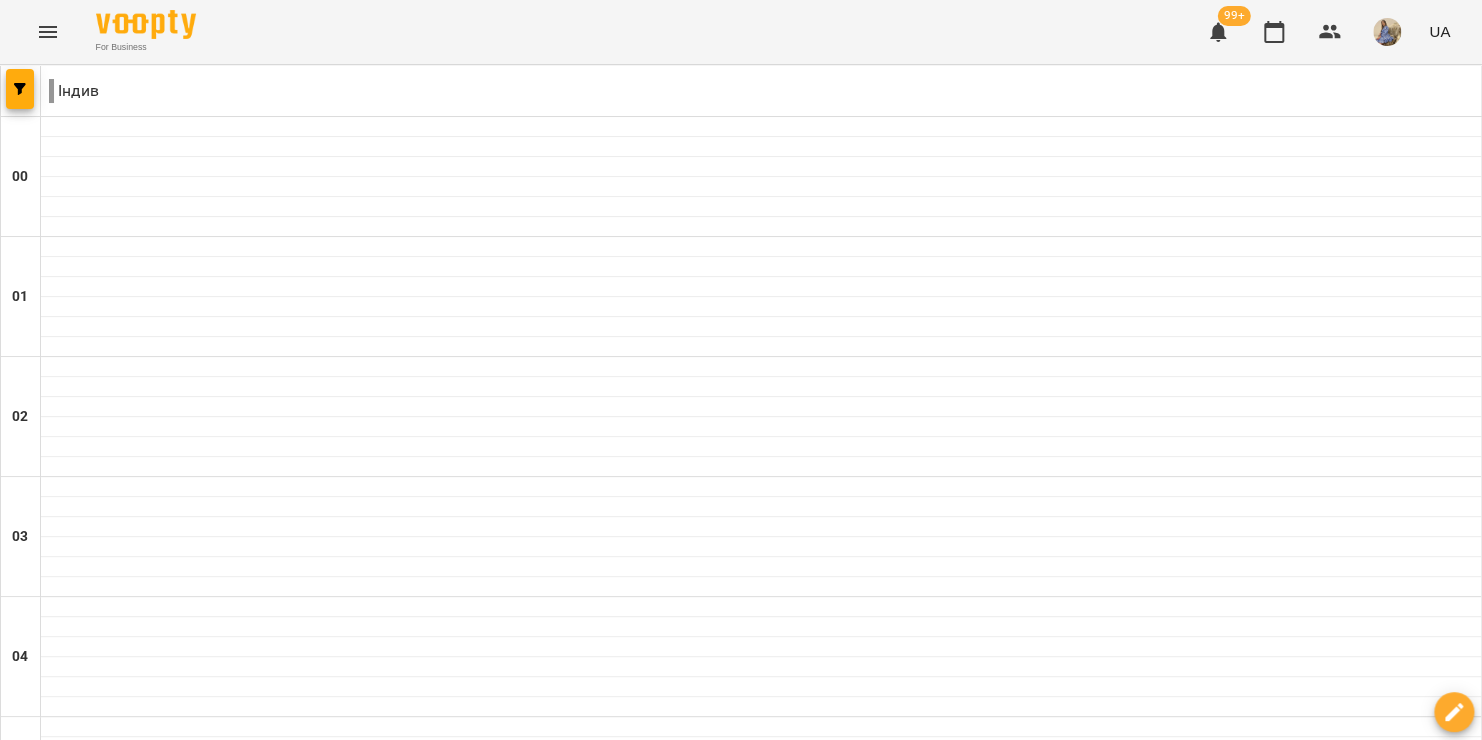 scroll, scrollTop: 2100, scrollLeft: 0, axis: vertical 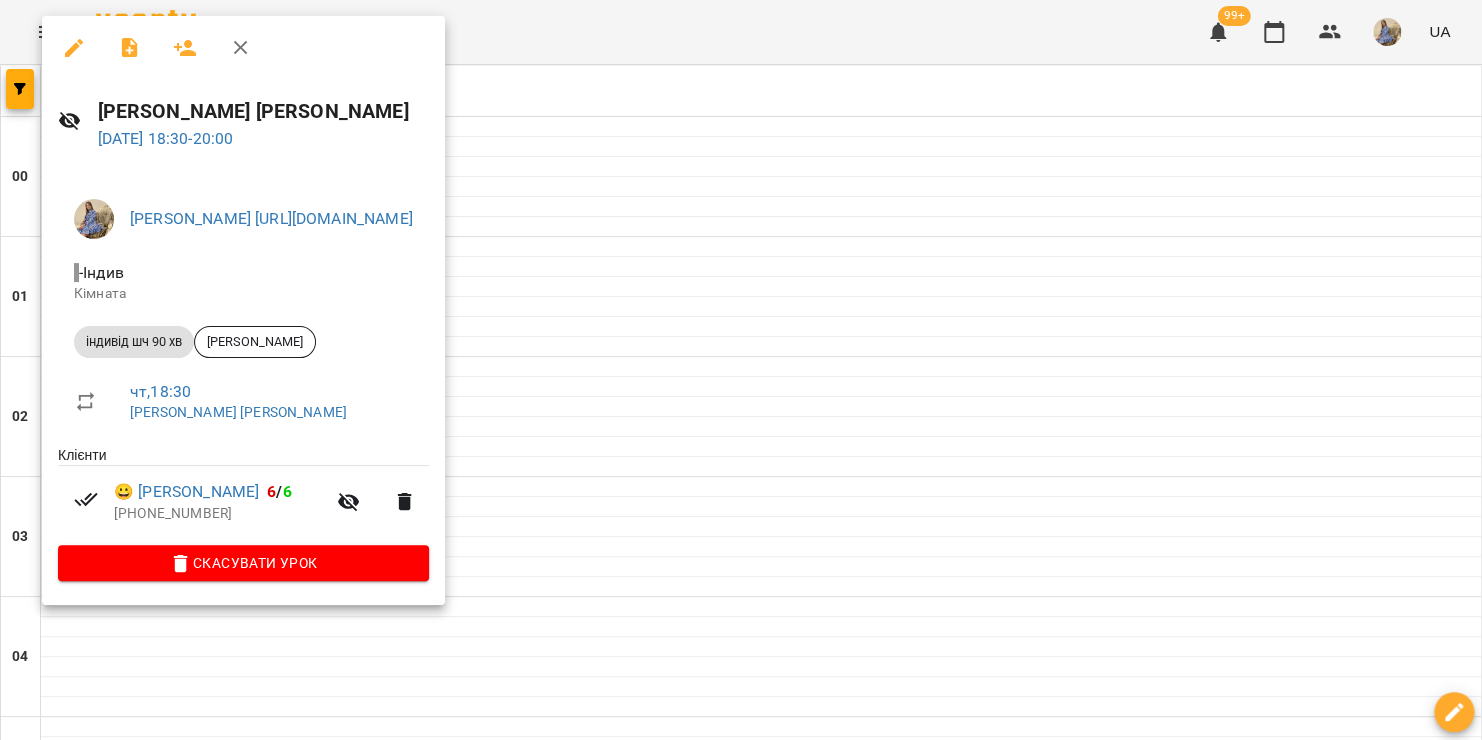 click at bounding box center [741, 370] 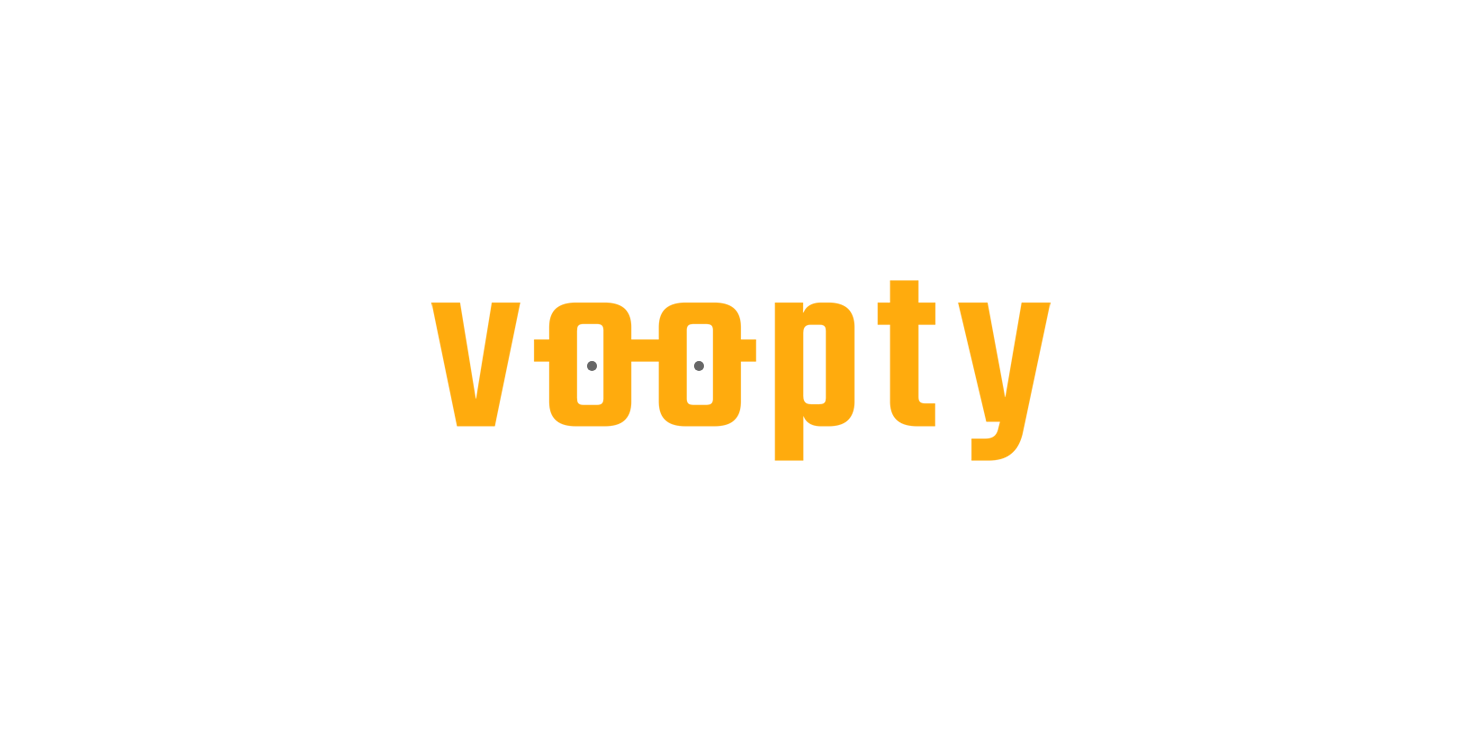scroll, scrollTop: 0, scrollLeft: 0, axis: both 